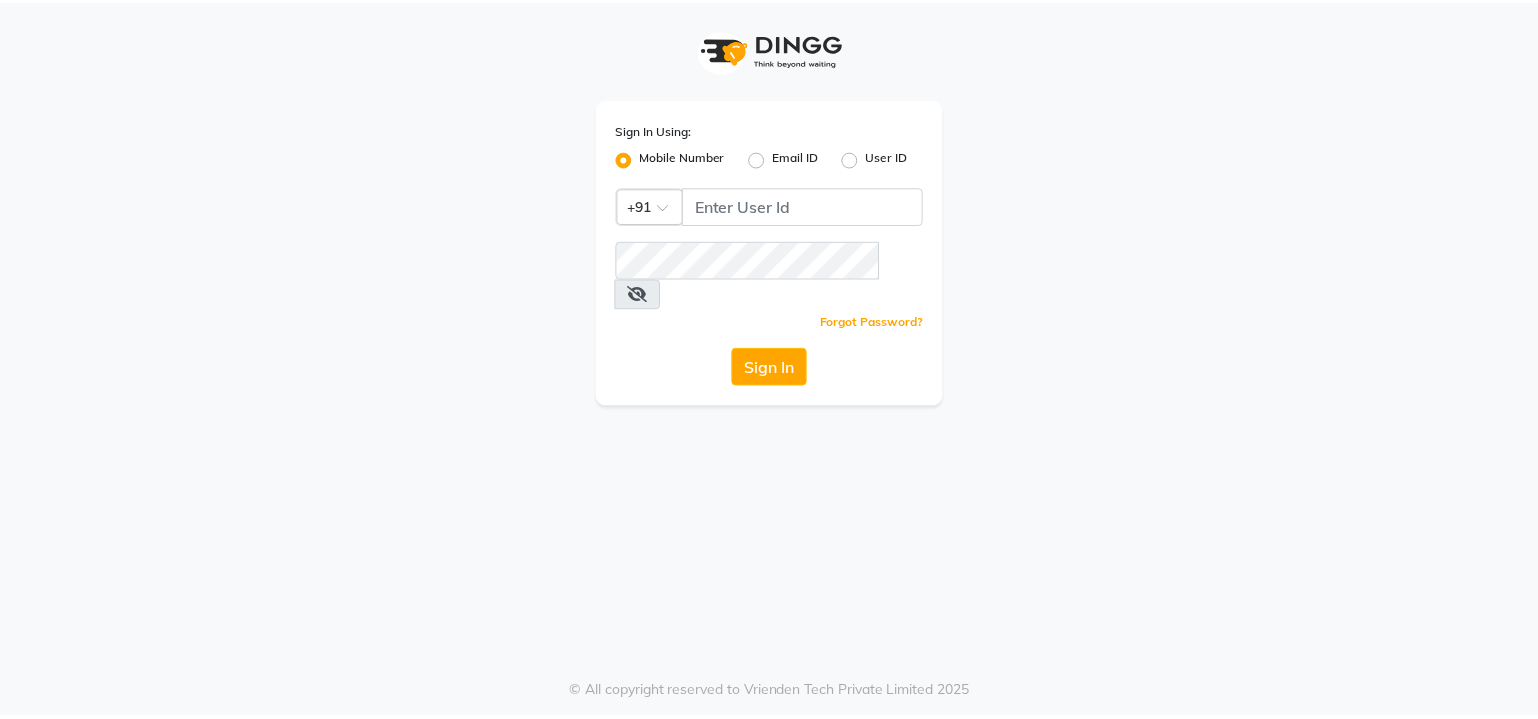 scroll, scrollTop: 0, scrollLeft: 0, axis: both 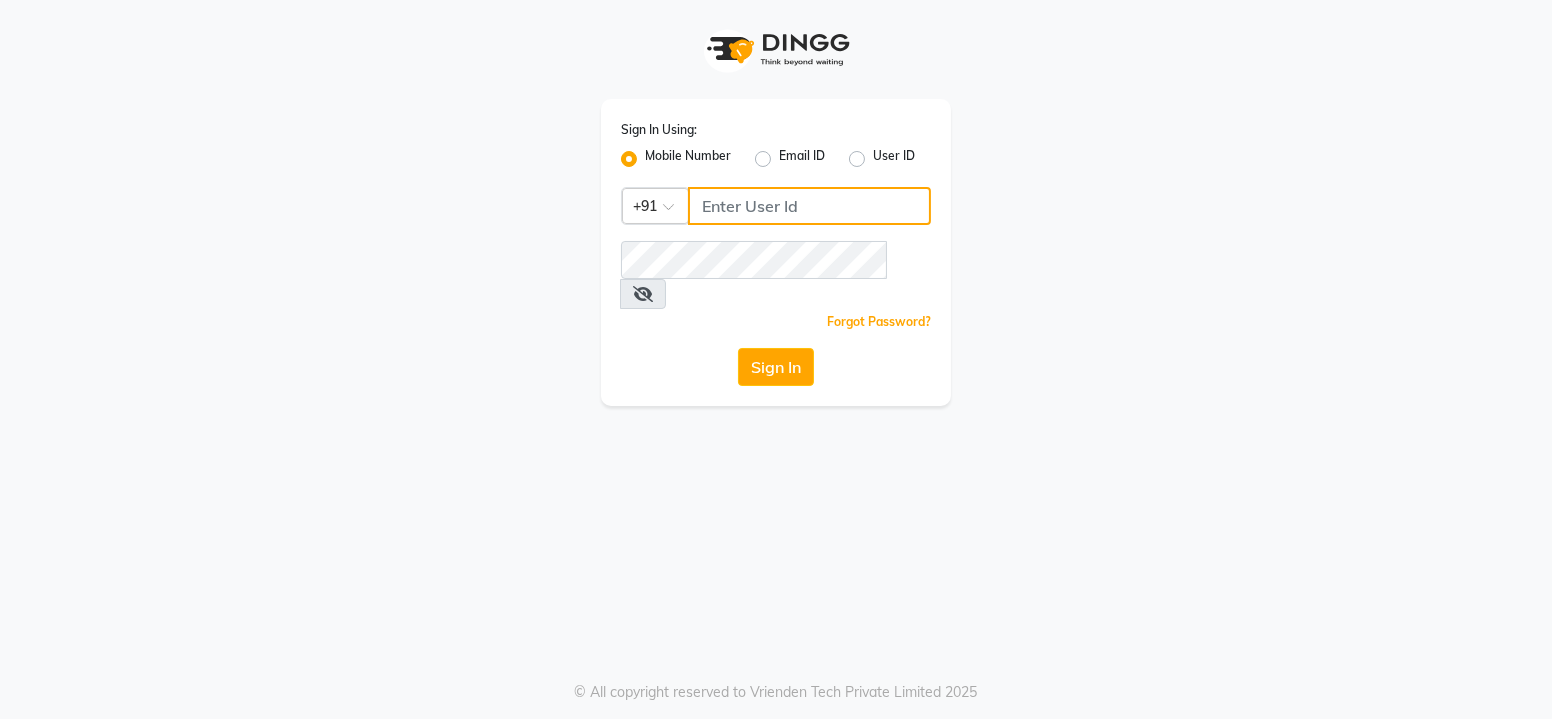click 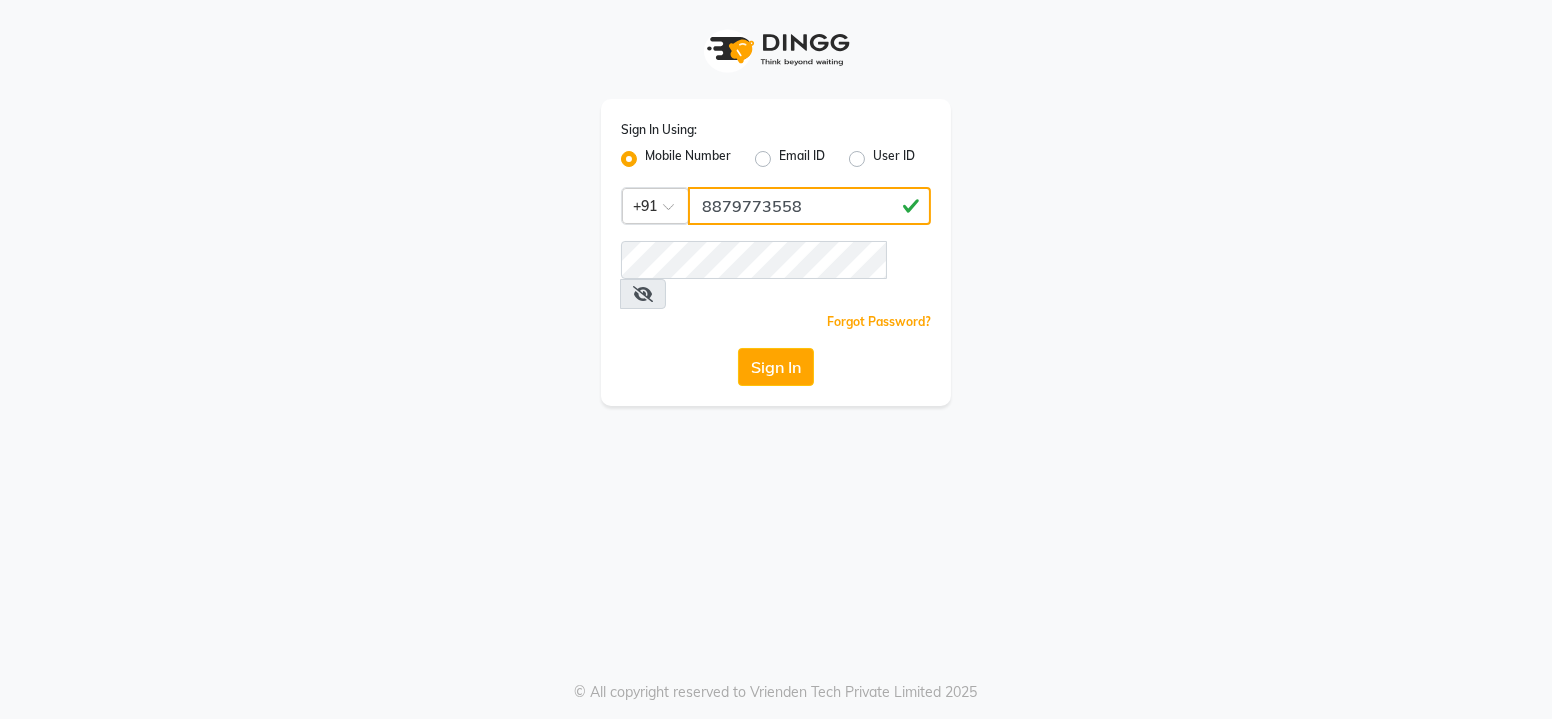 type on "8879773558" 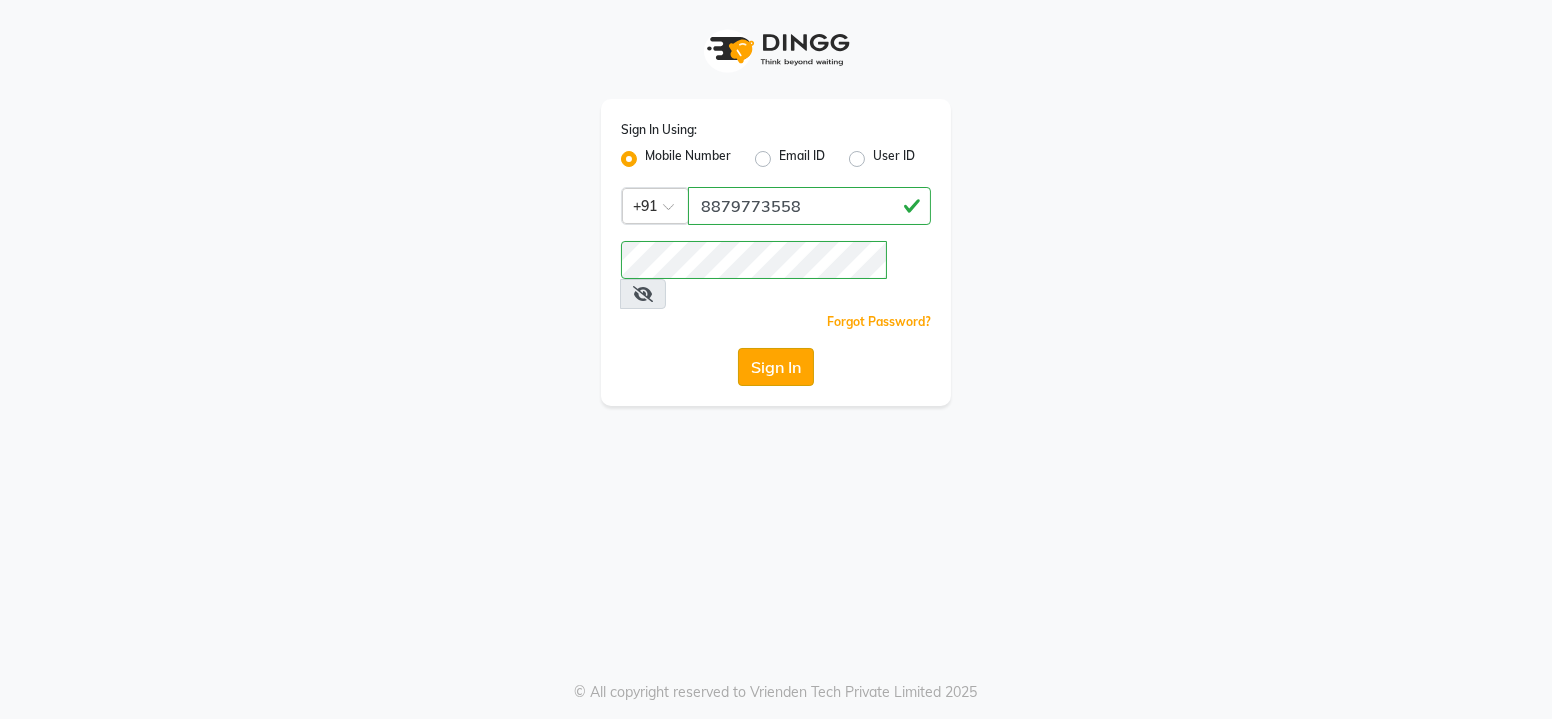 click on "Sign In" 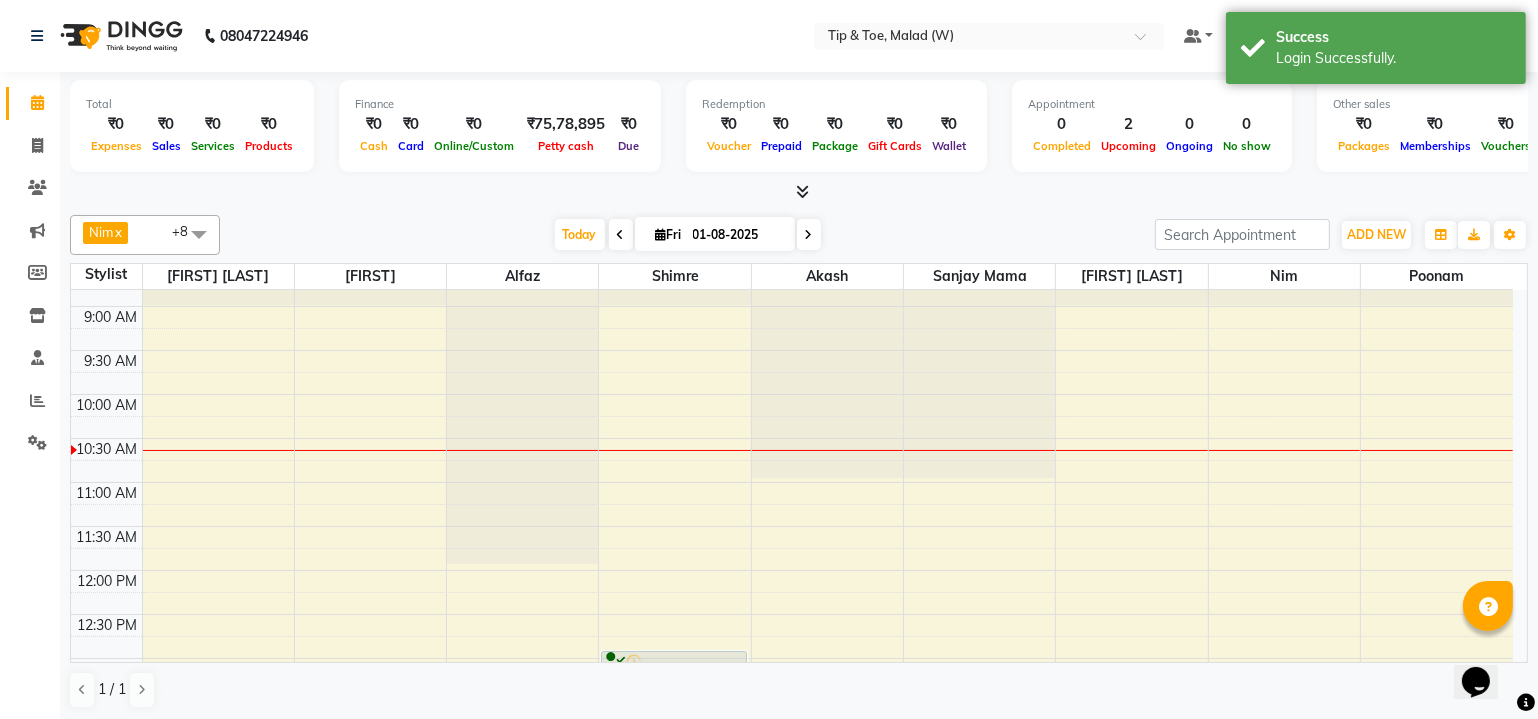 scroll, scrollTop: 4, scrollLeft: 0, axis: vertical 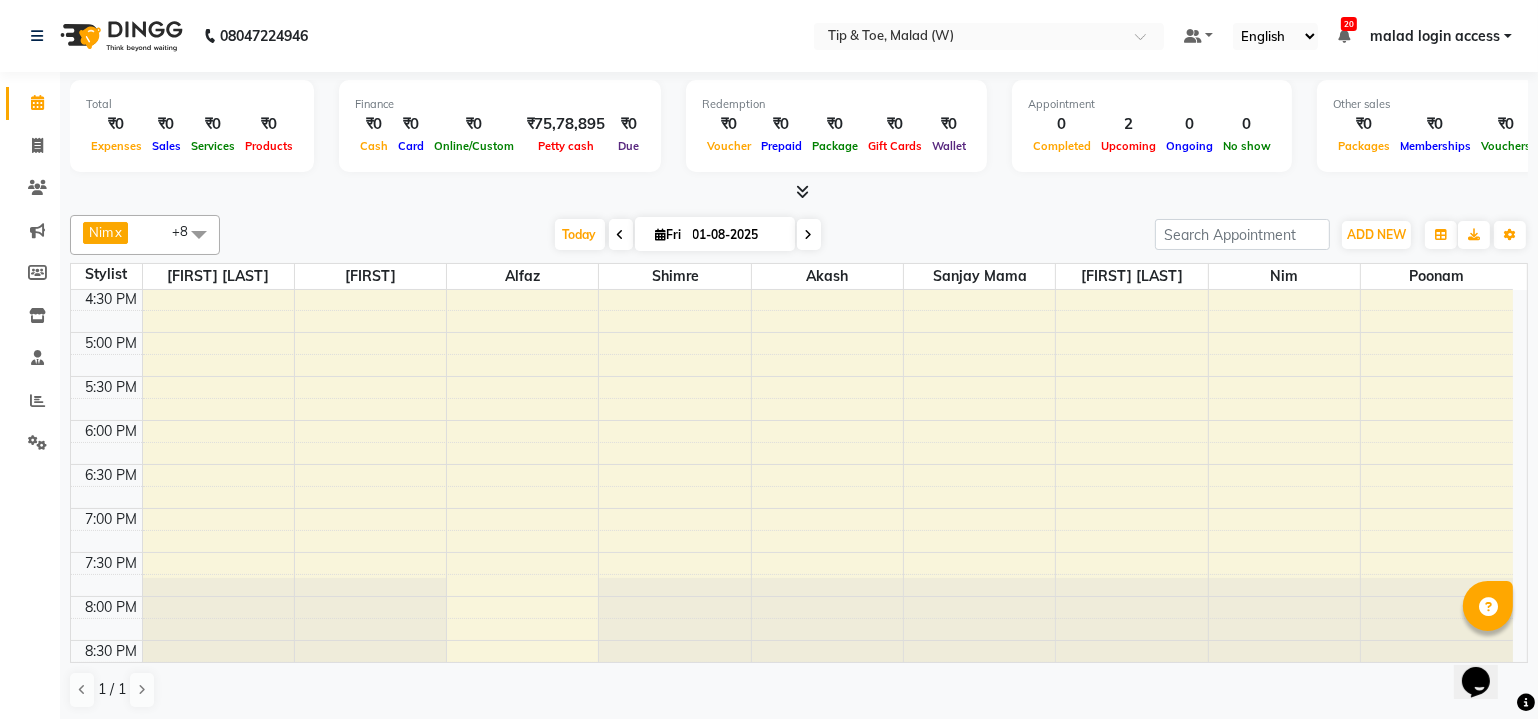 drag, startPoint x: 1518, startPoint y: 460, endPoint x: 1176, endPoint y: 717, distance: 427.8002 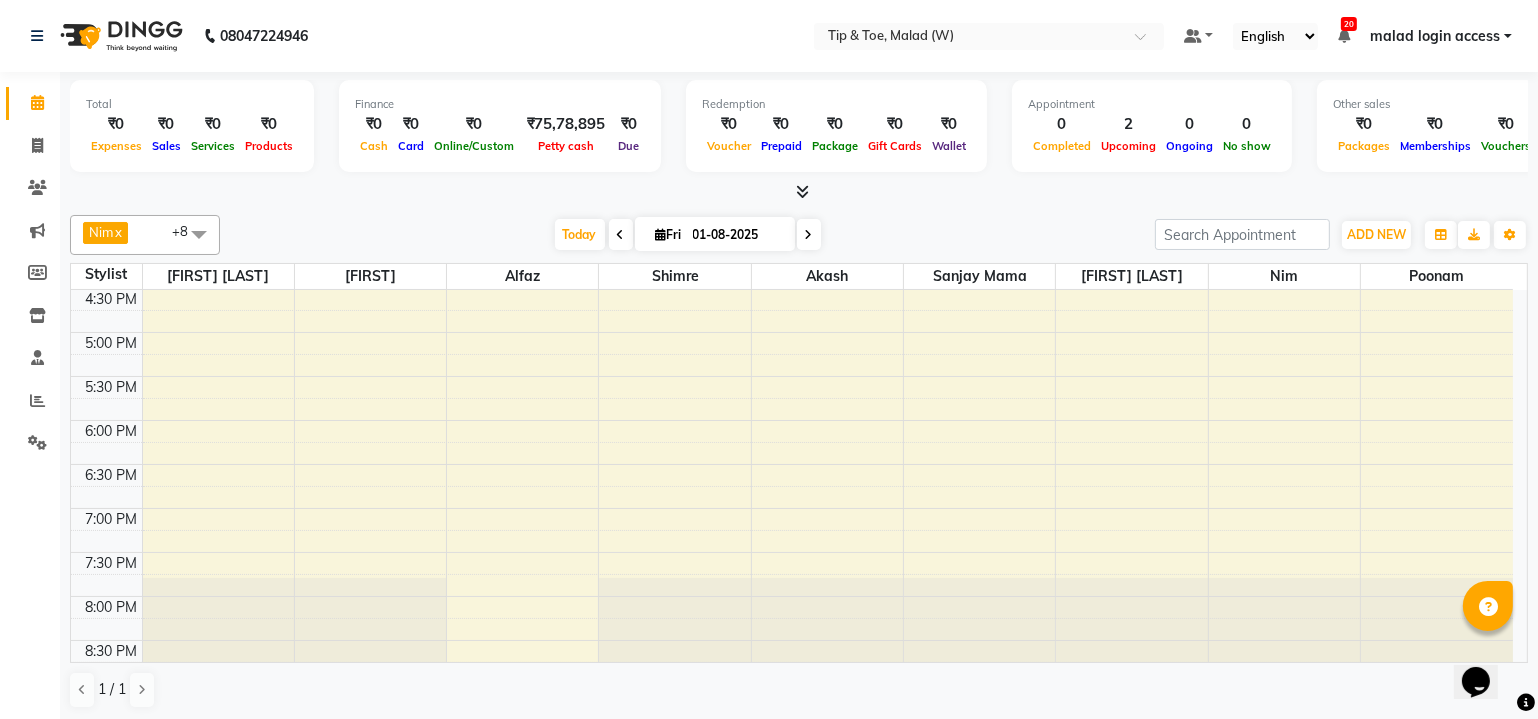 scroll, scrollTop: 0, scrollLeft: 0, axis: both 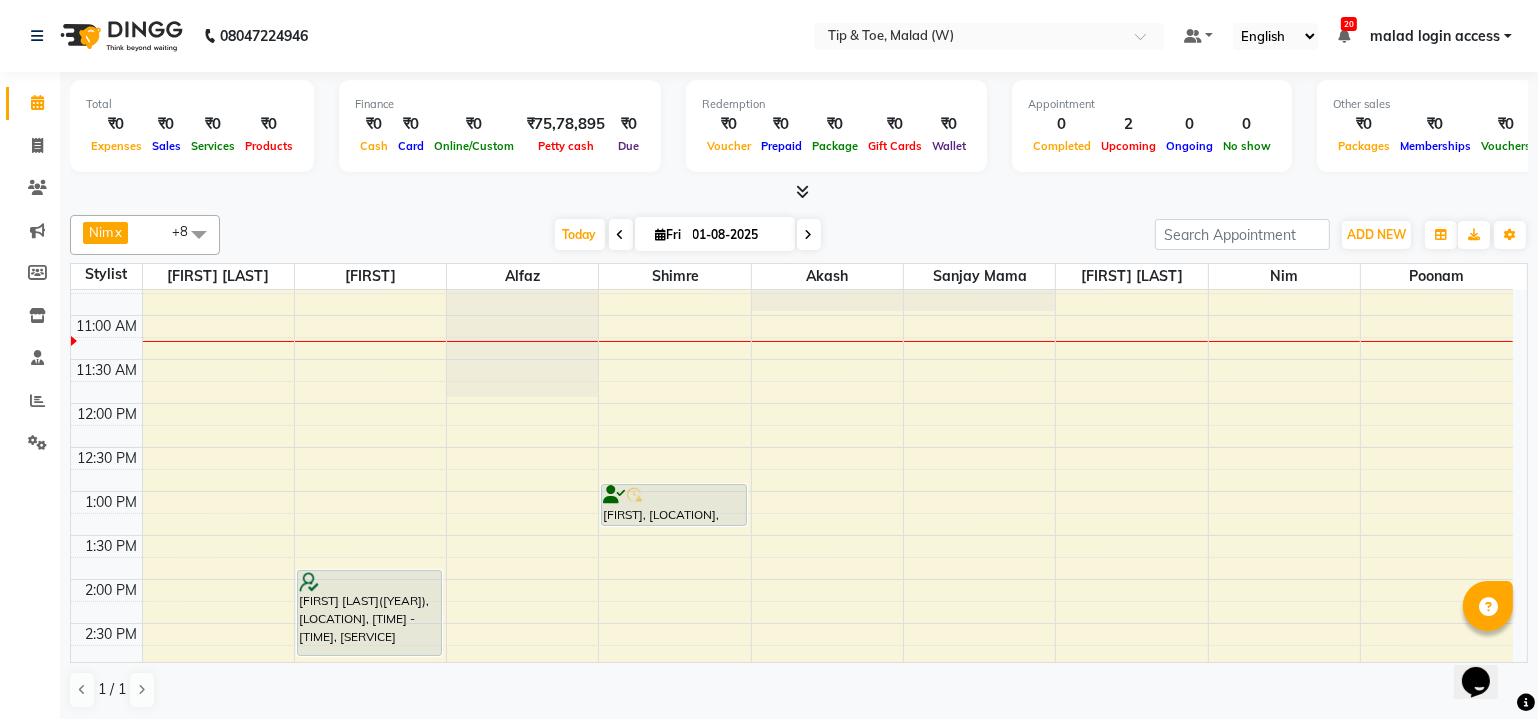click at bounding box center [809, 235] 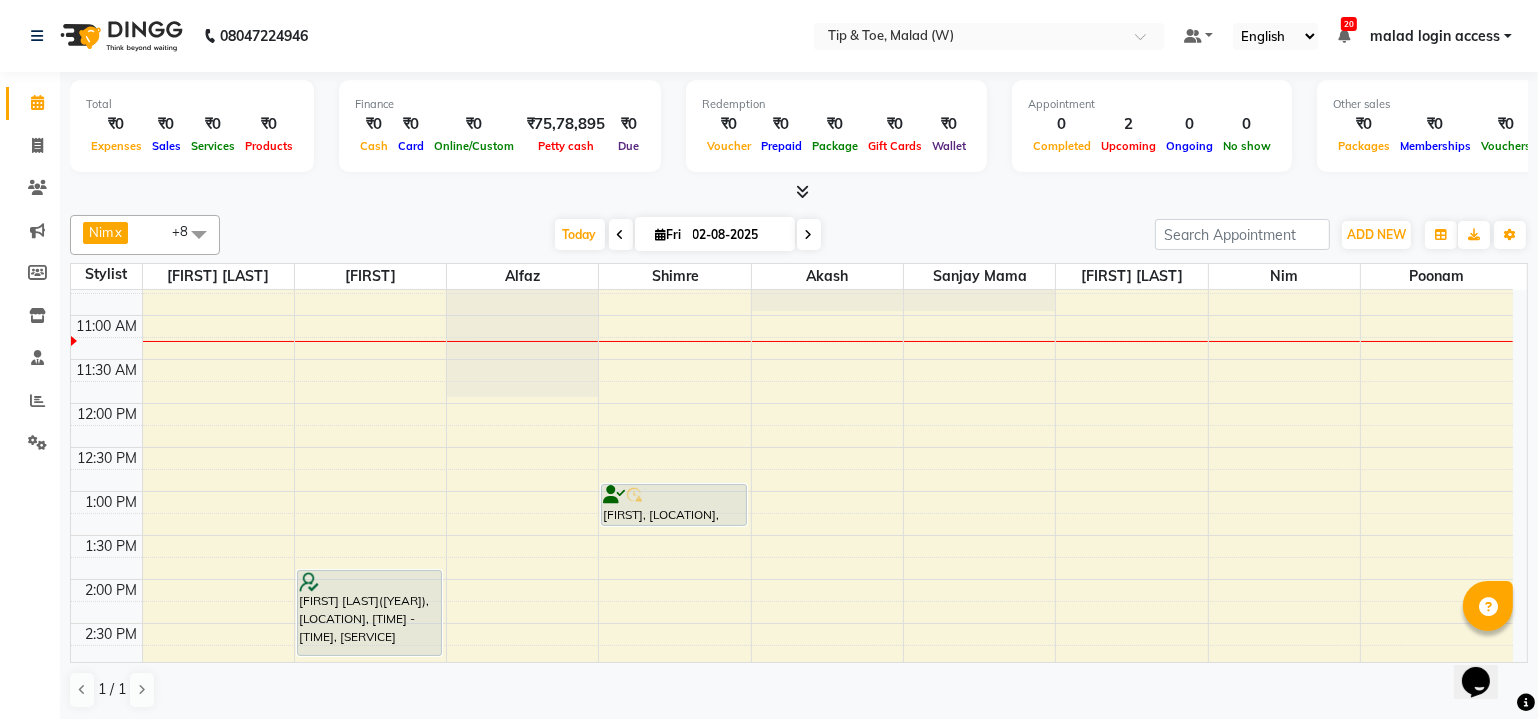 scroll, scrollTop: 260, scrollLeft: 0, axis: vertical 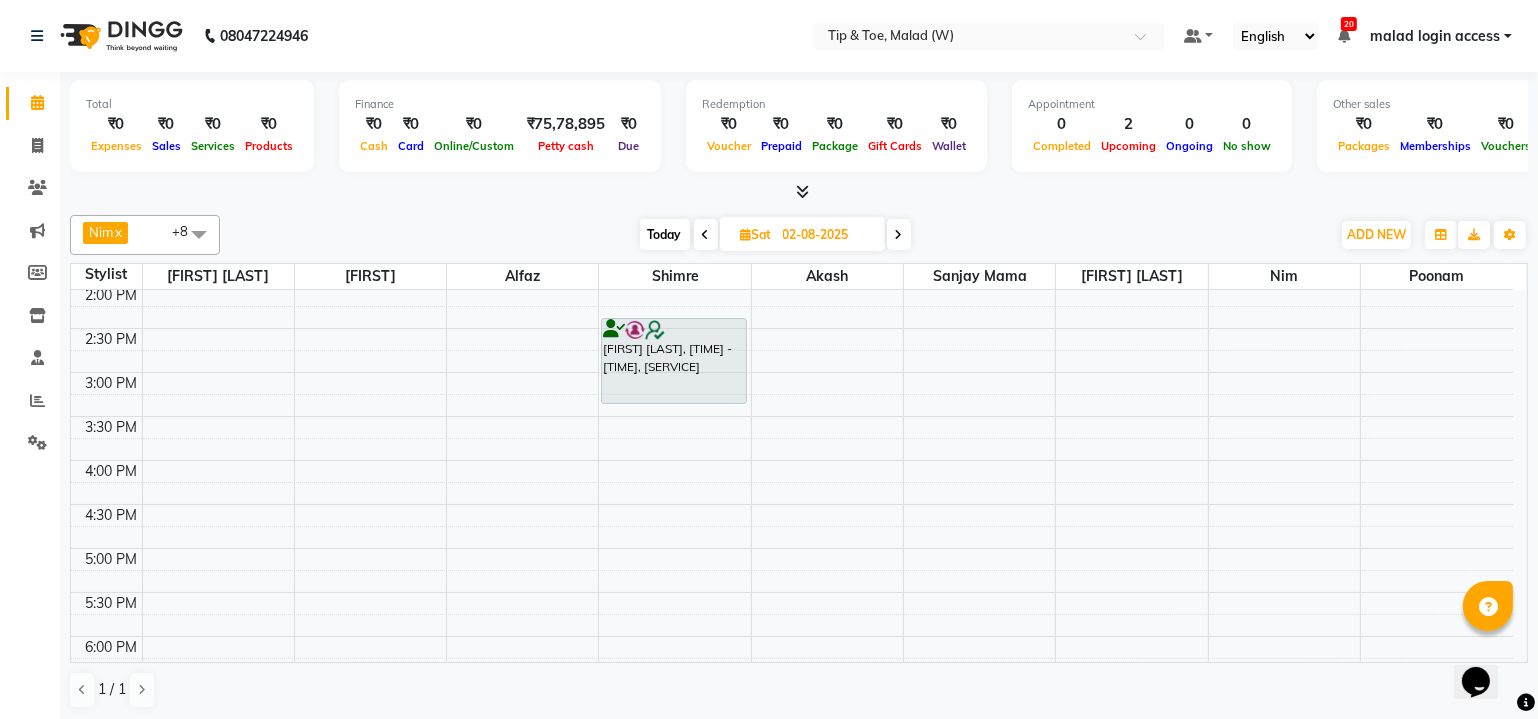 click on "[TIME] [TIME] [TIME] [TIME] [TIME] [TIME] [TIME] [TIME] [TIME] [TIME] [TIME] [TIME] [TIME] [TIME] [TIME] [TIME] [TIME] [TIME] [TIME] [TIME] [TIME] [TIME] [TIME] [TIME] [TIME] [TIME]     [FIRST]null, [TIME] - [TIME], [SERVICE]     [FIRST]null, [TIME] - [TIME], [SERVICE]     [FIRST]null, [TIME] - [TIME], [SERVICE]     [FIRST]null, [TIME] - [TIME], [SERVICE]     [FIRST] [LAST], [TIME] - [TIME], [SERVICE]     [FIRST] [LAST], [TIME] - [TIME], [SERVICE]     [FIRST] [LAST], [TIME] - [TIME], [SERVICE]     [FIRST] [LAST], [TIME] - [TIME], [SERVICE]" at bounding box center [792, 328] 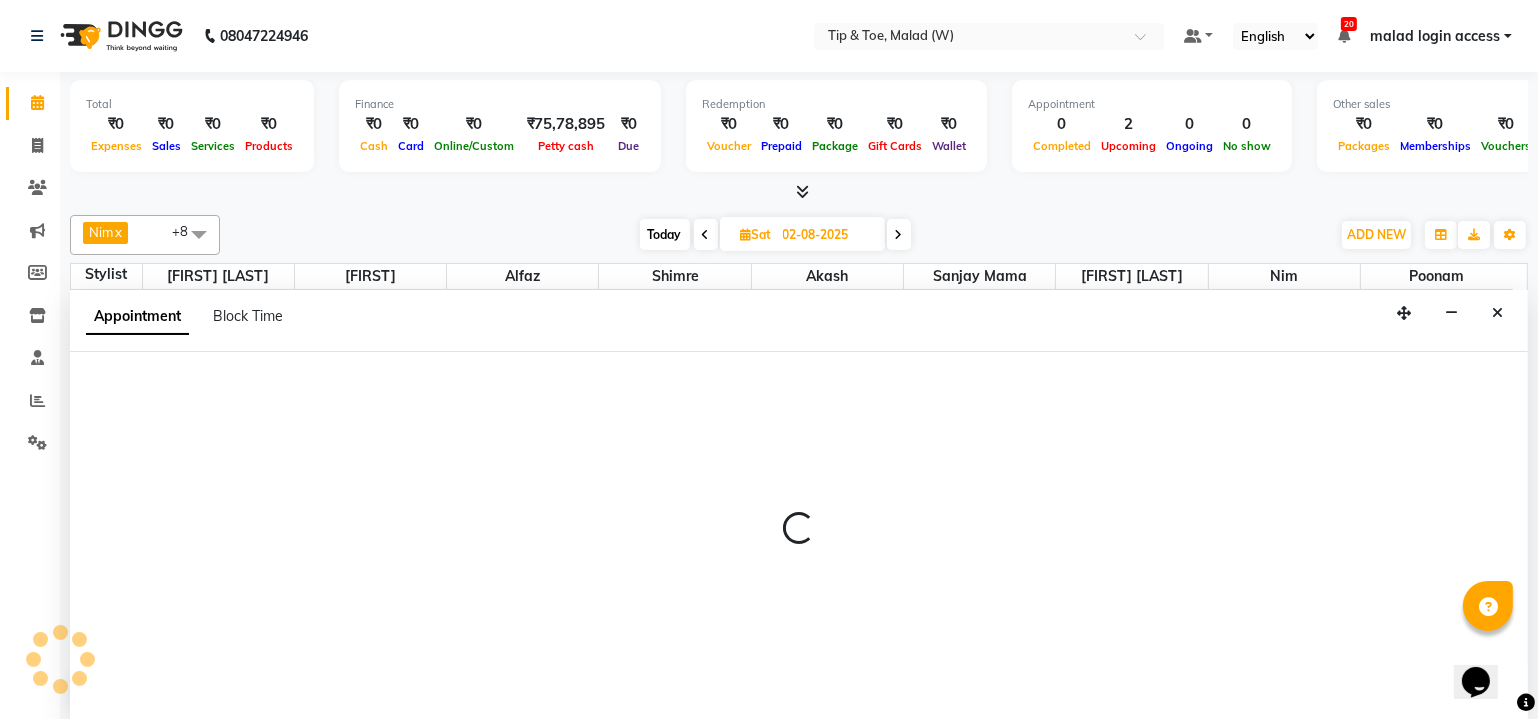 scroll, scrollTop: 0, scrollLeft: 0, axis: both 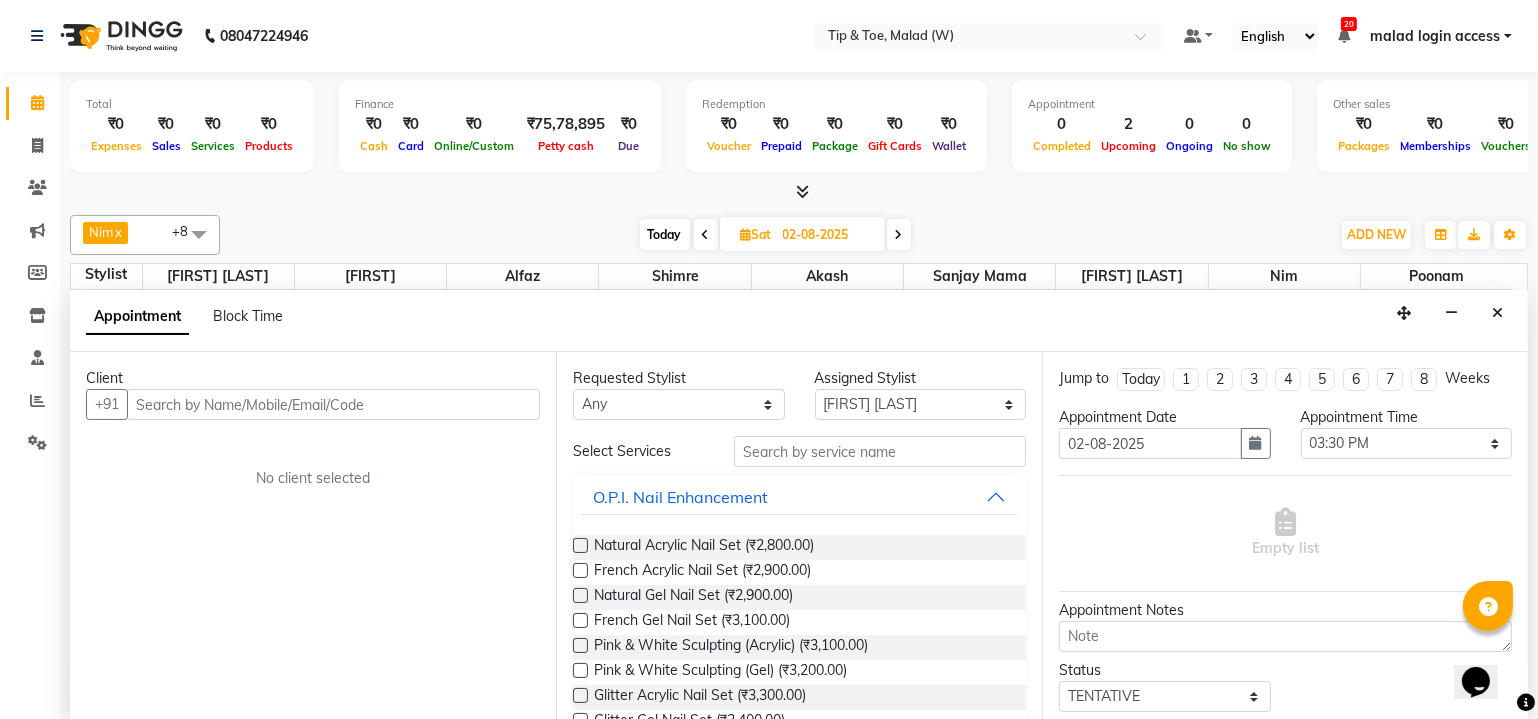 click at bounding box center [333, 404] 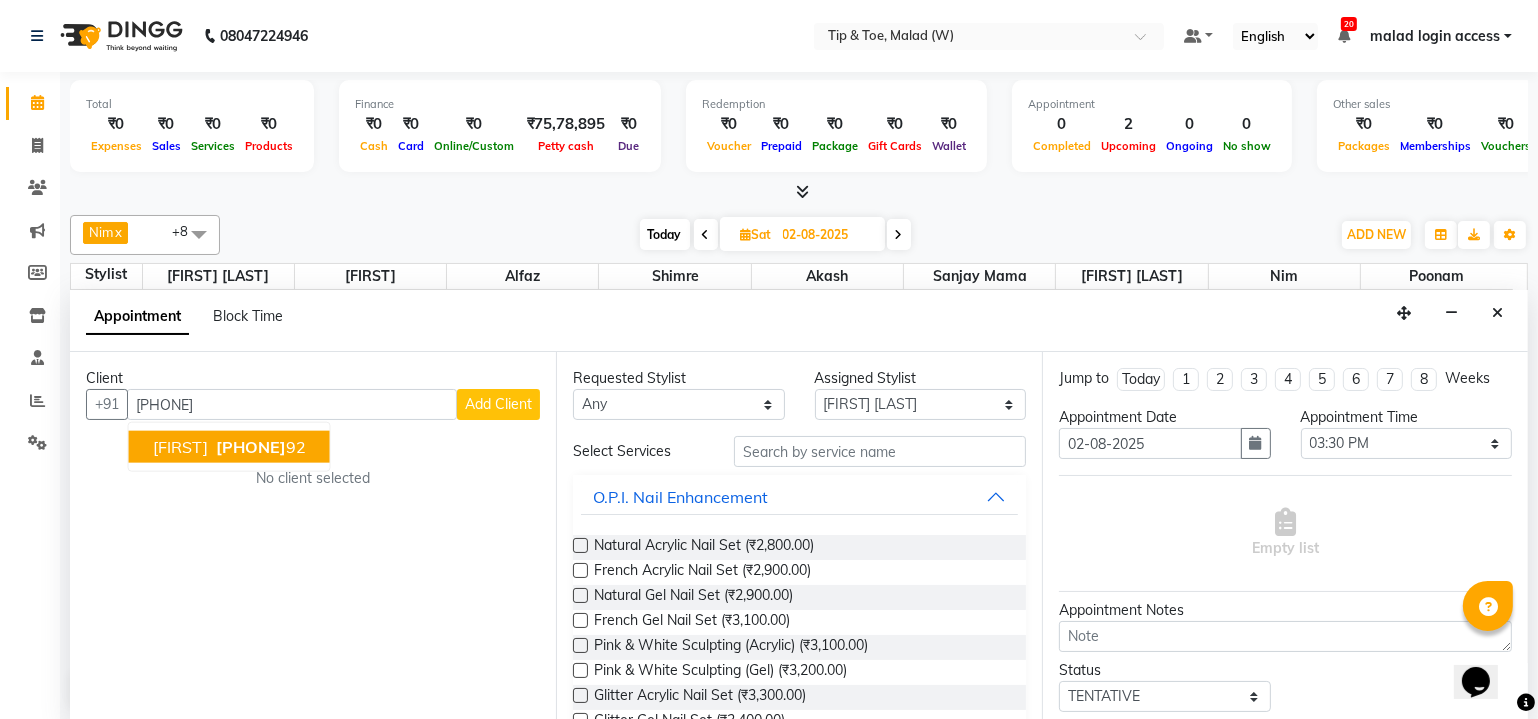click on "[PHONE] [NUMBER]" at bounding box center (259, 447) 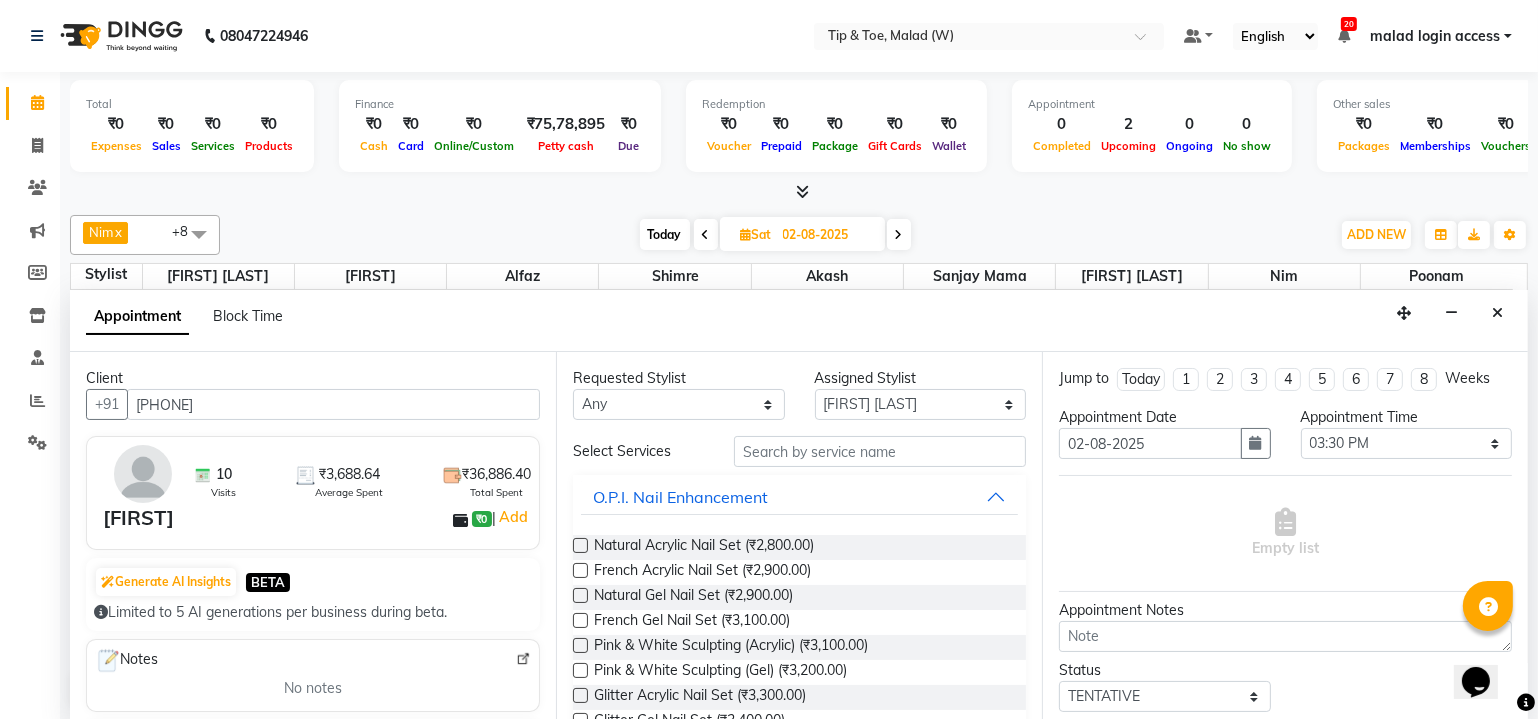 type on "[PHONE]" 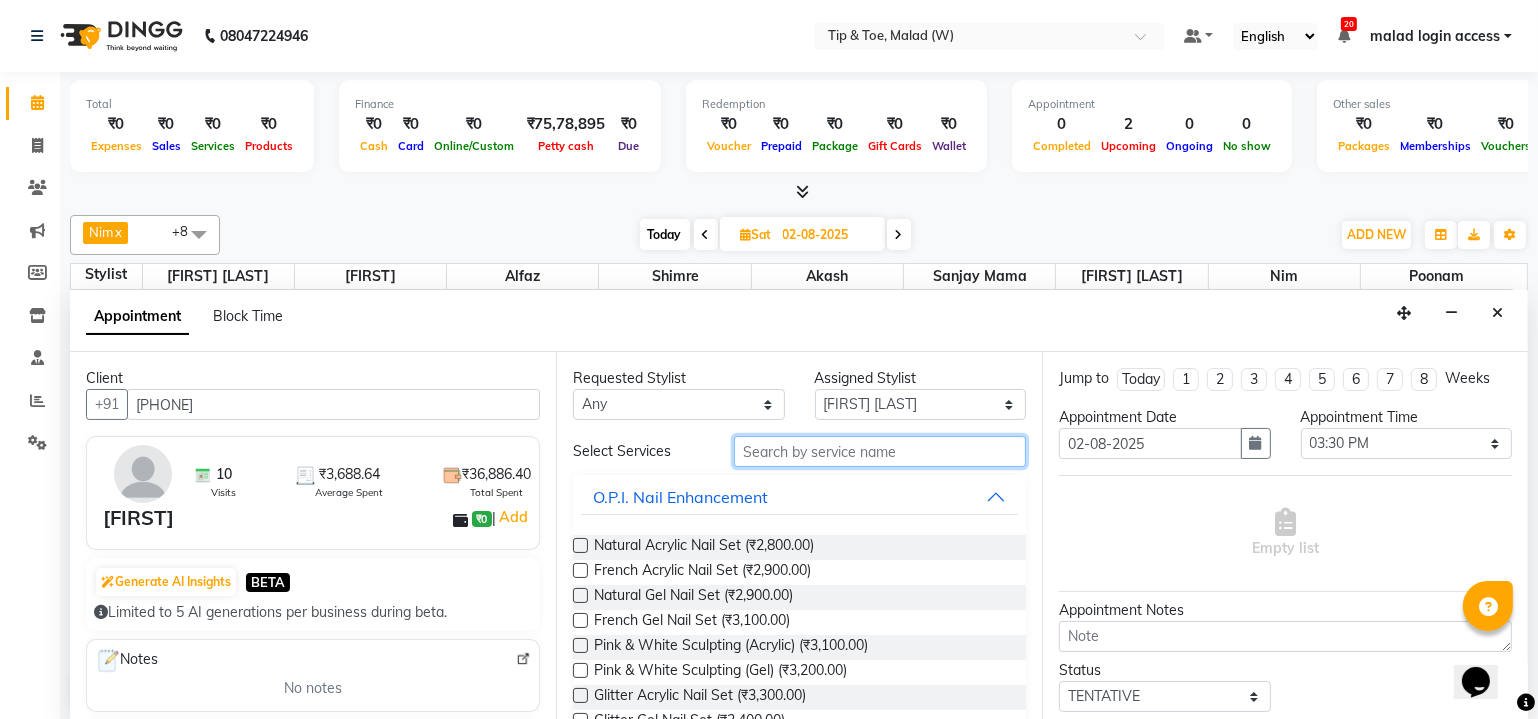 click at bounding box center [880, 451] 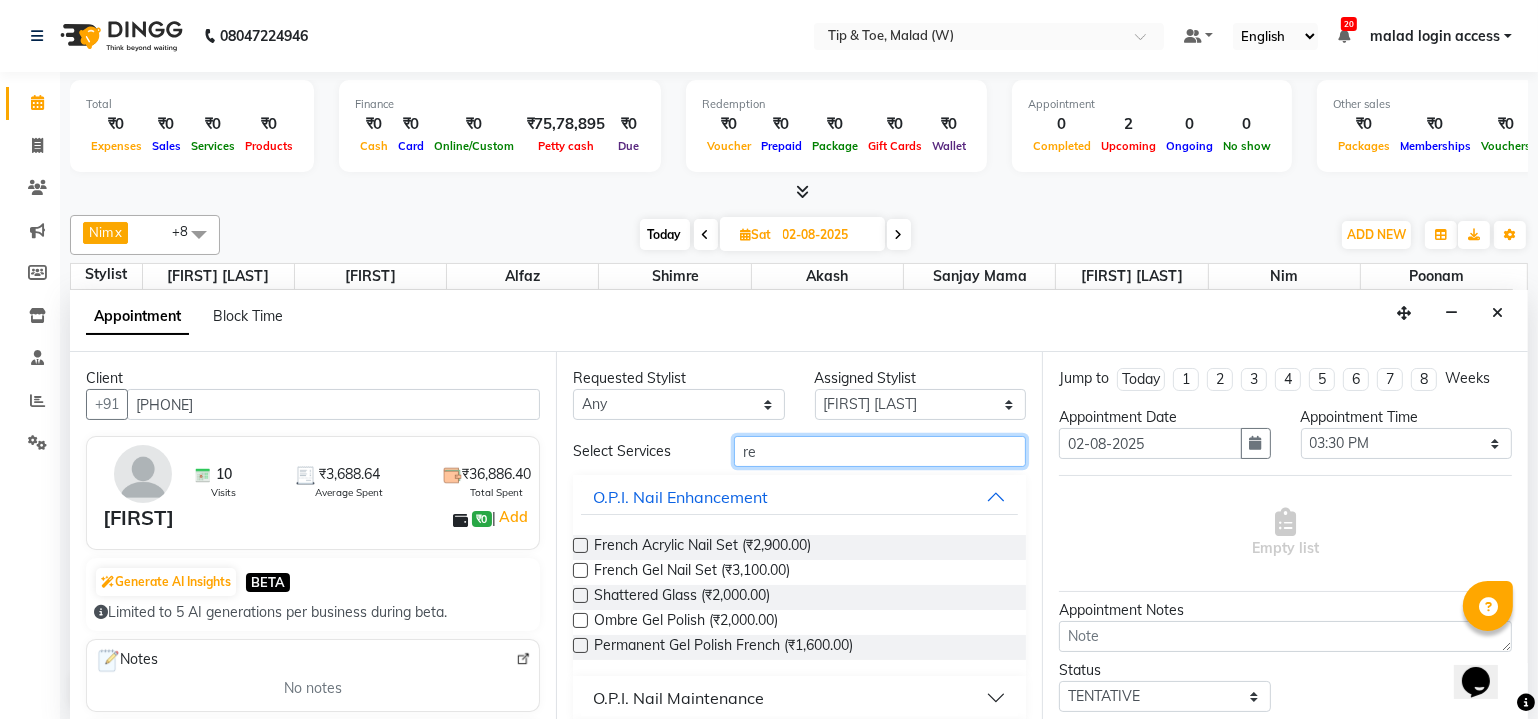 type on "re" 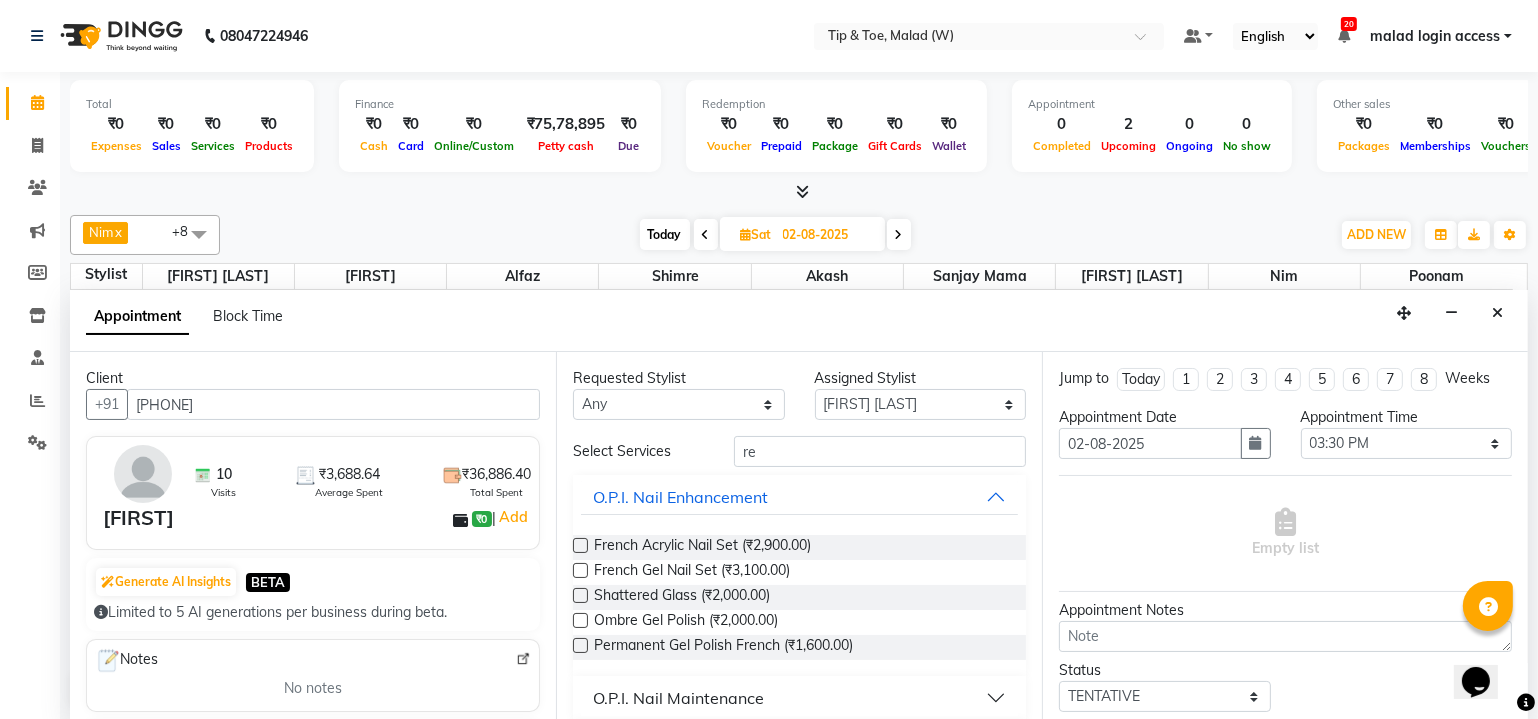 click on "O.P.I. Nail Maintenance" at bounding box center (678, 698) 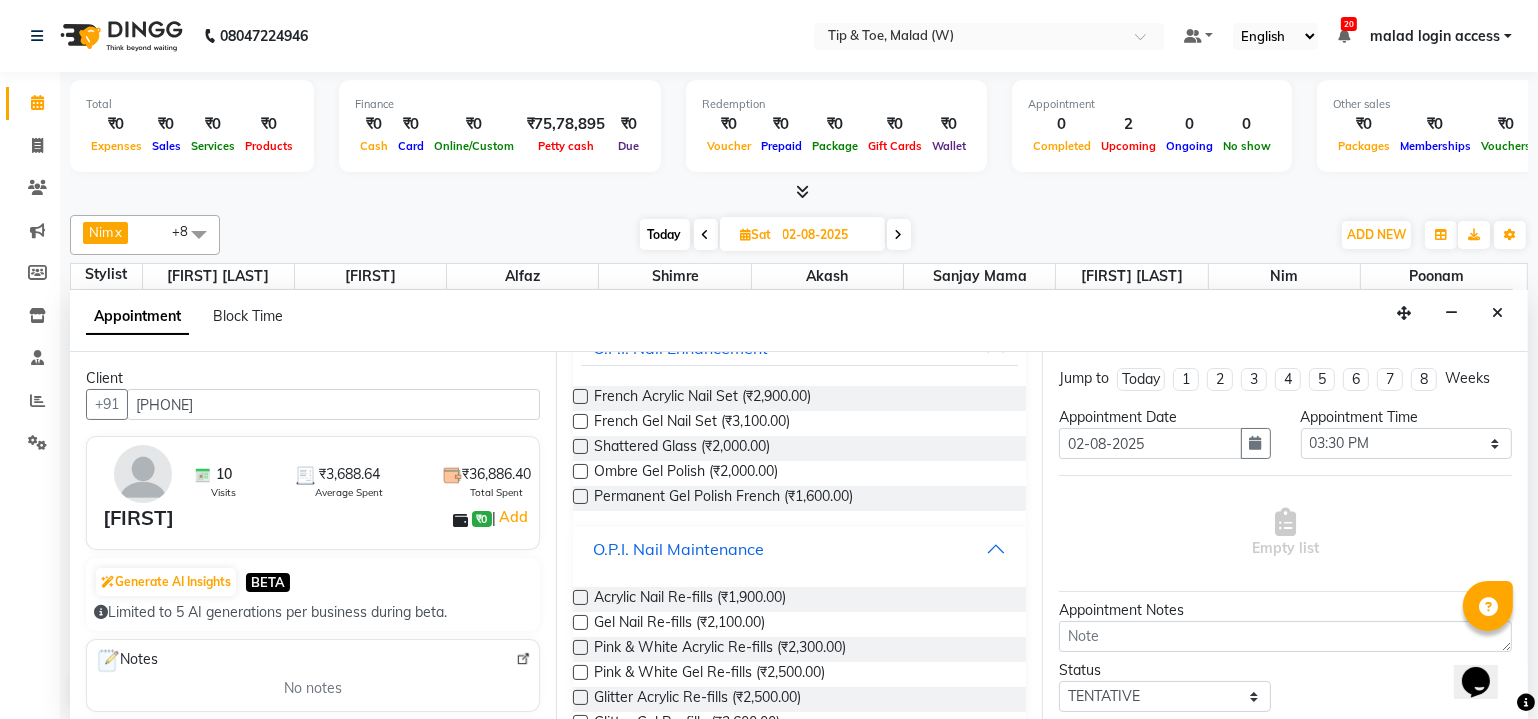 scroll, scrollTop: 272, scrollLeft: 0, axis: vertical 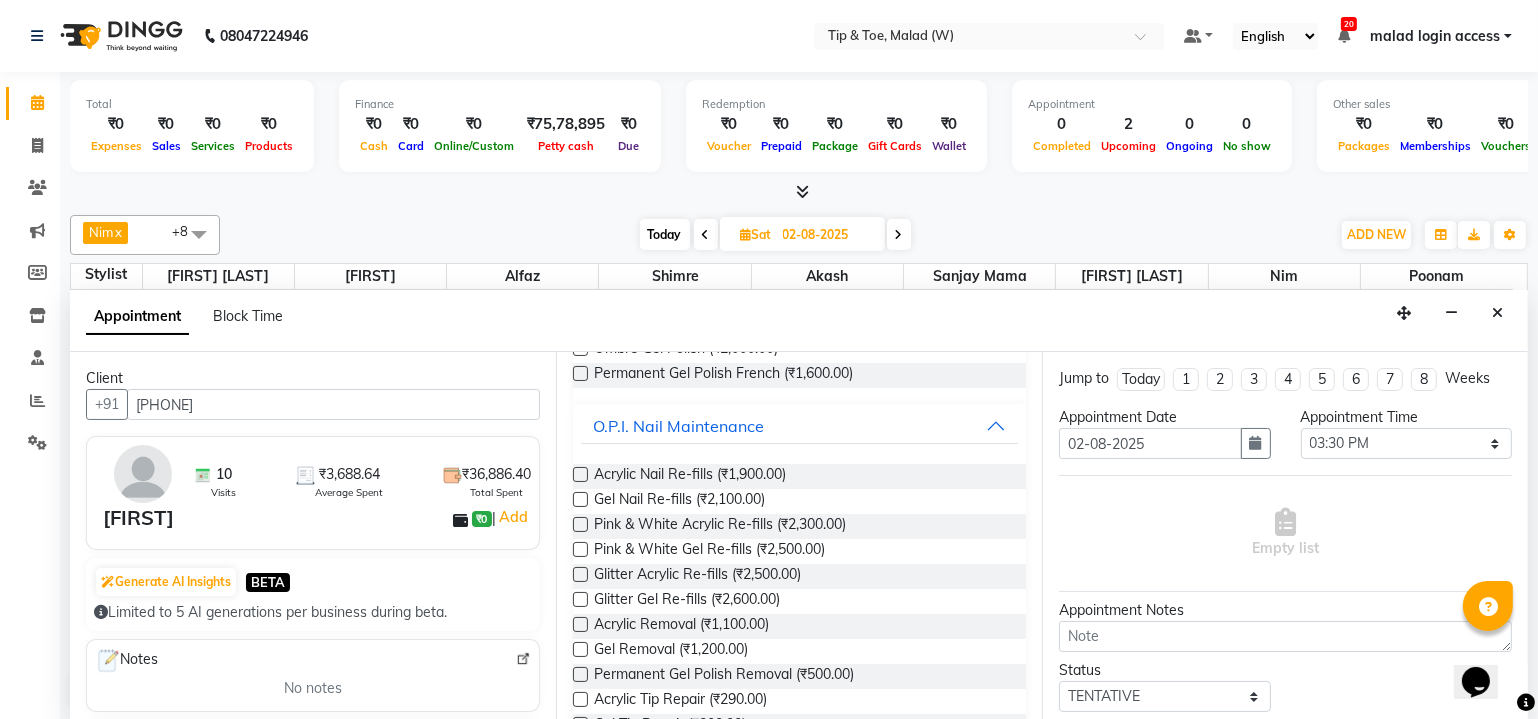 click at bounding box center [580, 474] 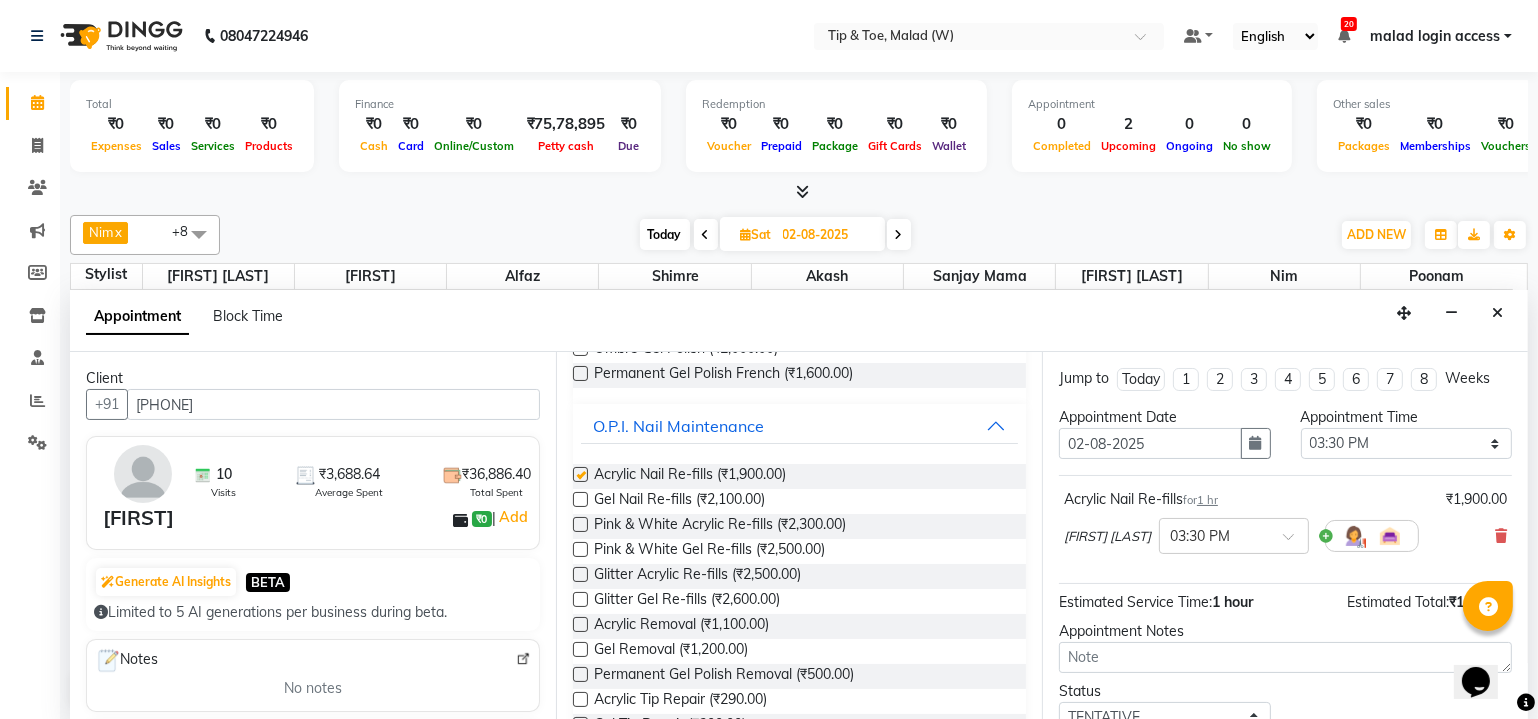 checkbox on "false" 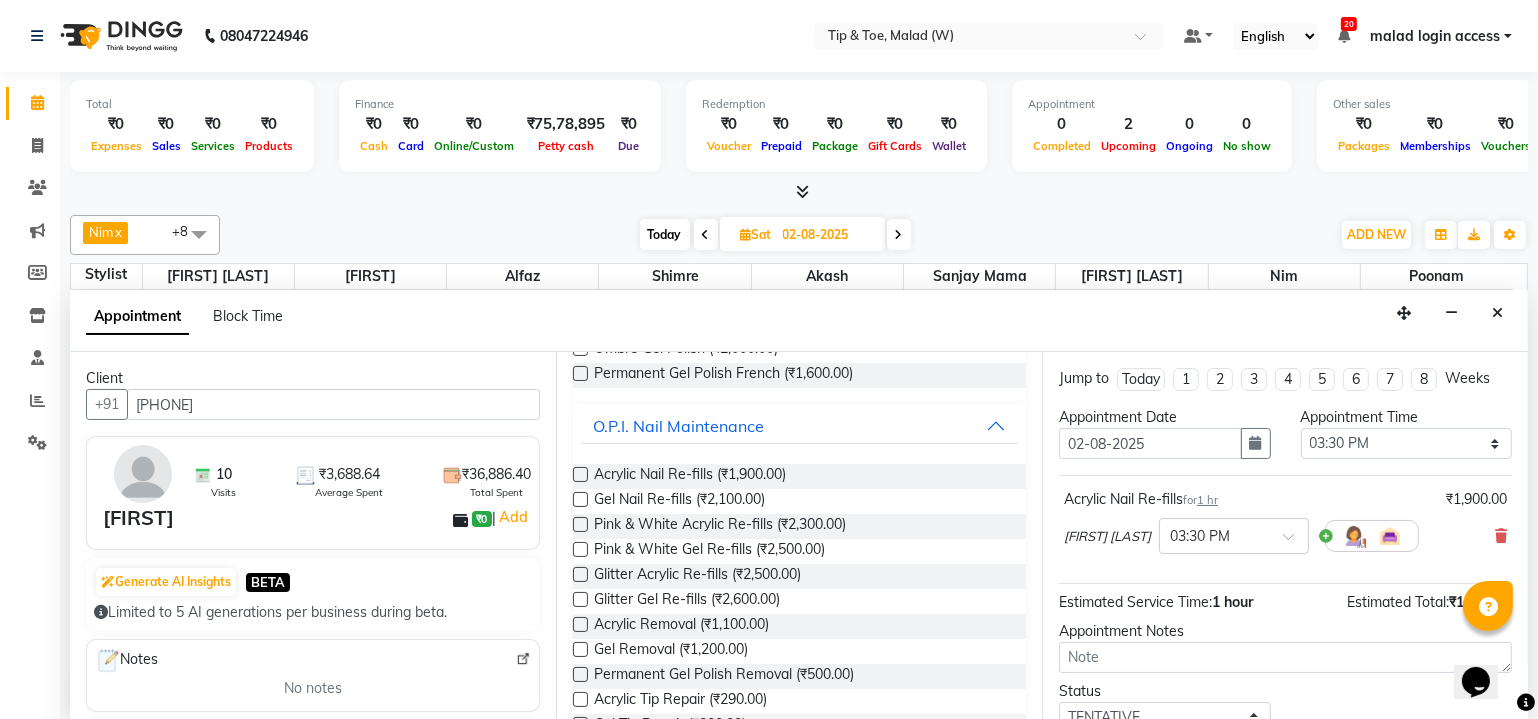 scroll, scrollTop: 0, scrollLeft: 0, axis: both 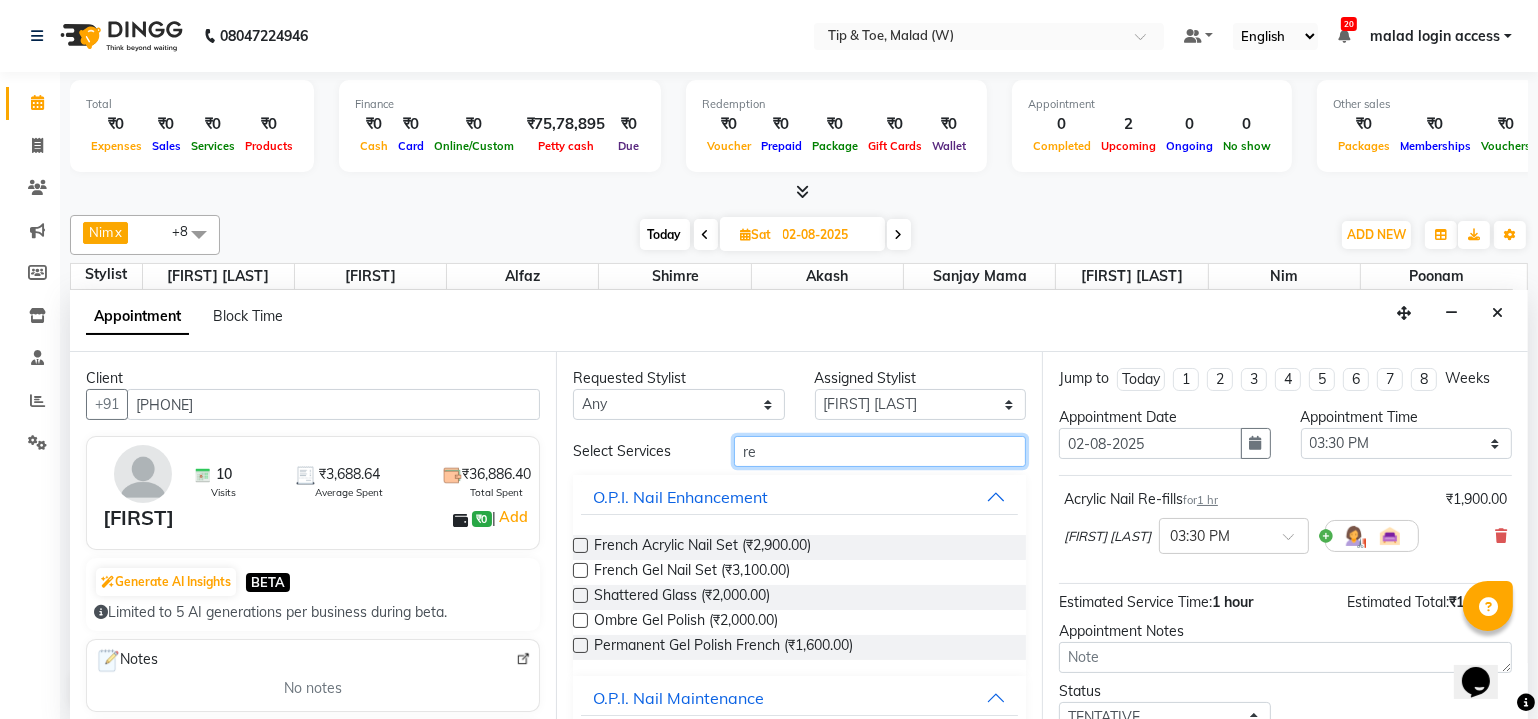 click on "re" at bounding box center (880, 451) 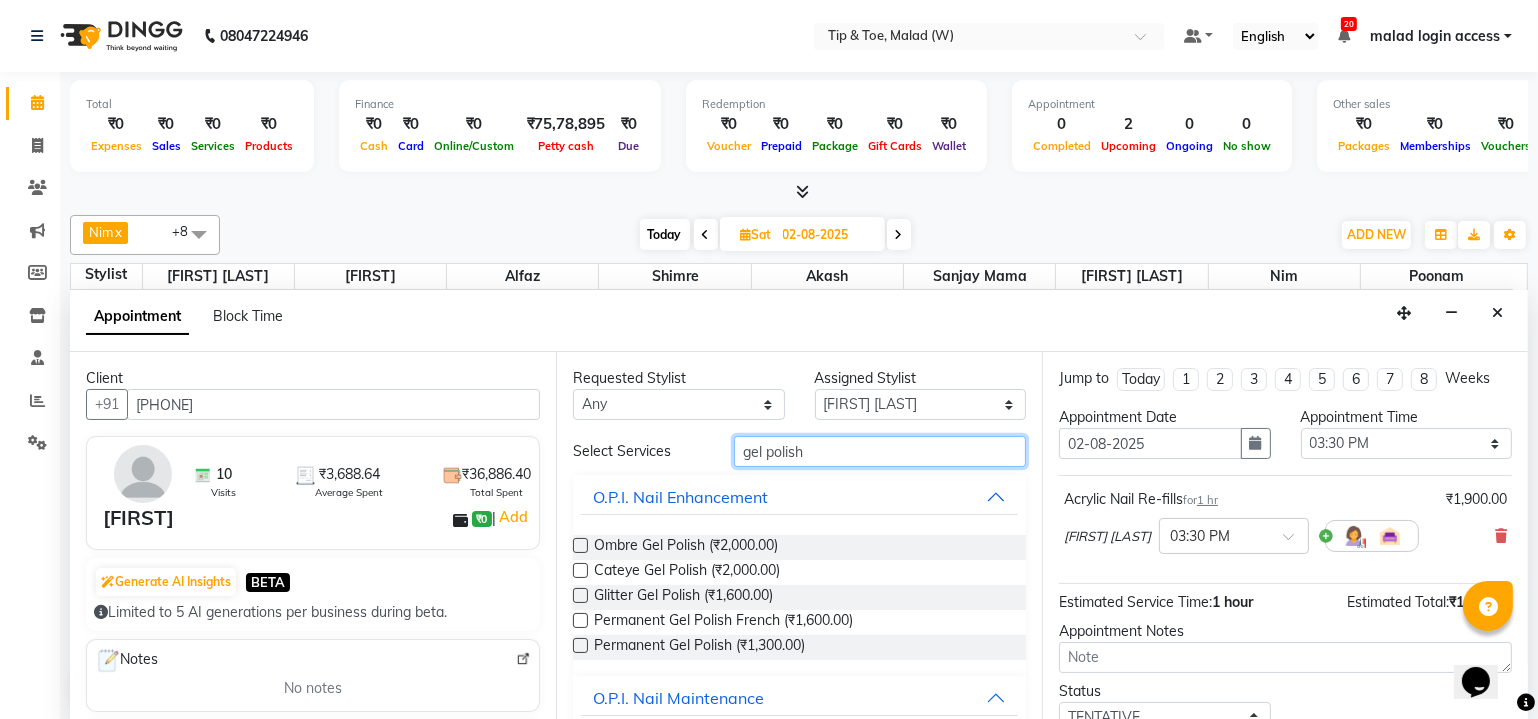 type on "gel polish" 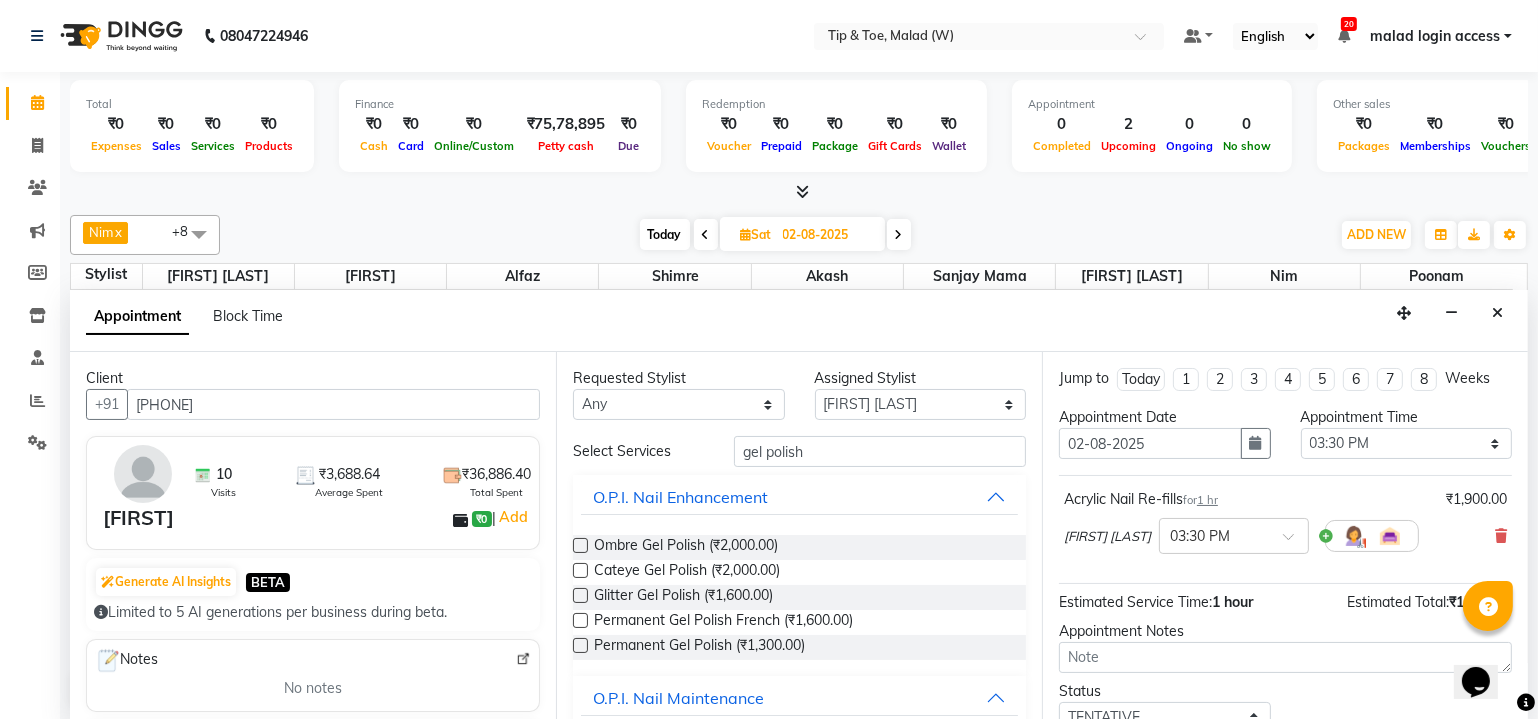 click at bounding box center (580, 645) 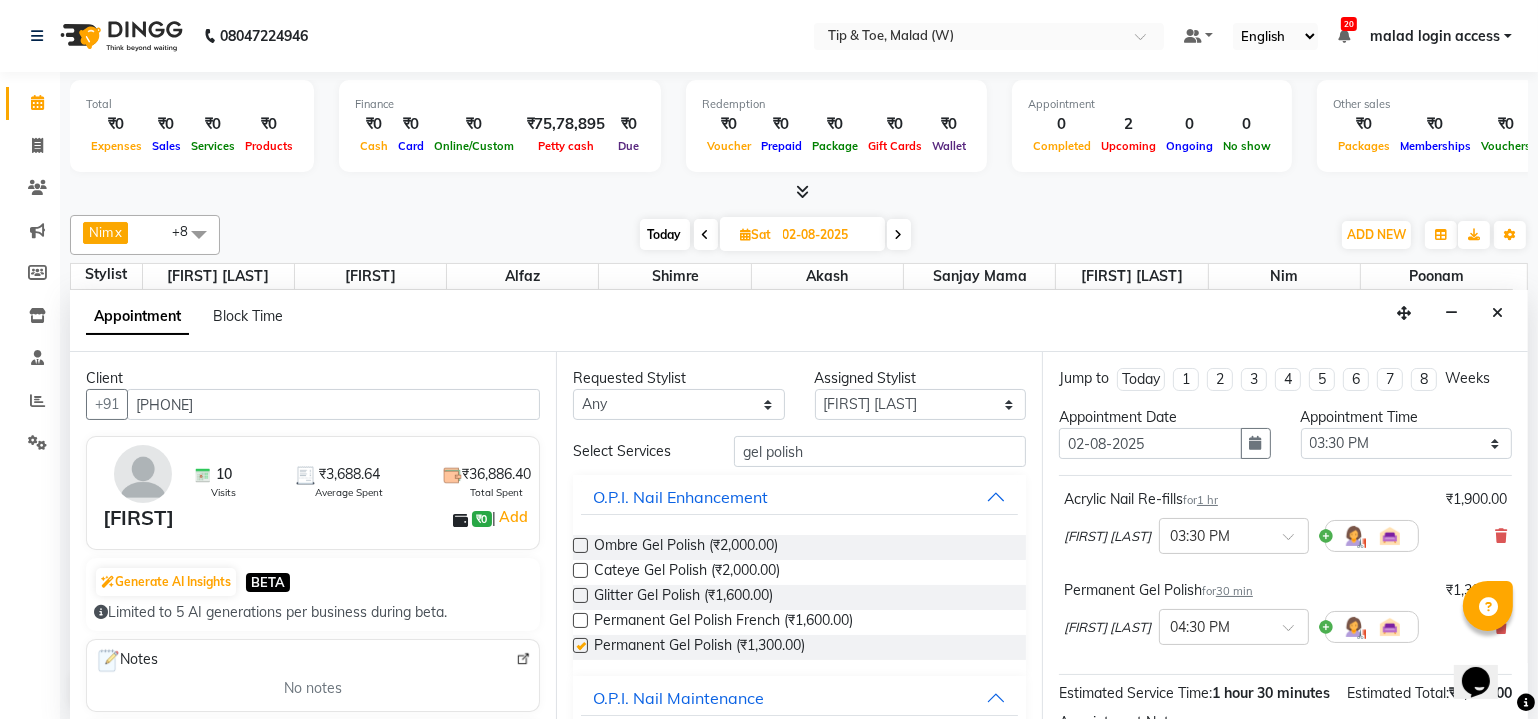 checkbox on "false" 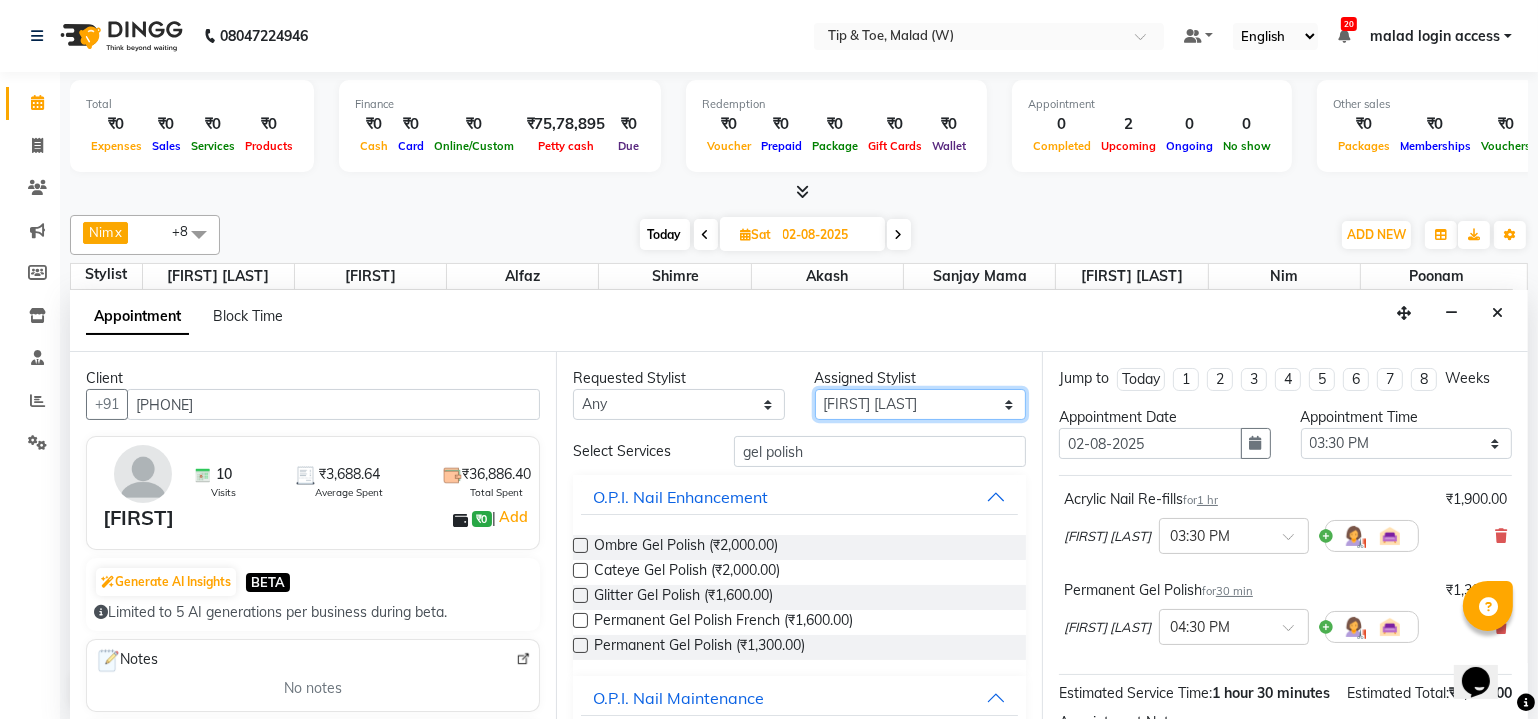 click on "Select [FIRST]  [FIRST]  [FIRST] [LAST] [FIRST] [FIRST] [FIRST] [FIRST] [FIRST] [FIRST] [FIRST] [FIRST]" at bounding box center (921, 404) 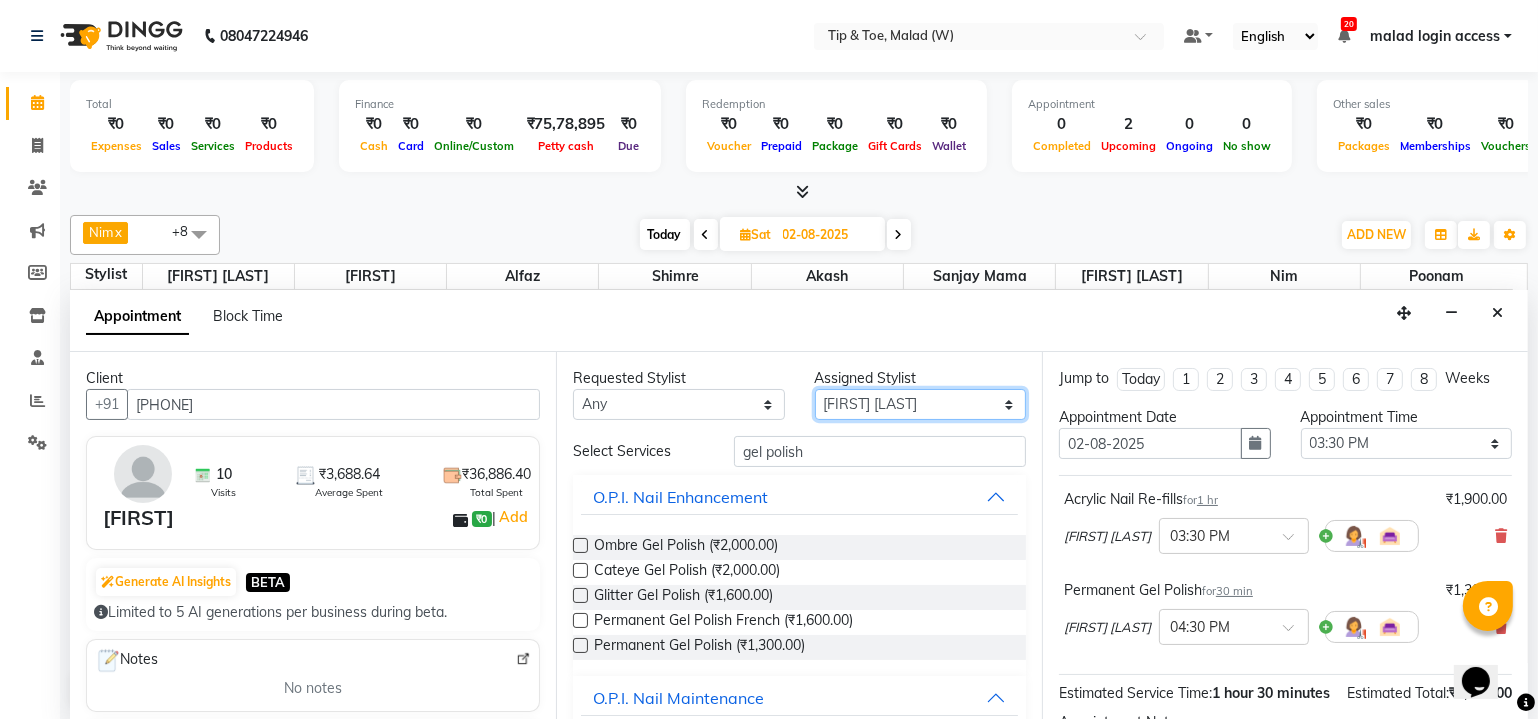 select on "84683" 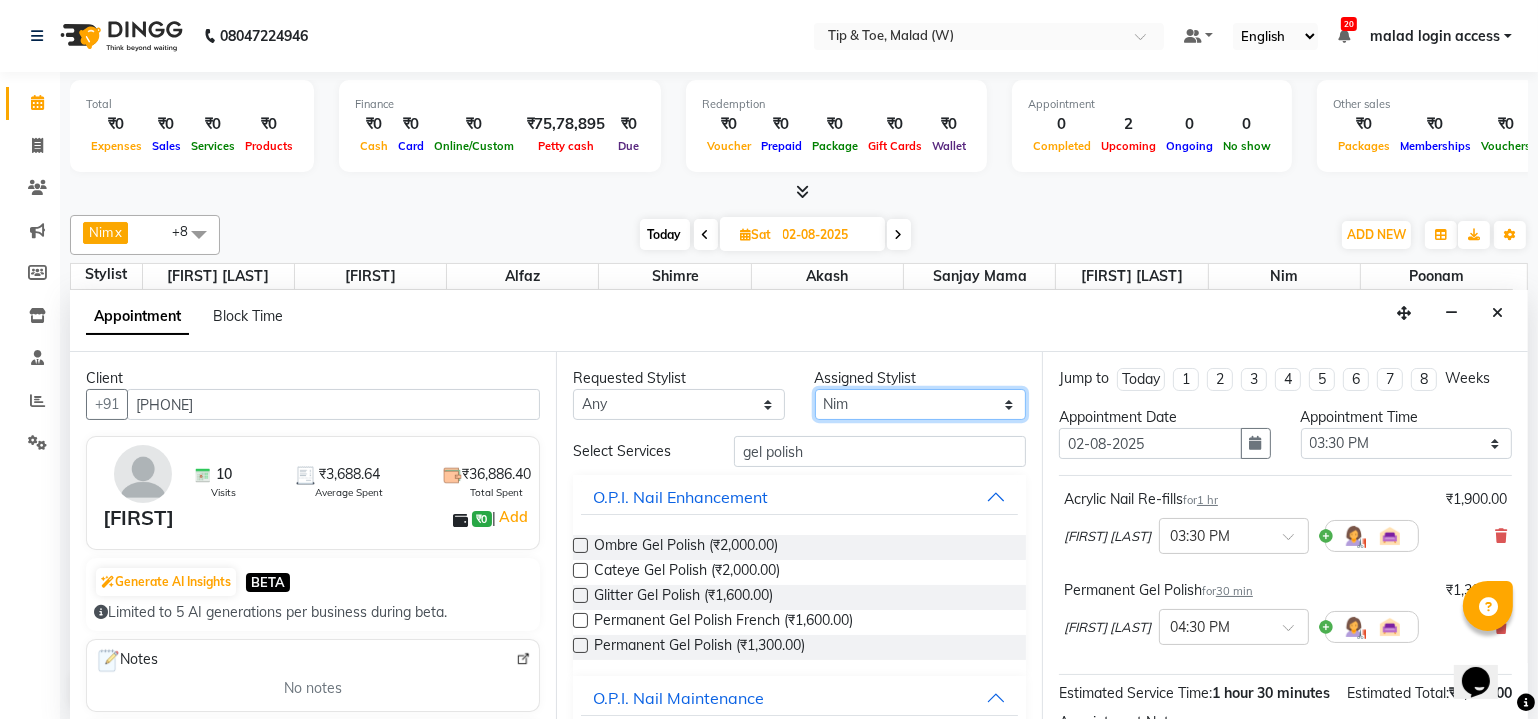 click on "Select [FIRST]  [FIRST]  [FIRST] [LAST] [FIRST] [FIRST] [FIRST] [FIRST] [FIRST] [FIRST] [FIRST] [FIRST]" at bounding box center [921, 404] 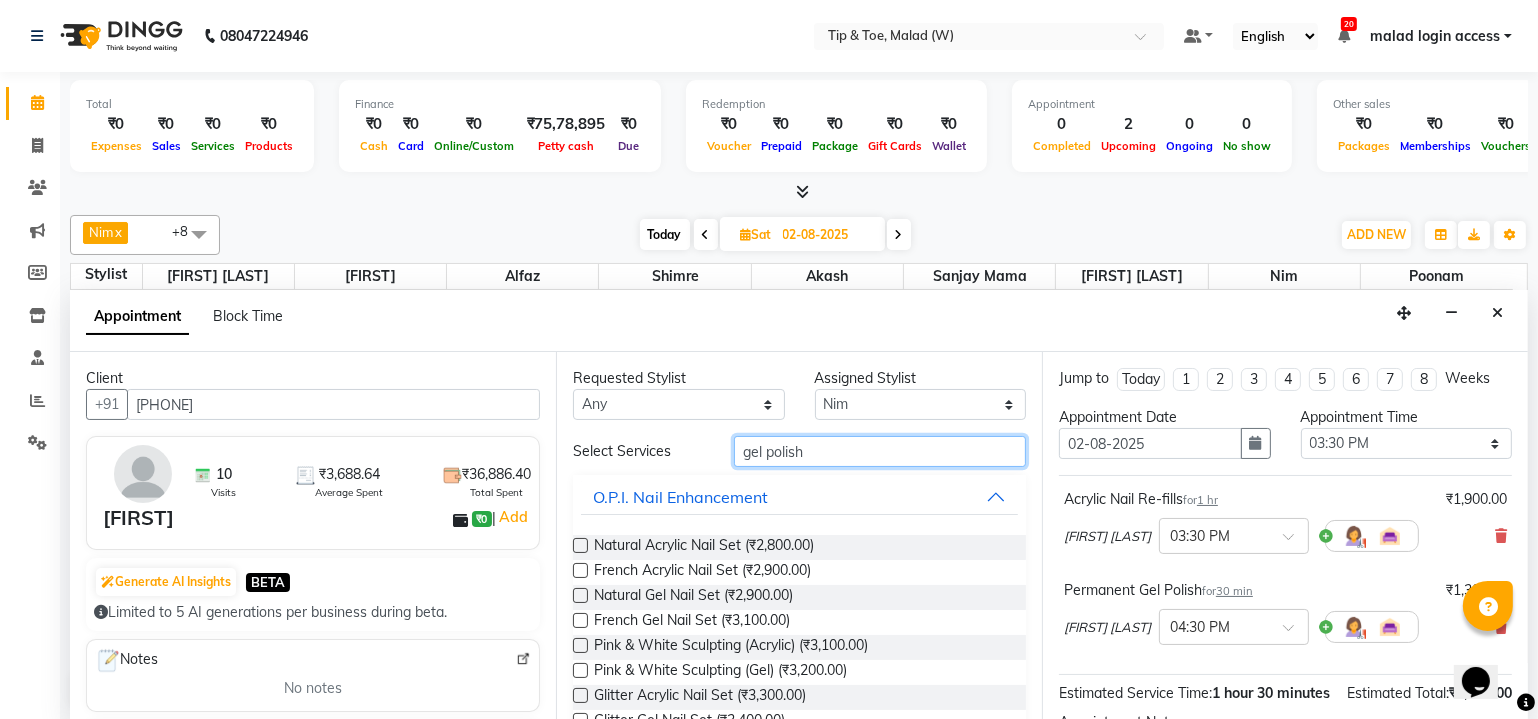 click on "gel polish" at bounding box center [880, 451] 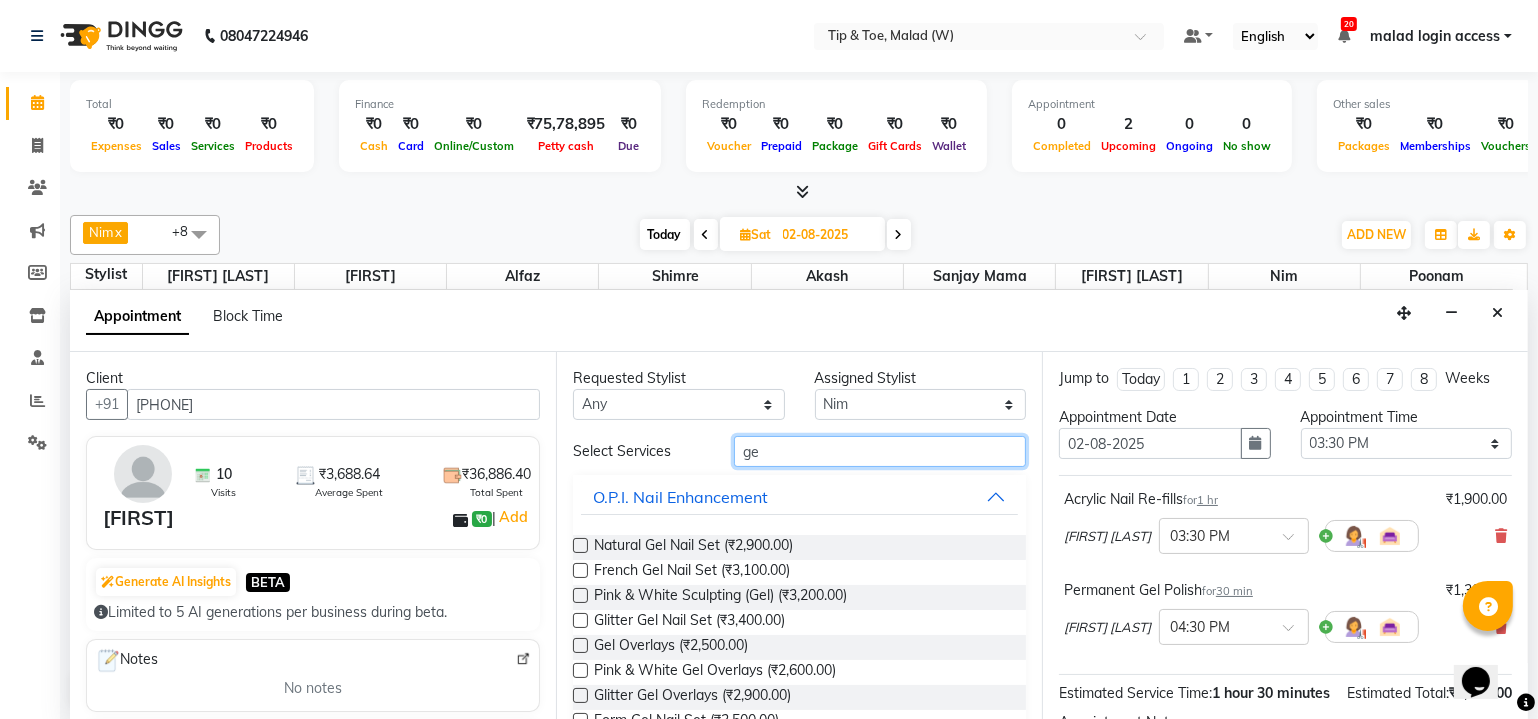 type on "g" 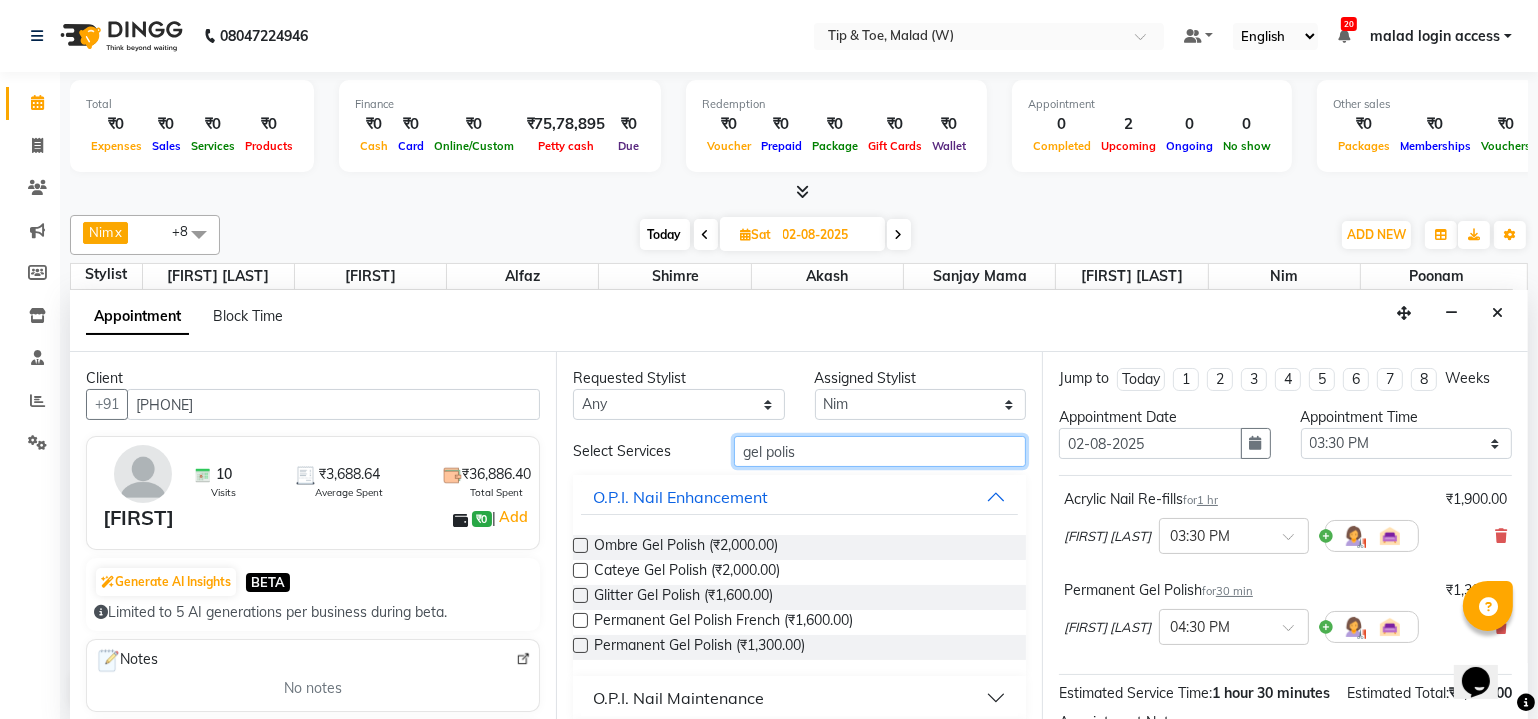 type on "gel polish" 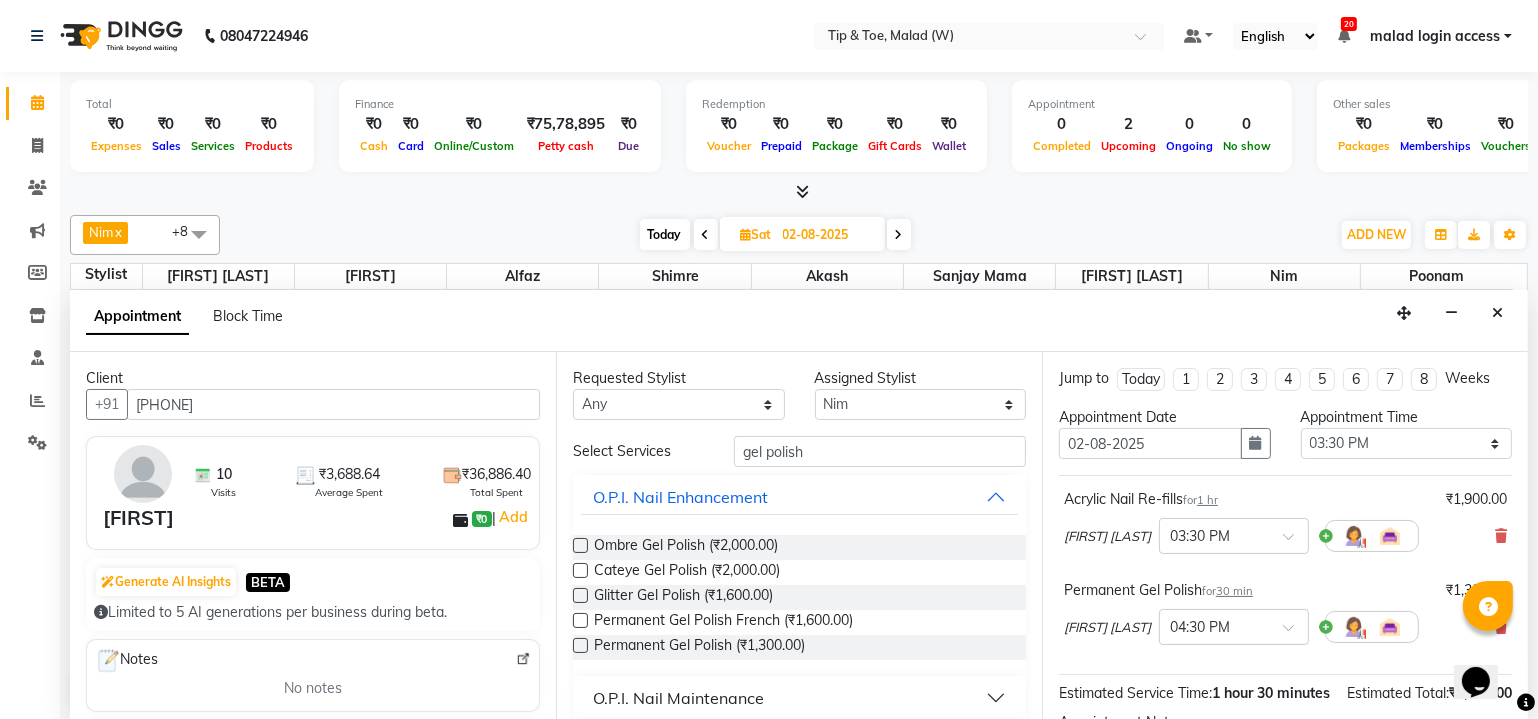 click at bounding box center (580, 645) 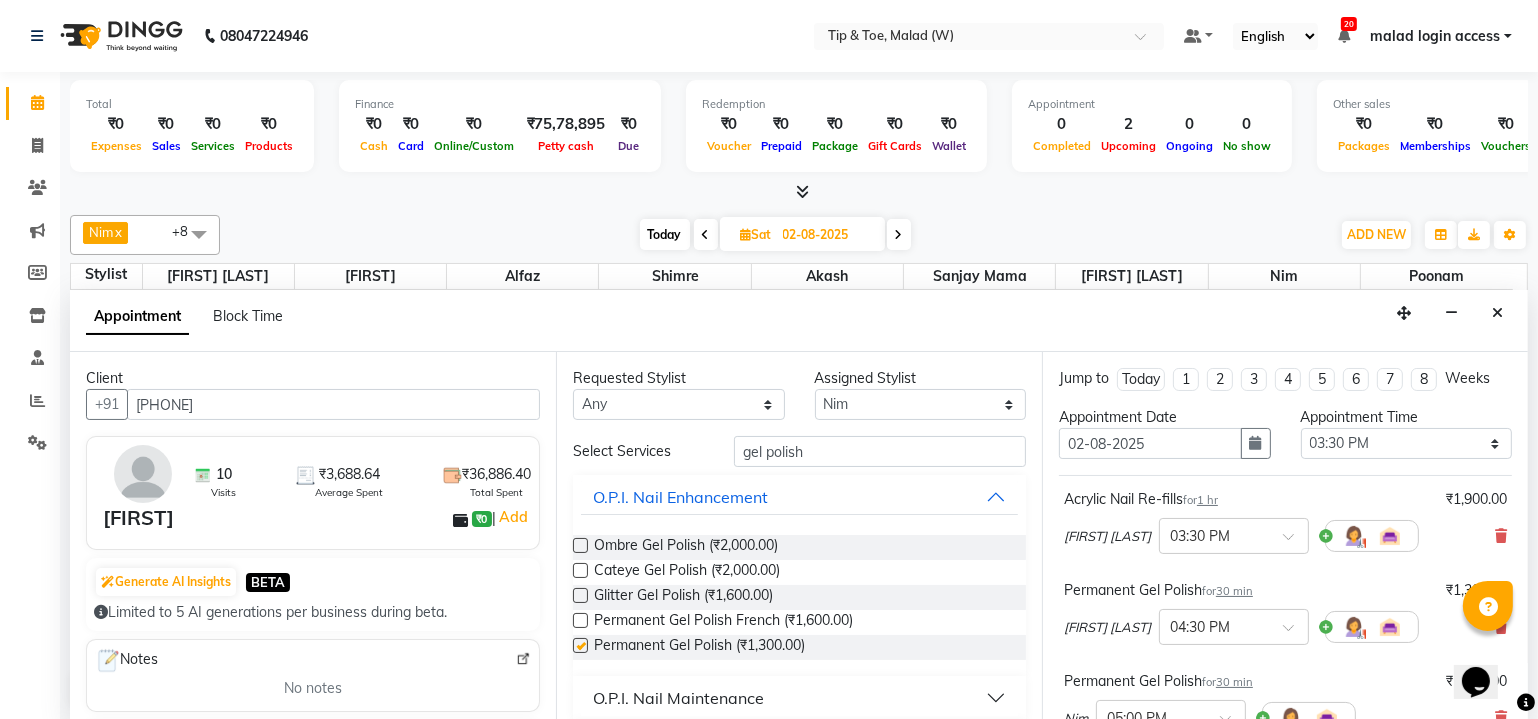 checkbox on "false" 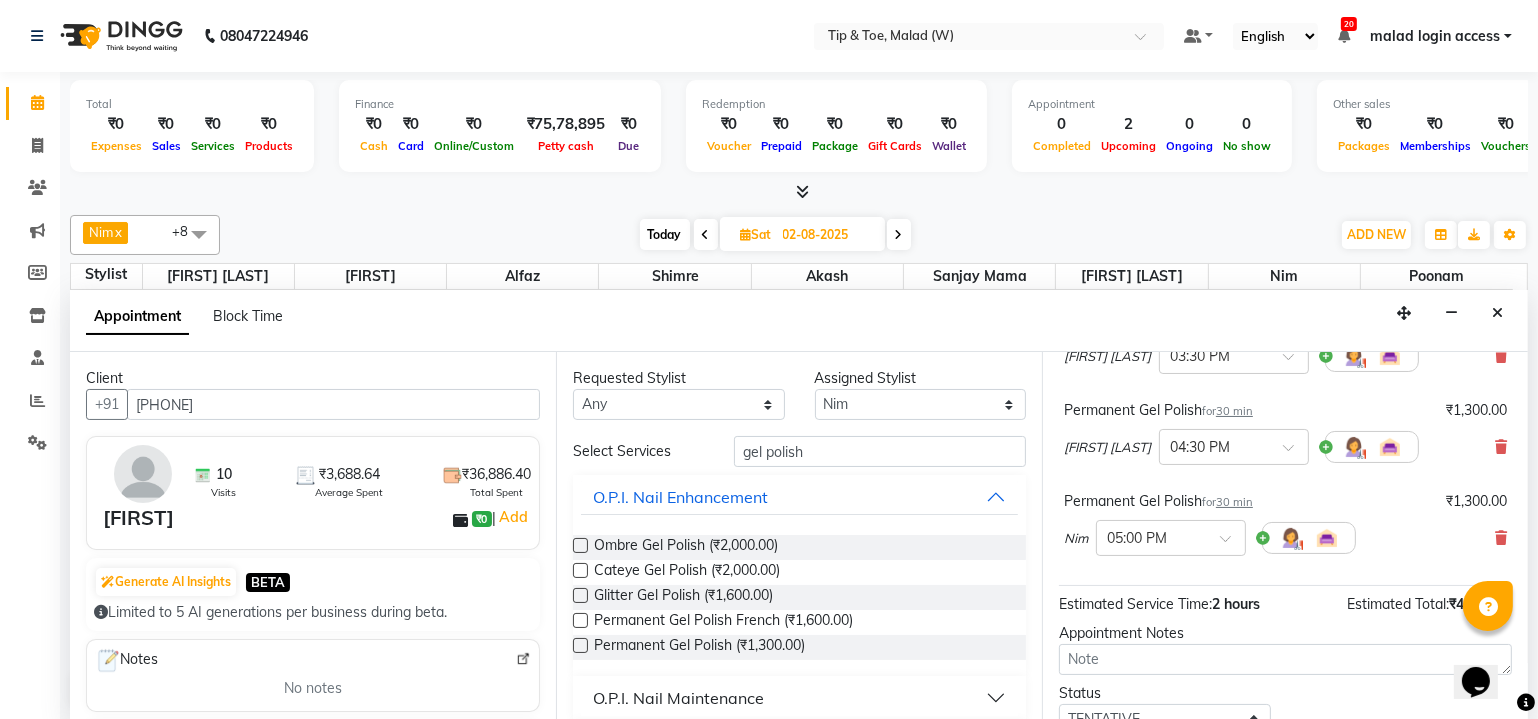 scroll, scrollTop: 181, scrollLeft: 0, axis: vertical 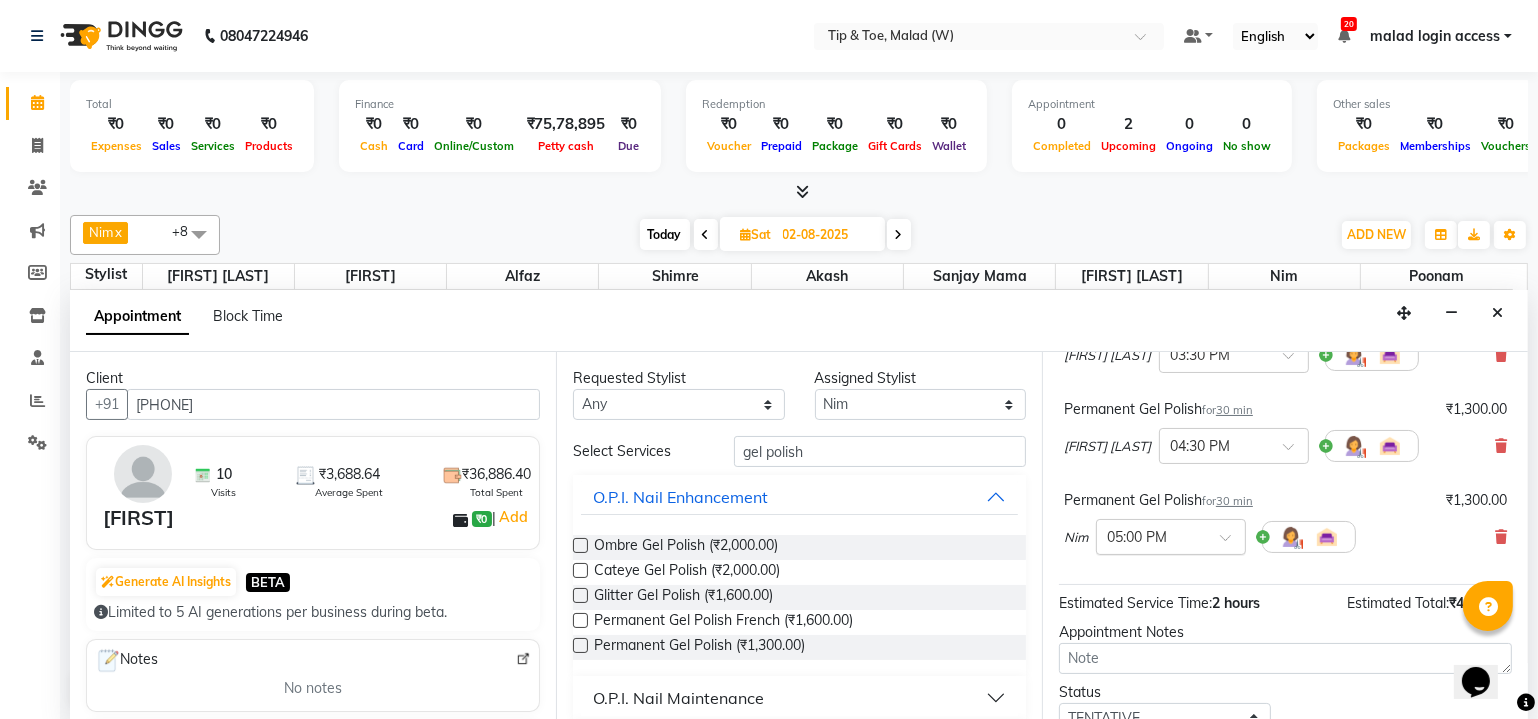 click at bounding box center (1232, 543) 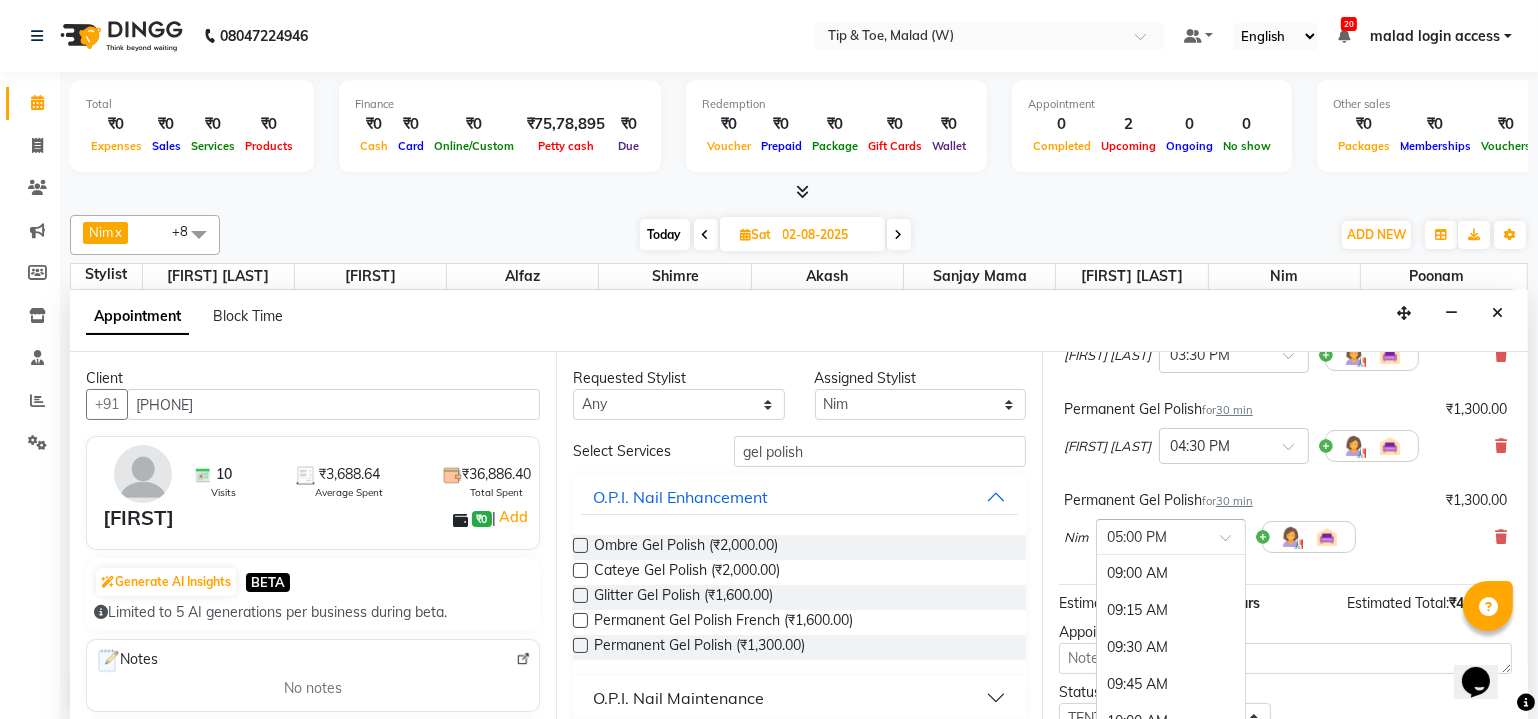scroll, scrollTop: 1183, scrollLeft: 0, axis: vertical 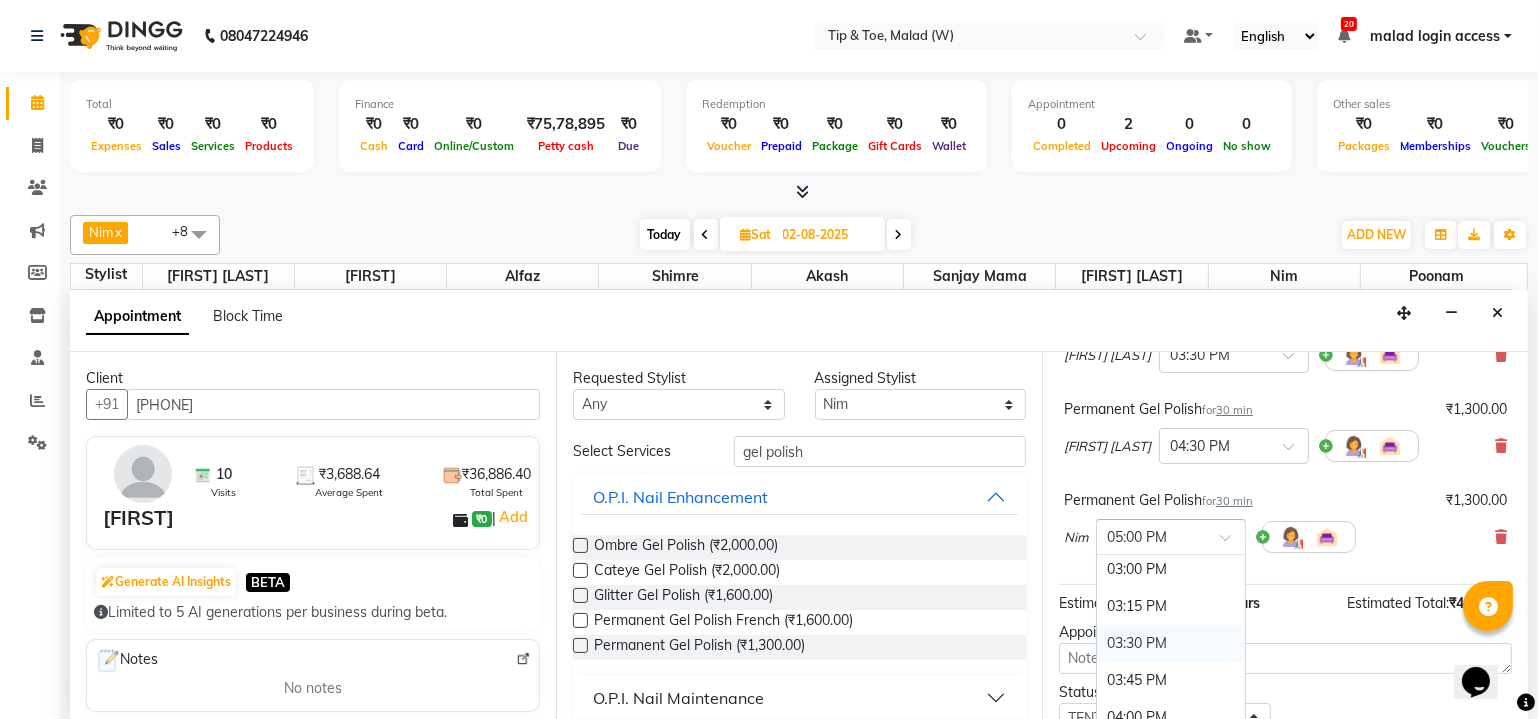 click on "03:30 PM" at bounding box center (1171, 643) 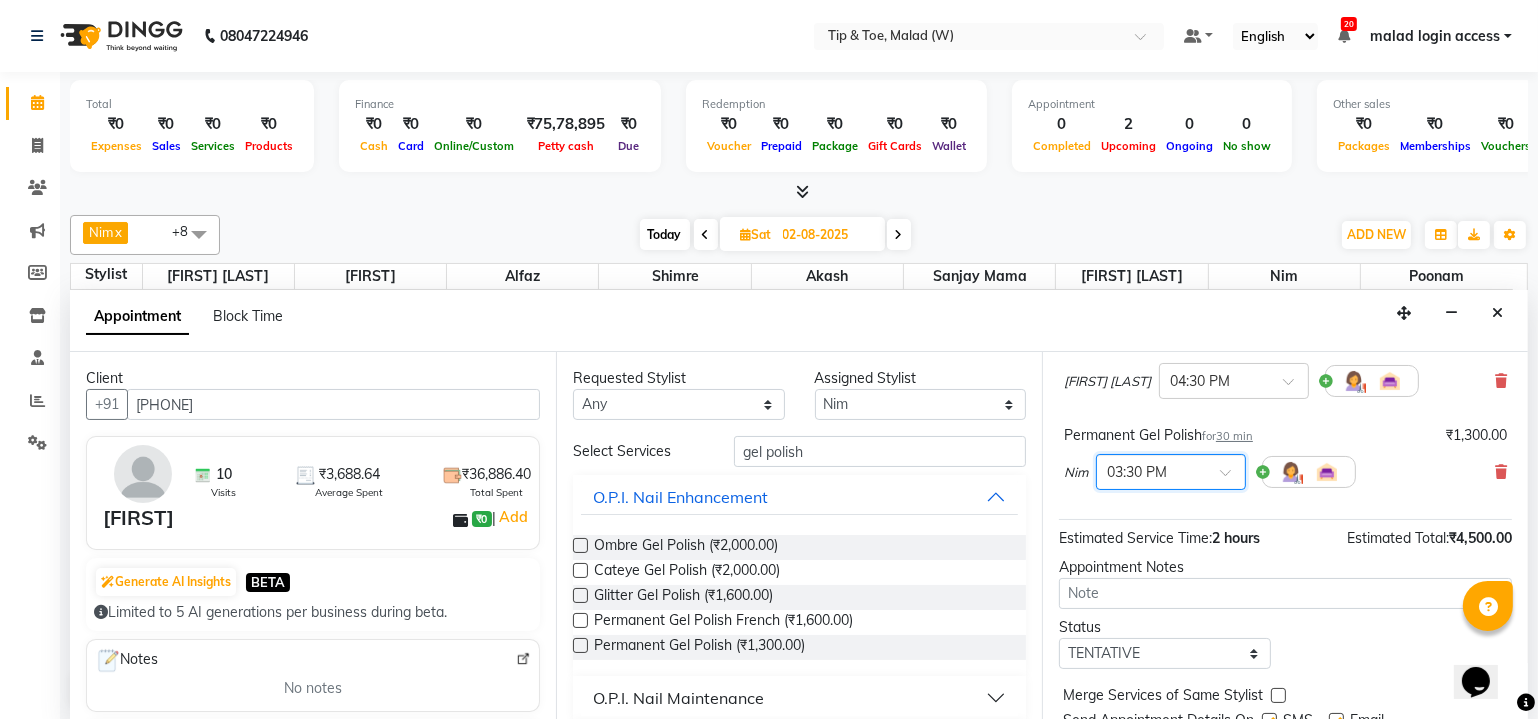 scroll, scrollTop: 337, scrollLeft: 0, axis: vertical 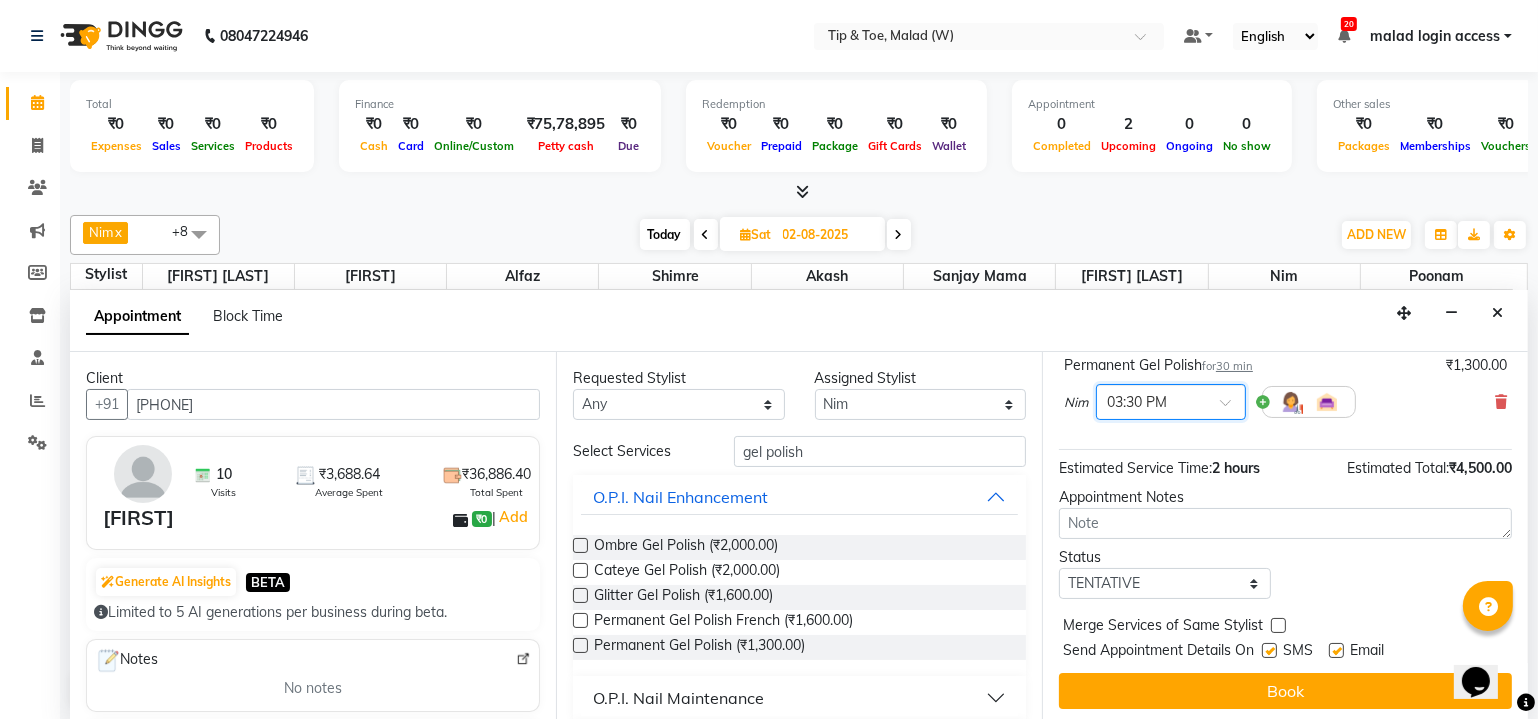 drag, startPoint x: 1522, startPoint y: 499, endPoint x: 23, endPoint y: 20, distance: 1573.6715 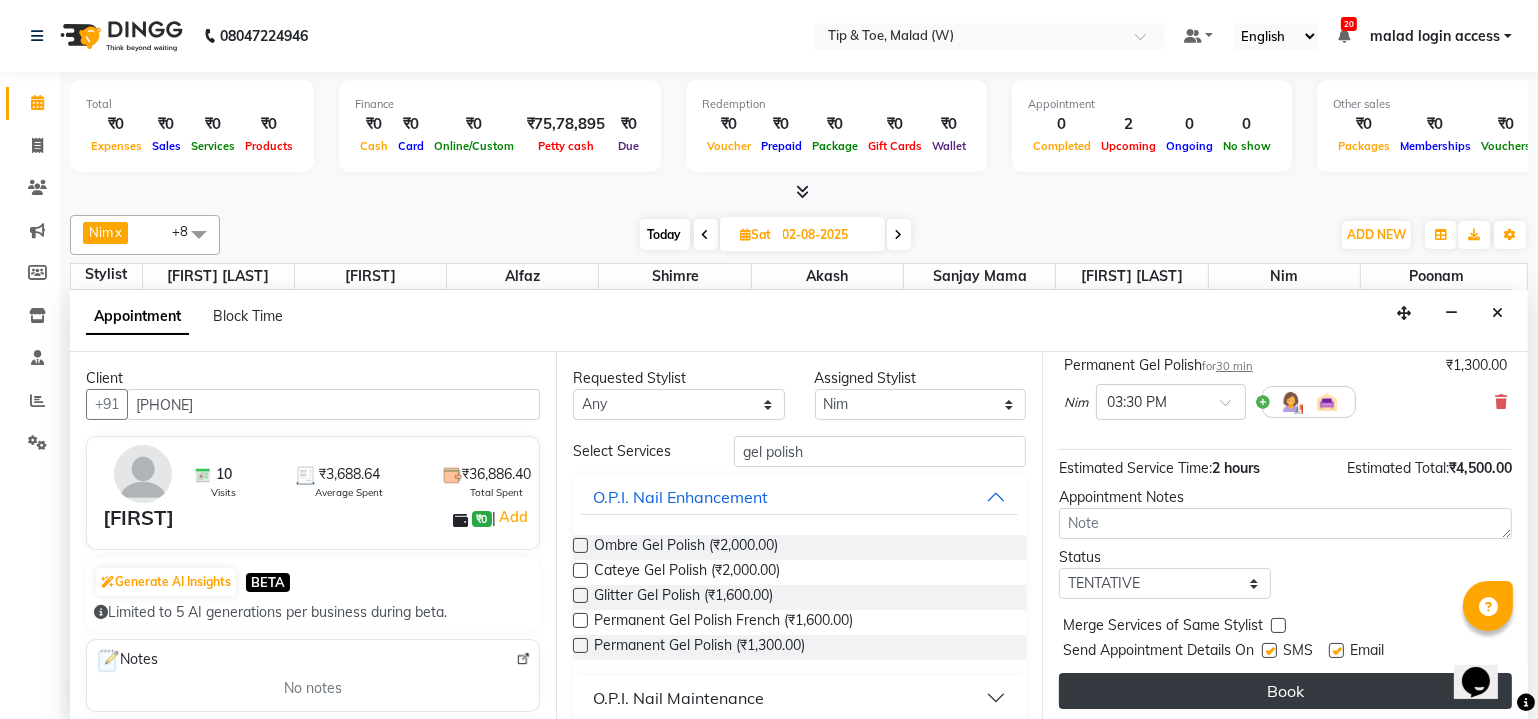 click on "Book" at bounding box center (1285, 691) 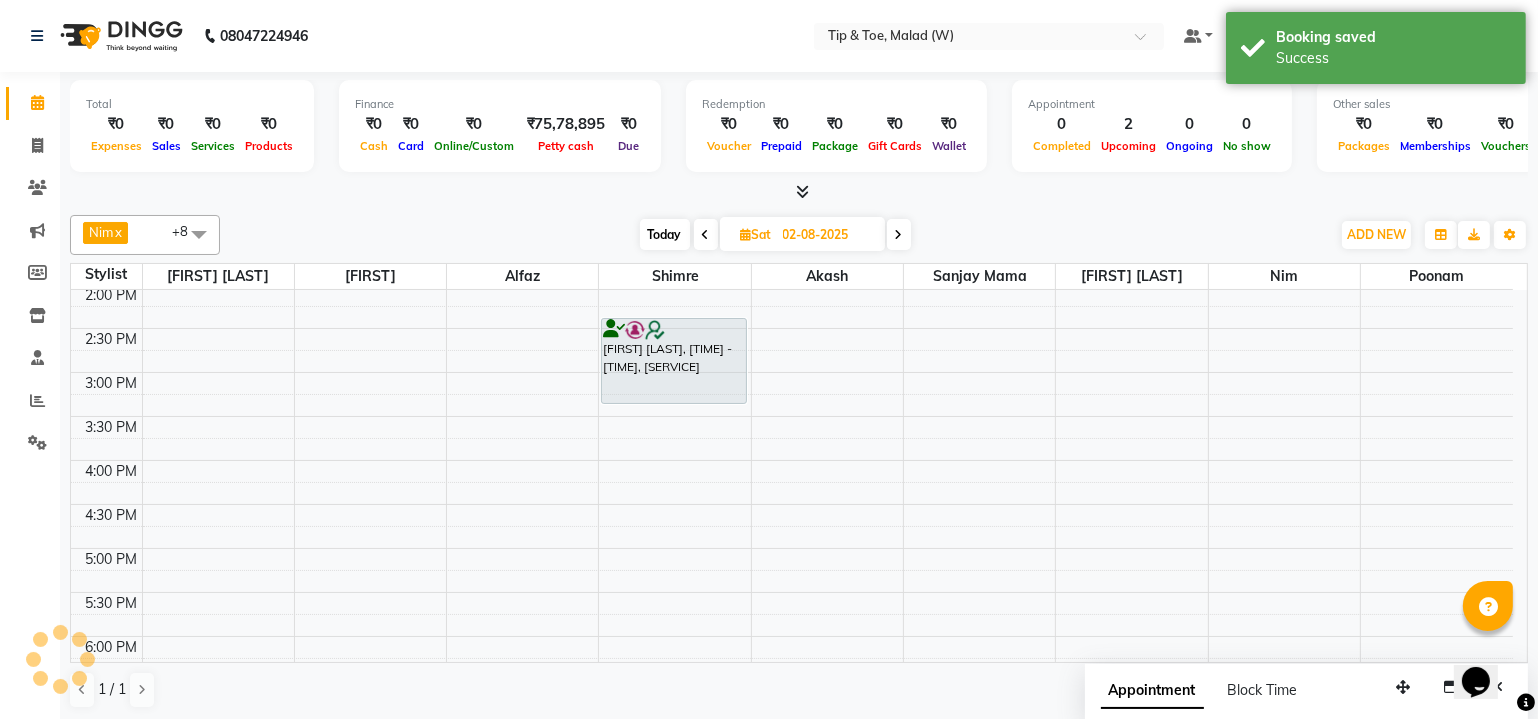 scroll, scrollTop: 0, scrollLeft: 0, axis: both 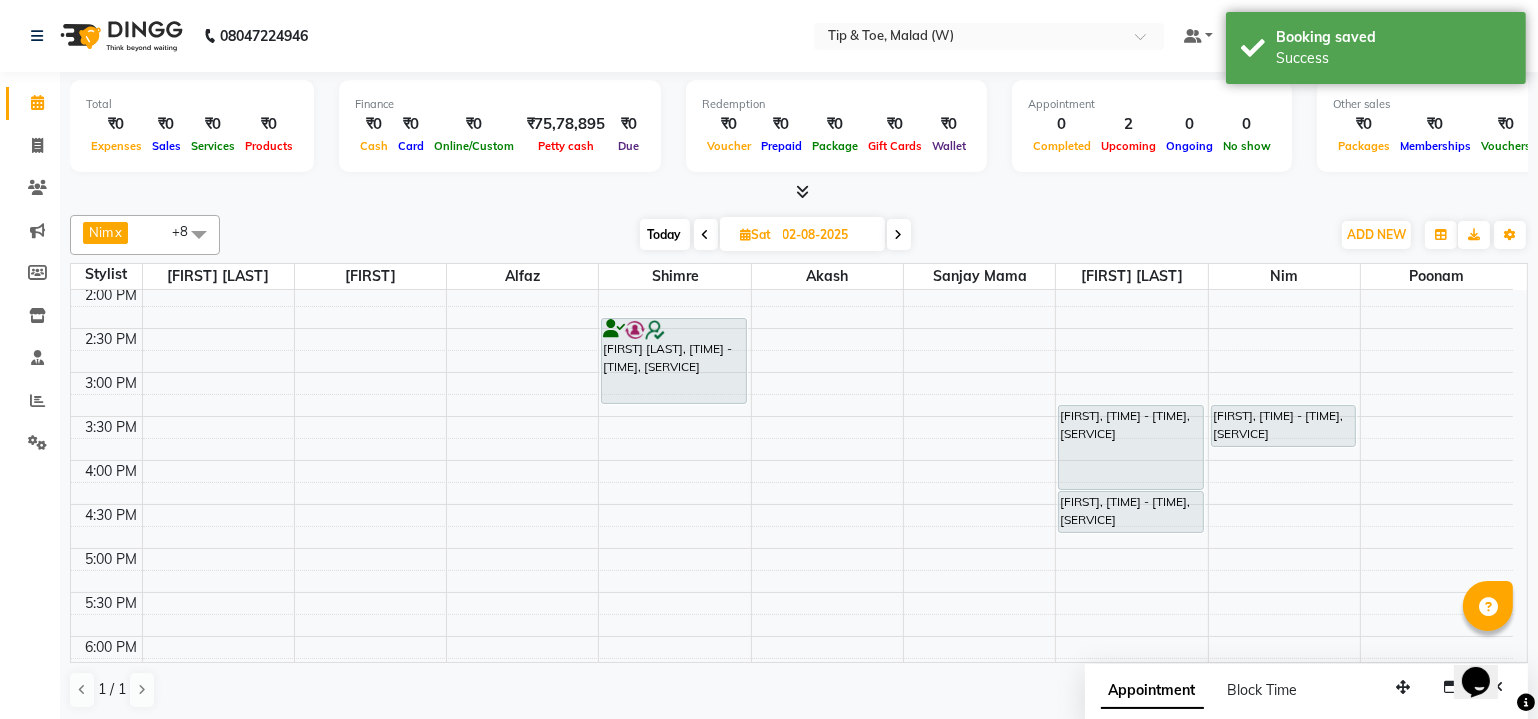 click on "Today" at bounding box center (665, 234) 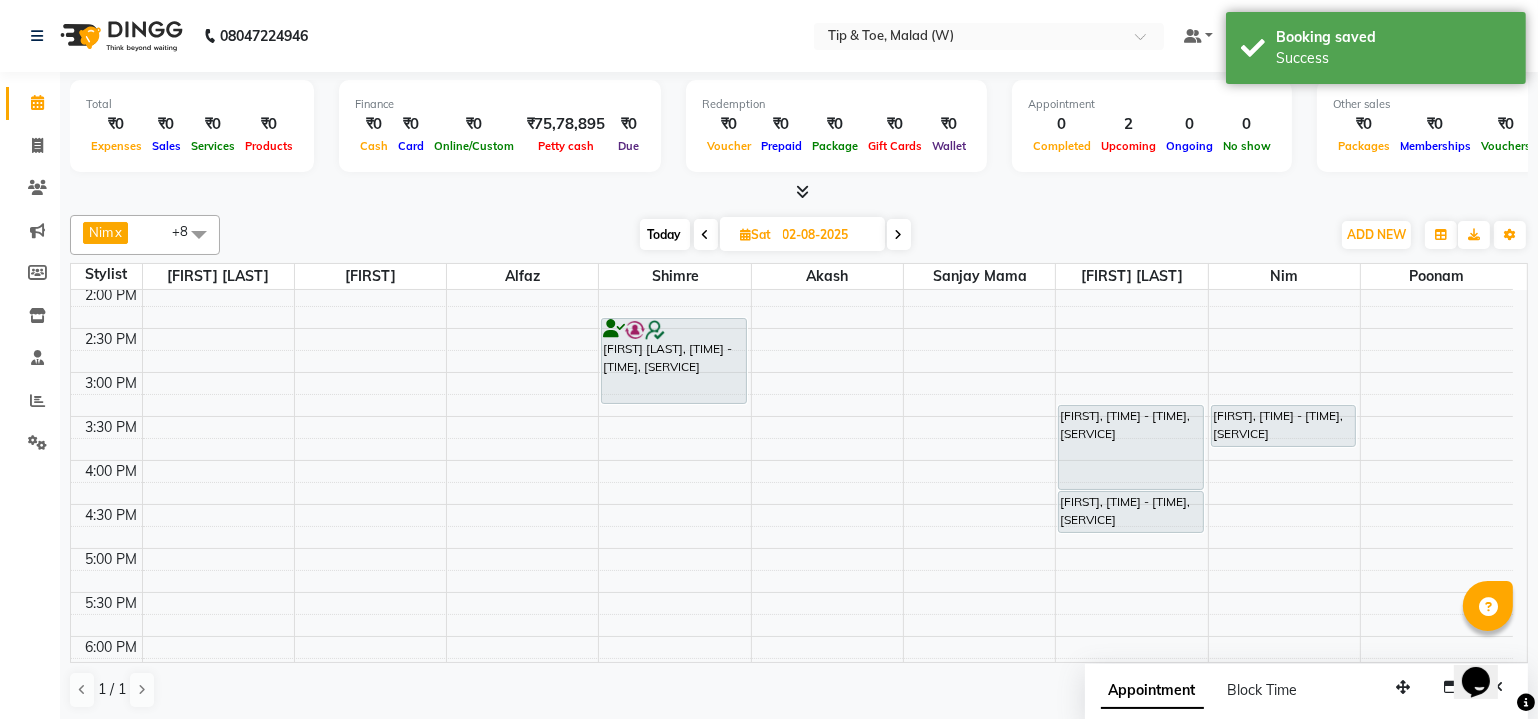type on "01-08-2025" 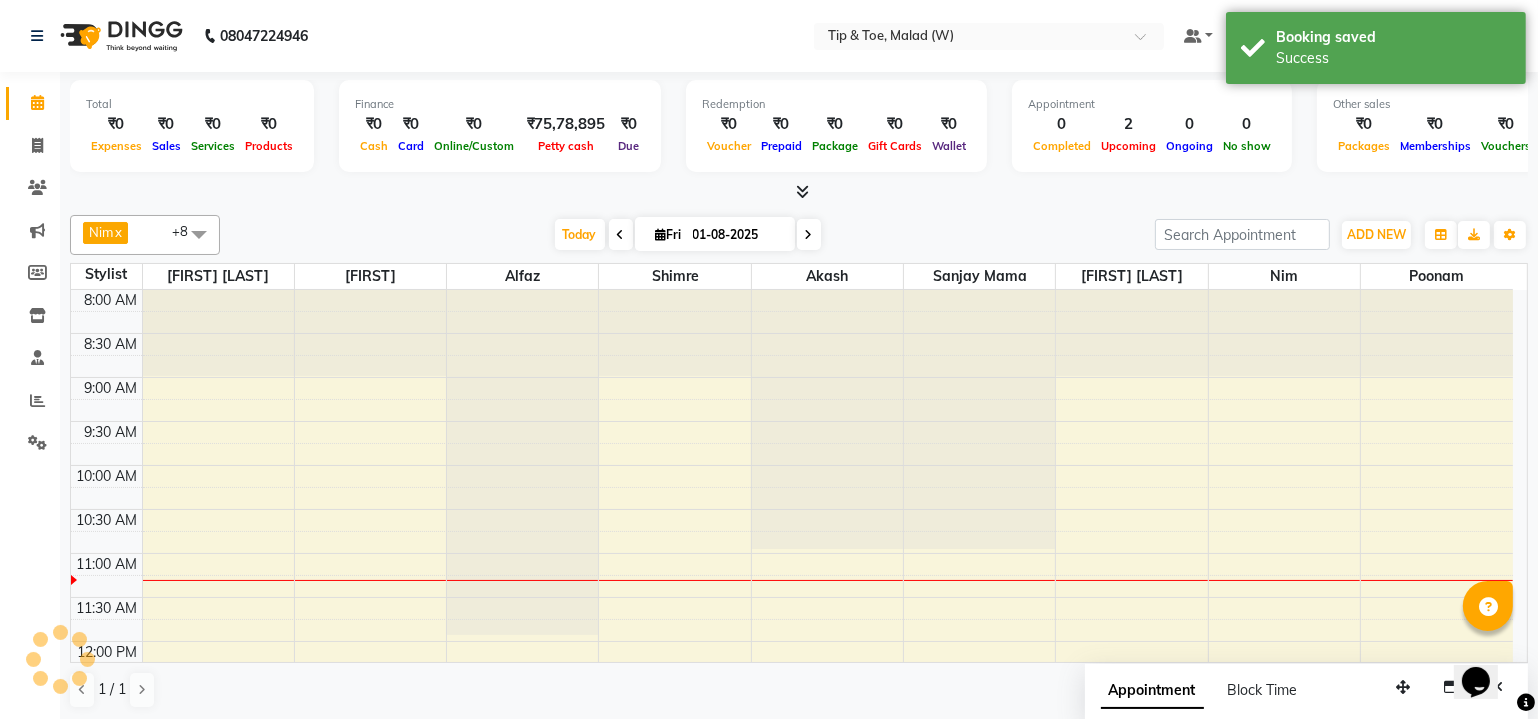 scroll, scrollTop: 260, scrollLeft: 0, axis: vertical 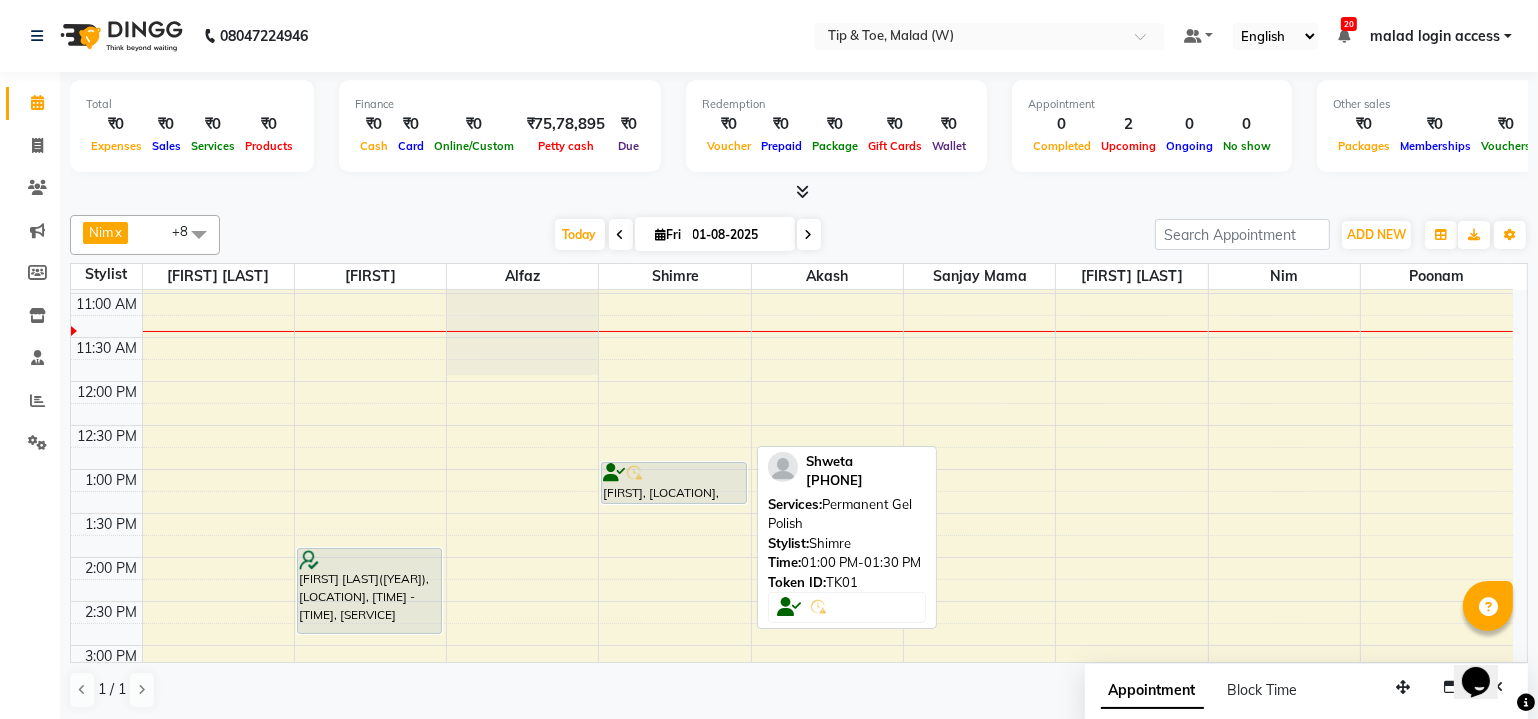 click at bounding box center [674, 474] 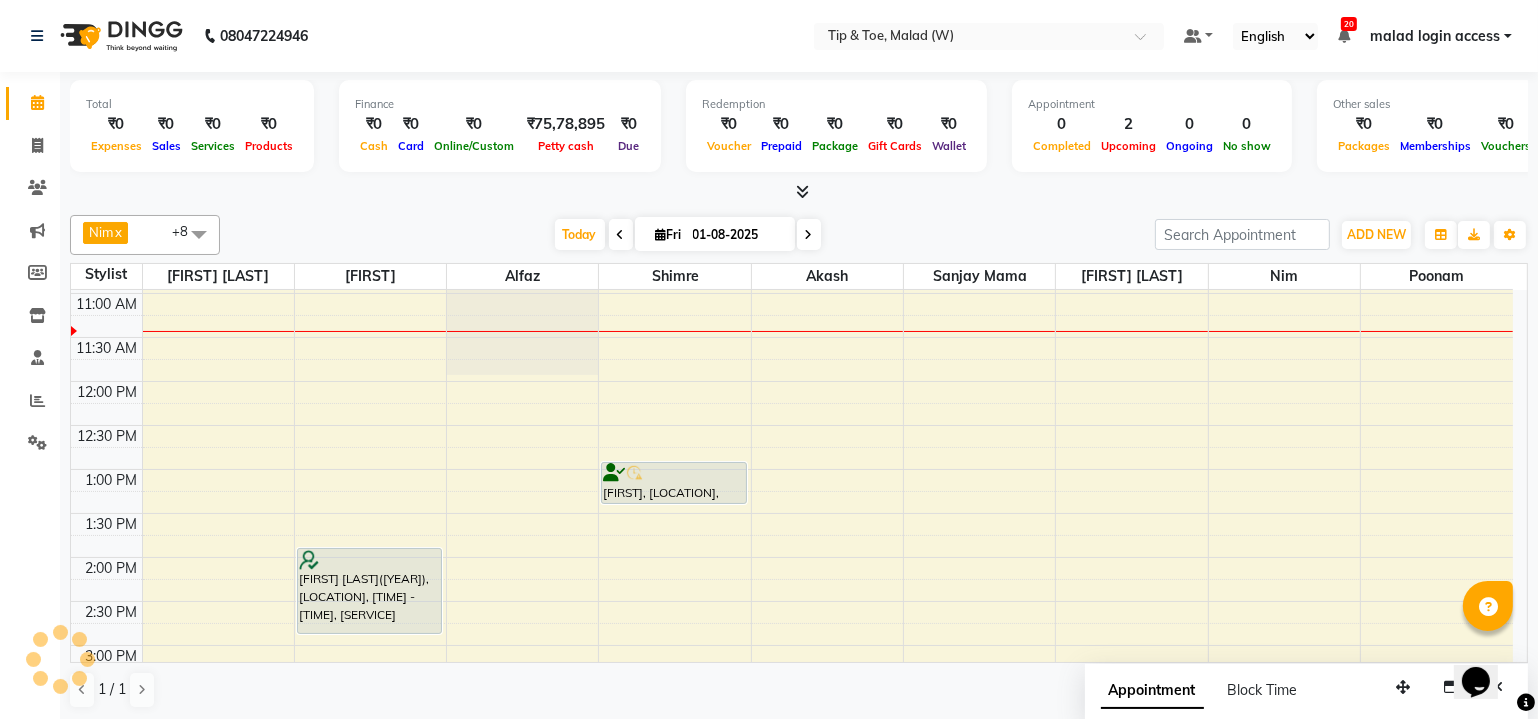 click on "[TIME] [TIME] [TIME] [TIME] [TIME] [TIME] [TIME] [TIME] [TIME] [TIME] [TIME] [TIME] [TIME] [TIME] [TIME] [TIME] [TIME] [TIME] [TIME] [TIME] [TIME] [TIME] [TIME] [TIME] [TIME] [TIME]     [FIRST] [LAST]([YEAR]), [LOCATION], [TIME] - [TIME], [SERVICE]     [FIRST], [LOCATION], [TIME] - [TIME], [SERVICE]" at bounding box center [792, 601] 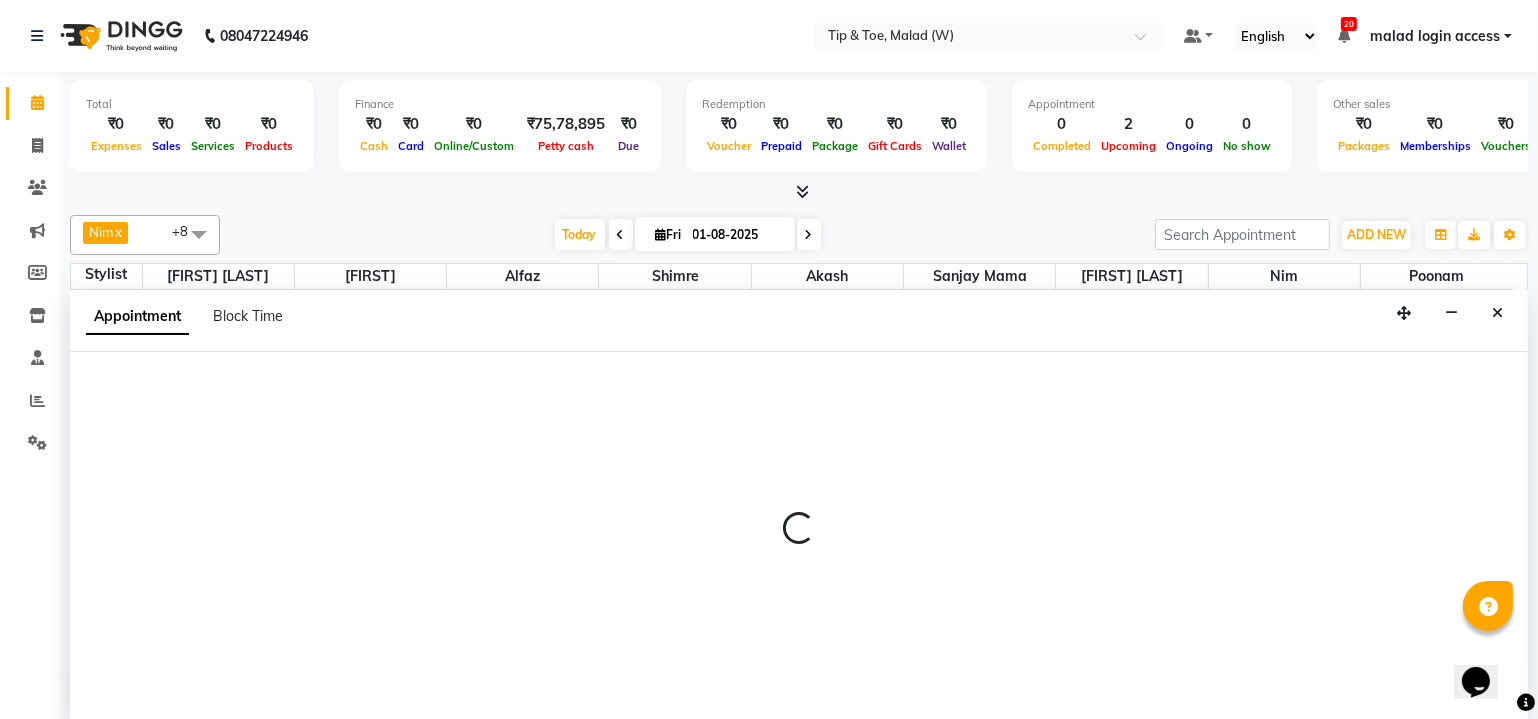 click at bounding box center [799, 536] 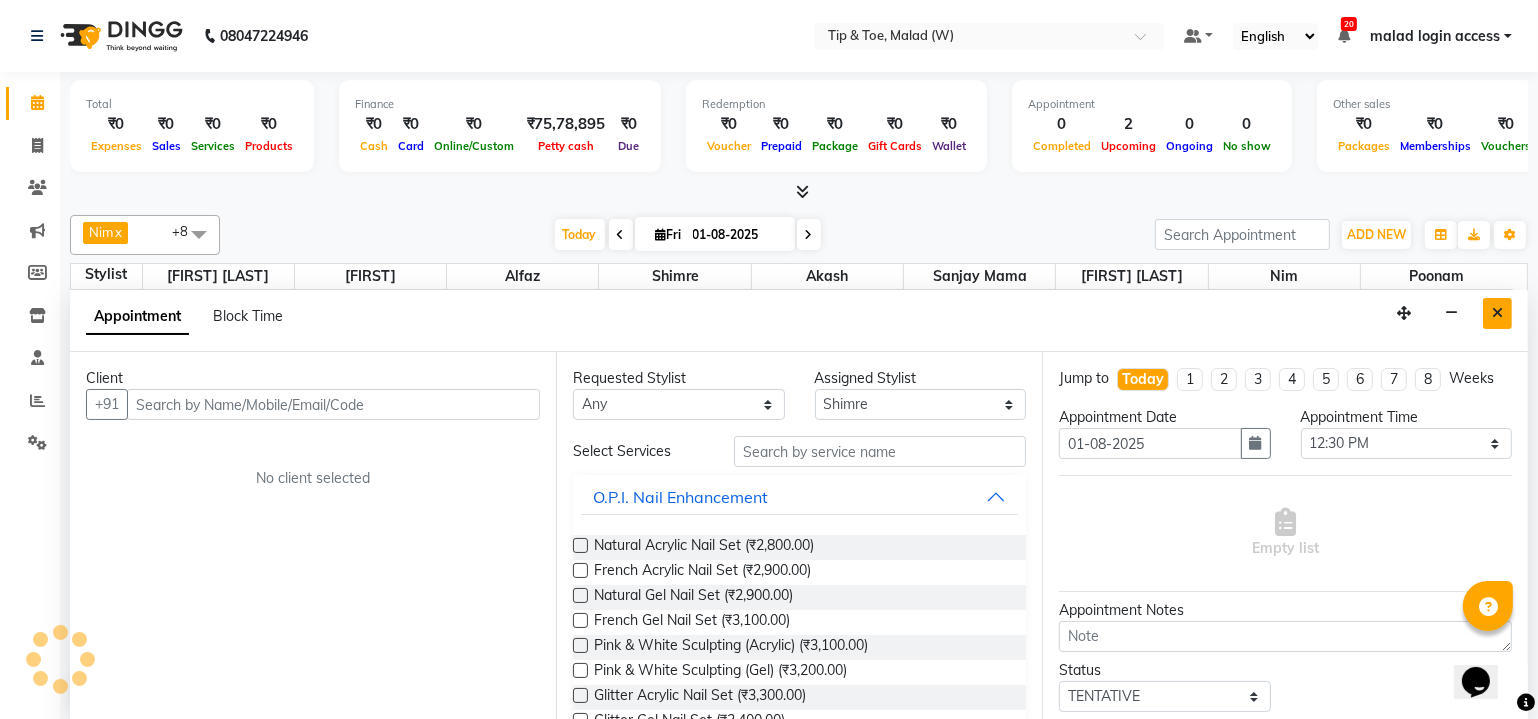 click at bounding box center [1497, 313] 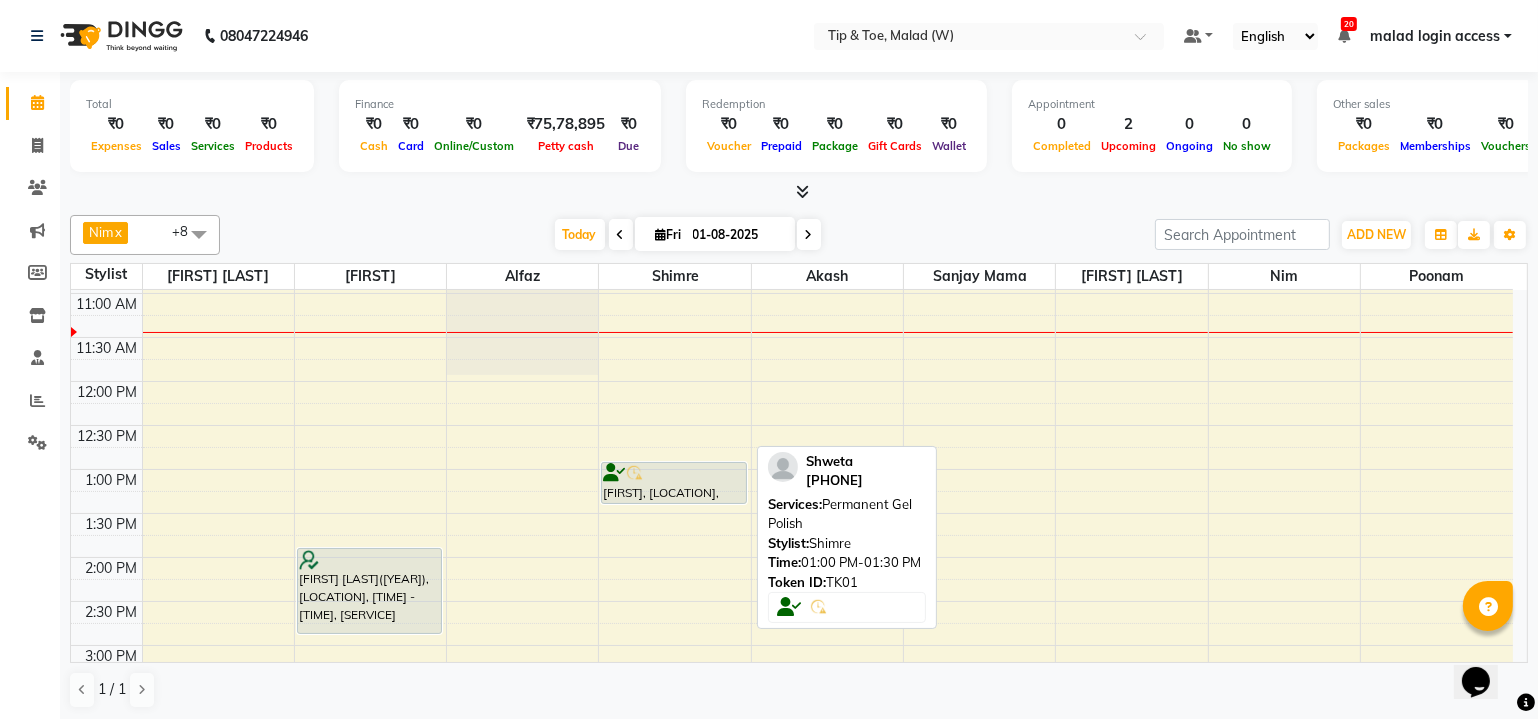 click on "[FIRST], [LOCATION], [TIME] - [TIME], [SERVICE]" at bounding box center (674, 601) 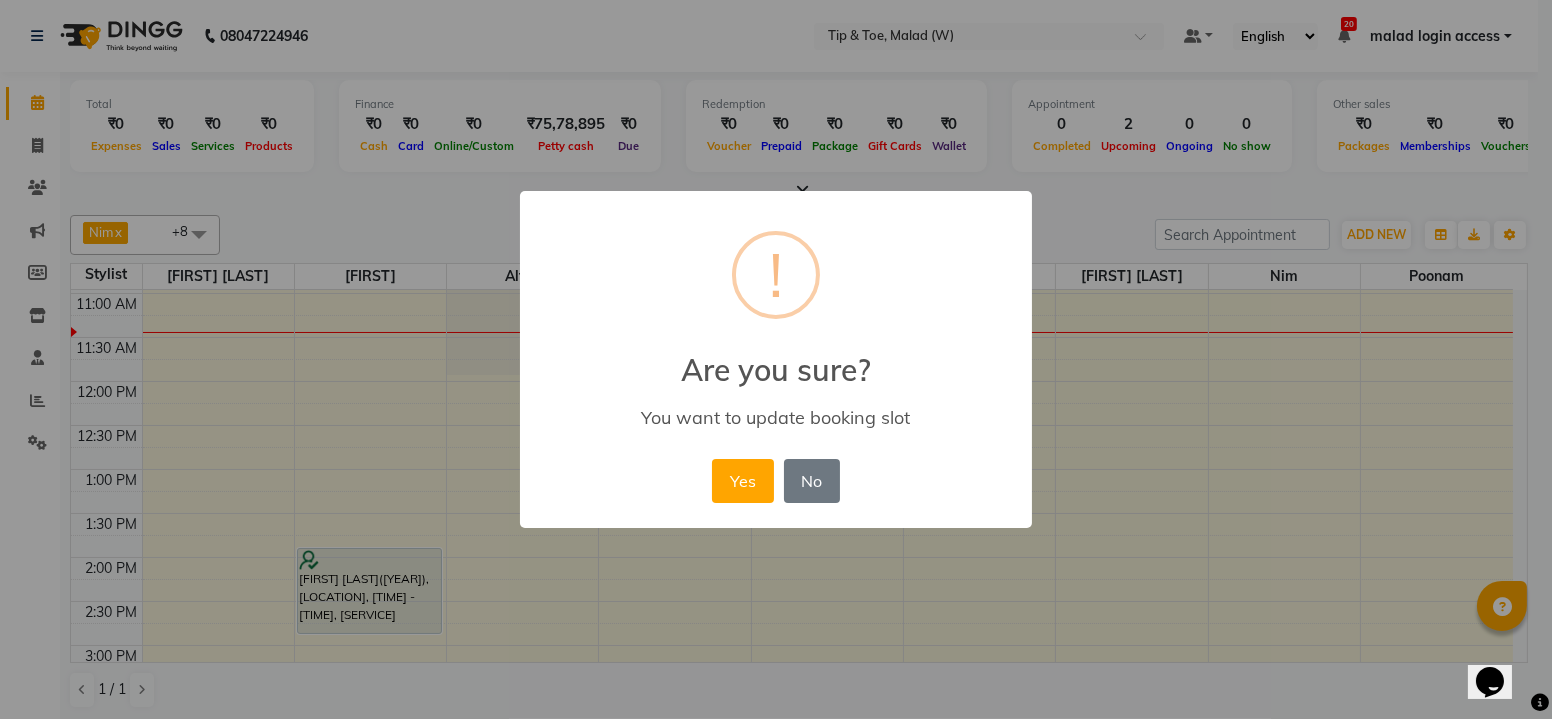 drag, startPoint x: 683, startPoint y: 461, endPoint x: 689, endPoint y: 429, distance: 32.55764 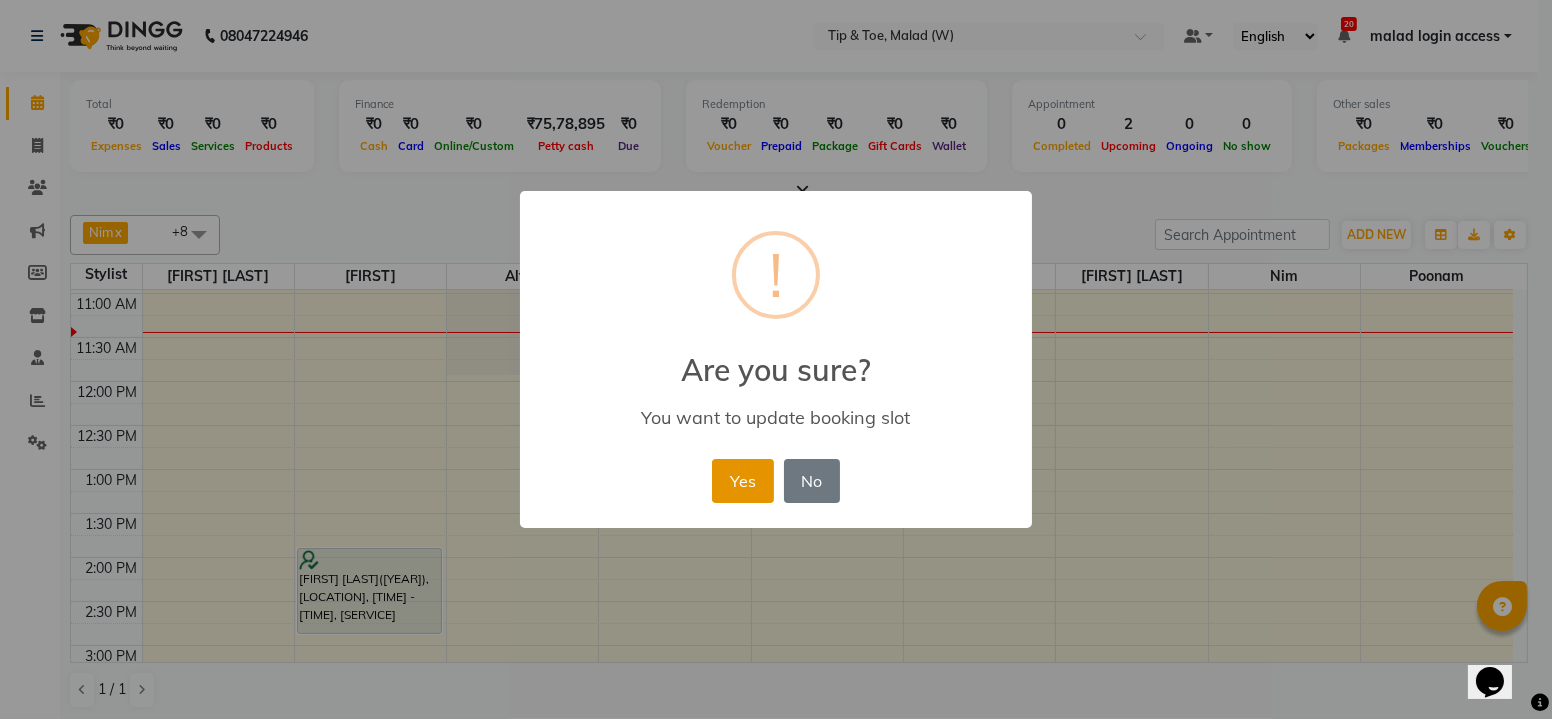 click on "Yes" at bounding box center [742, 481] 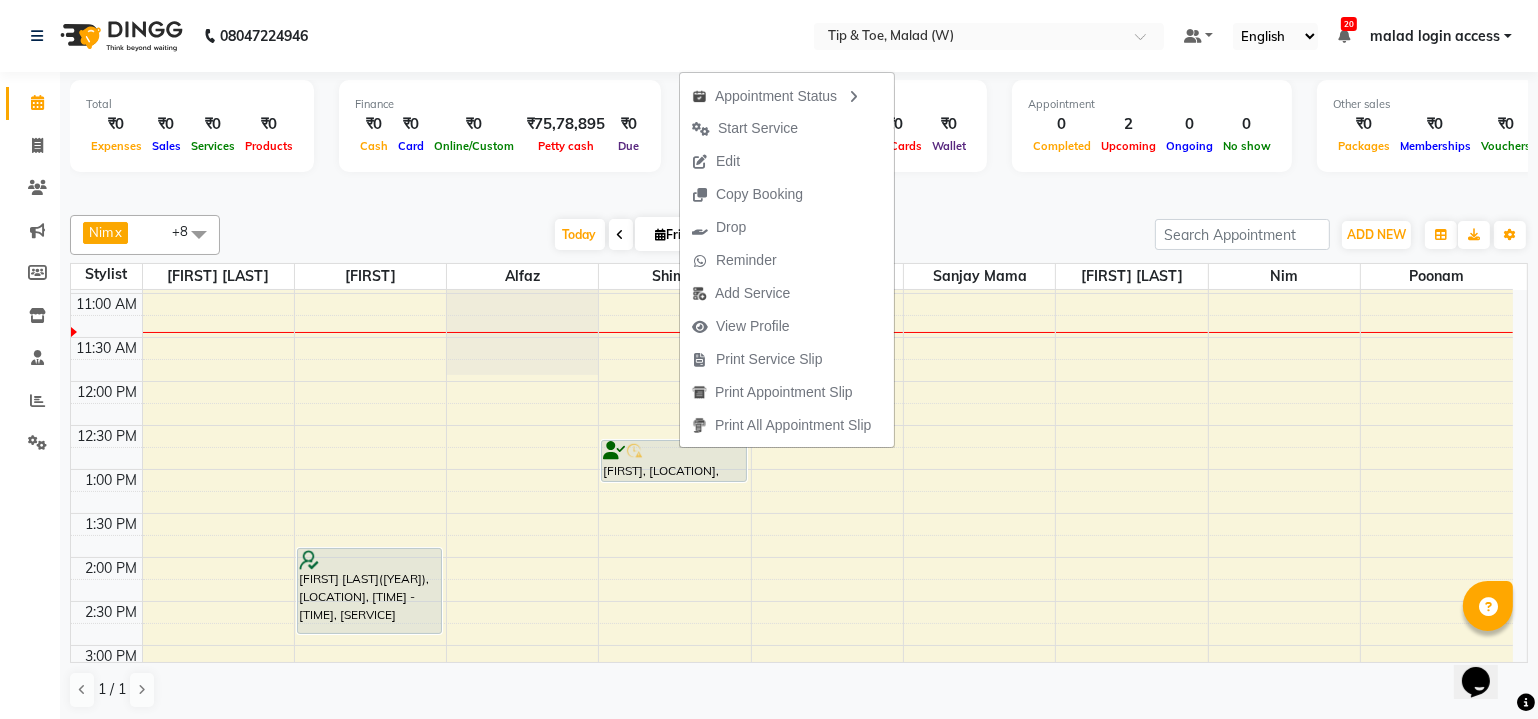 click on "Today  Fri 01-08-2025" at bounding box center [687, 235] 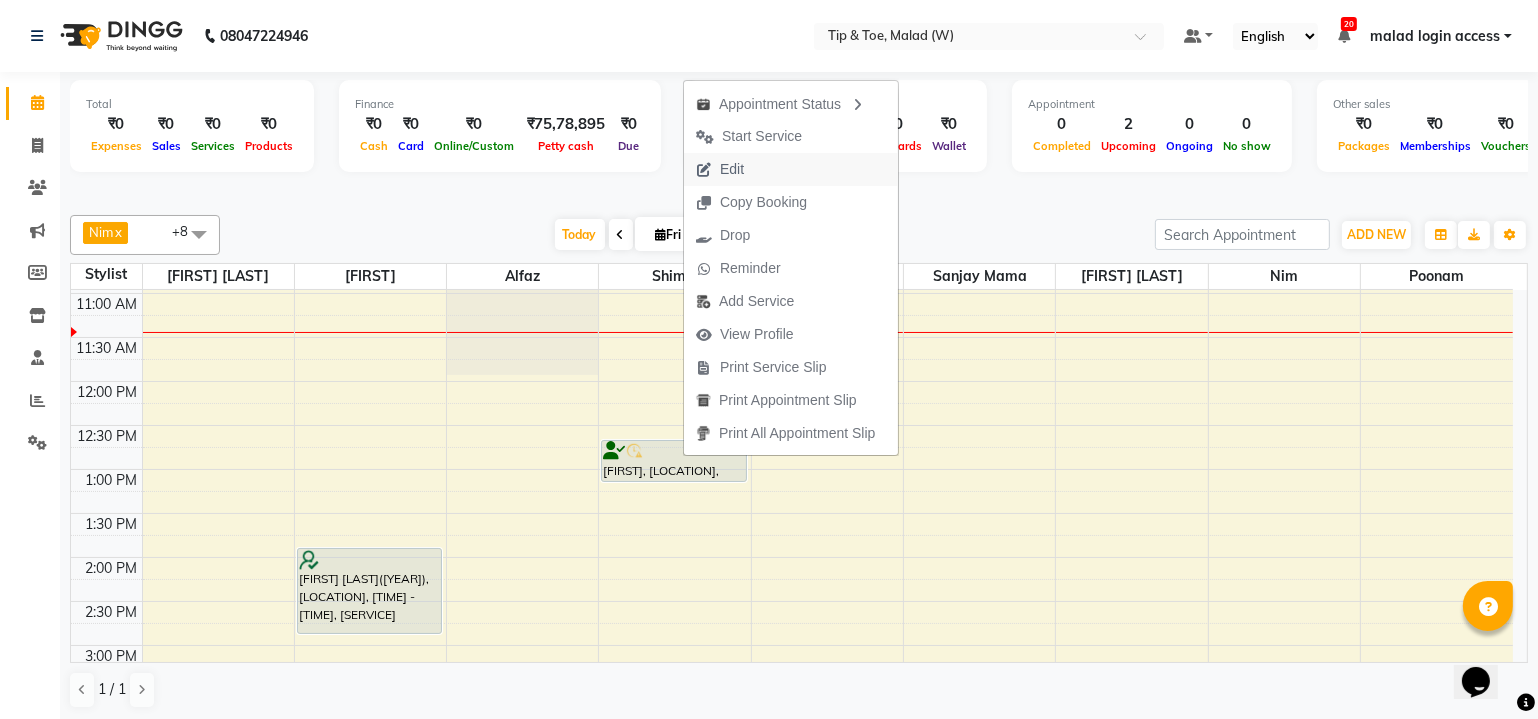 click on "Edit" at bounding box center [720, 169] 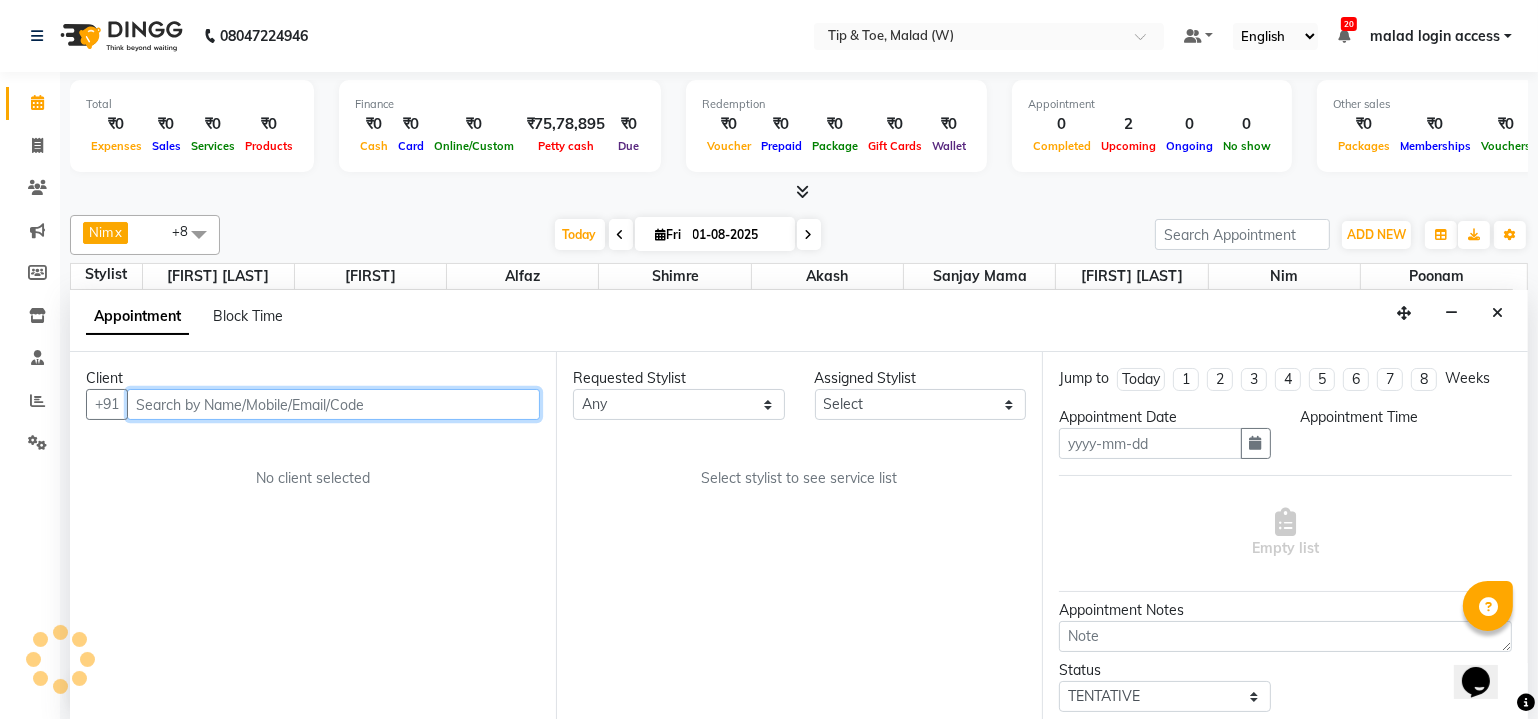 type on "01-08-2025" 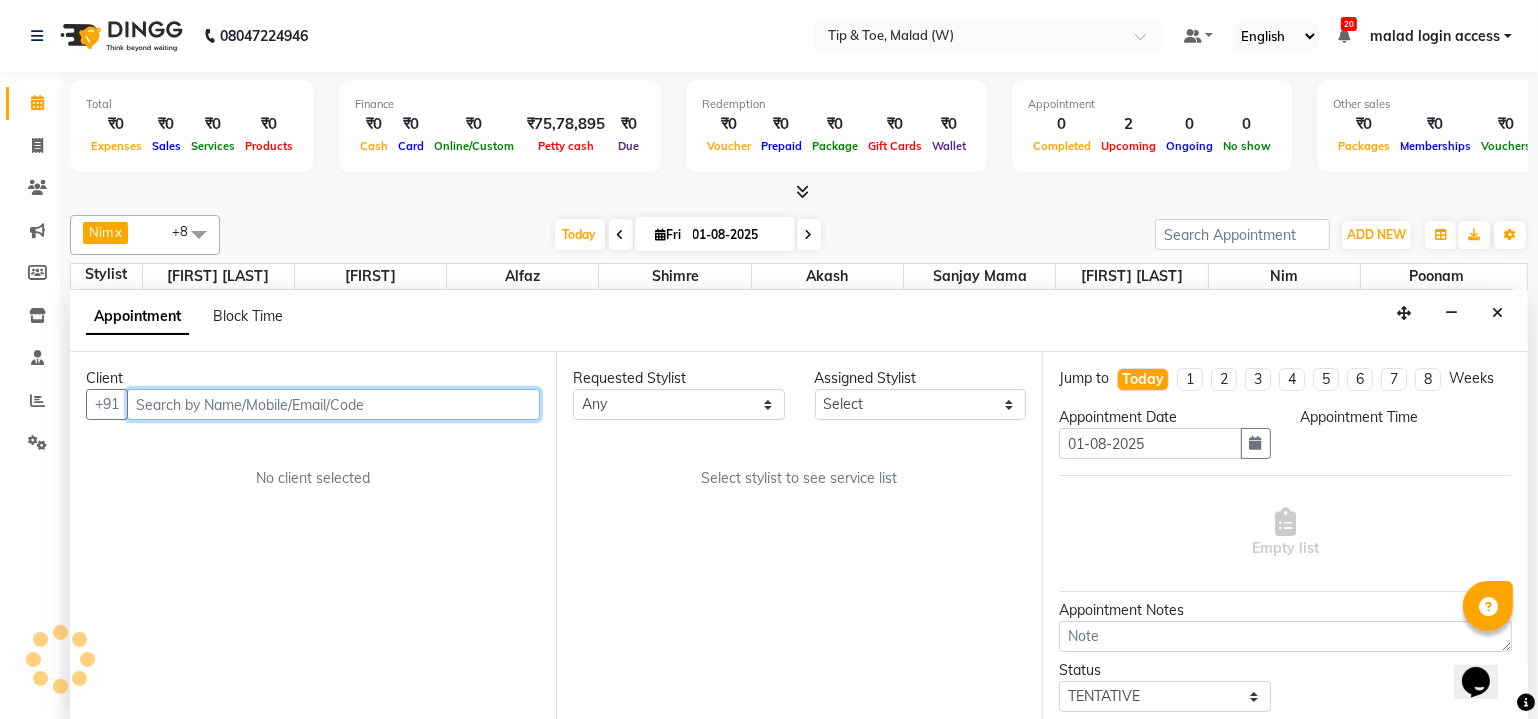select on "41842" 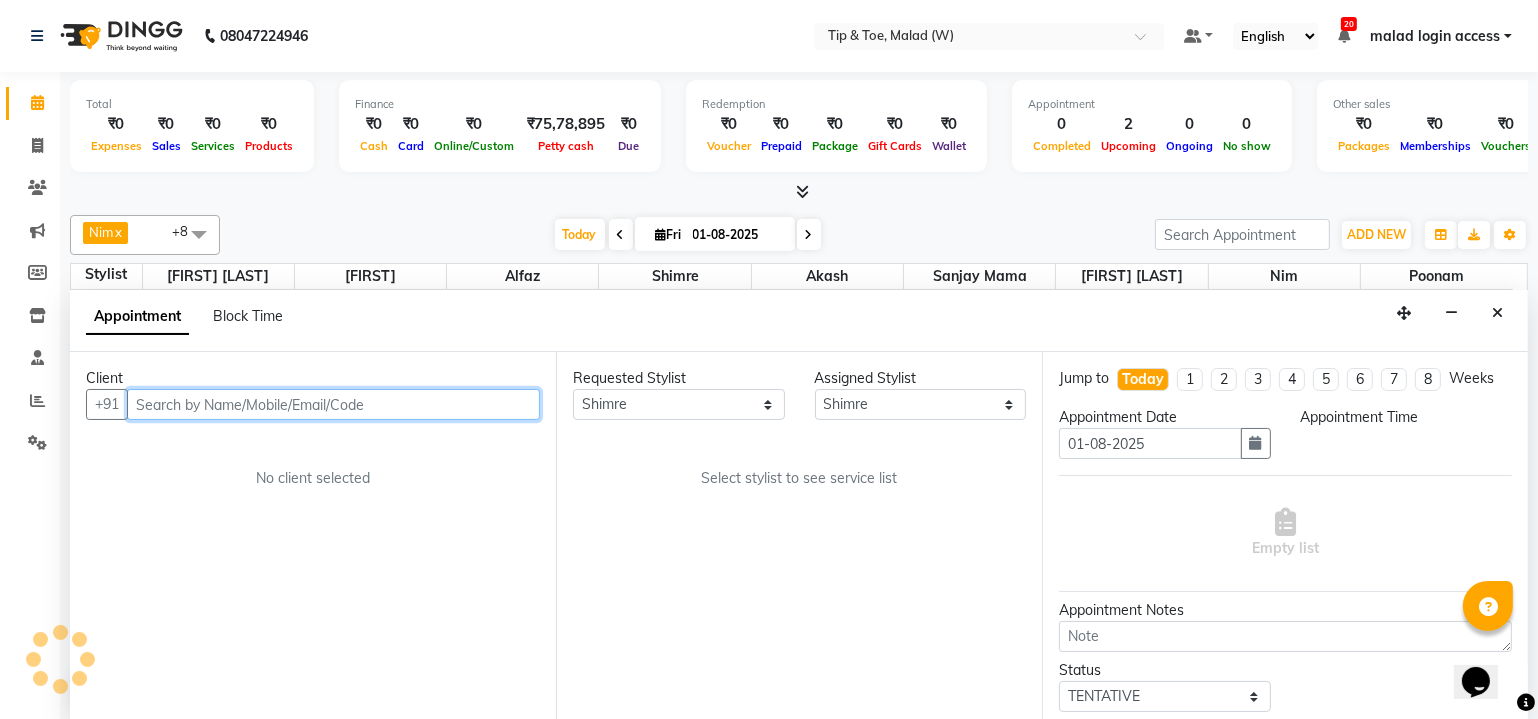 scroll, scrollTop: 260, scrollLeft: 0, axis: vertical 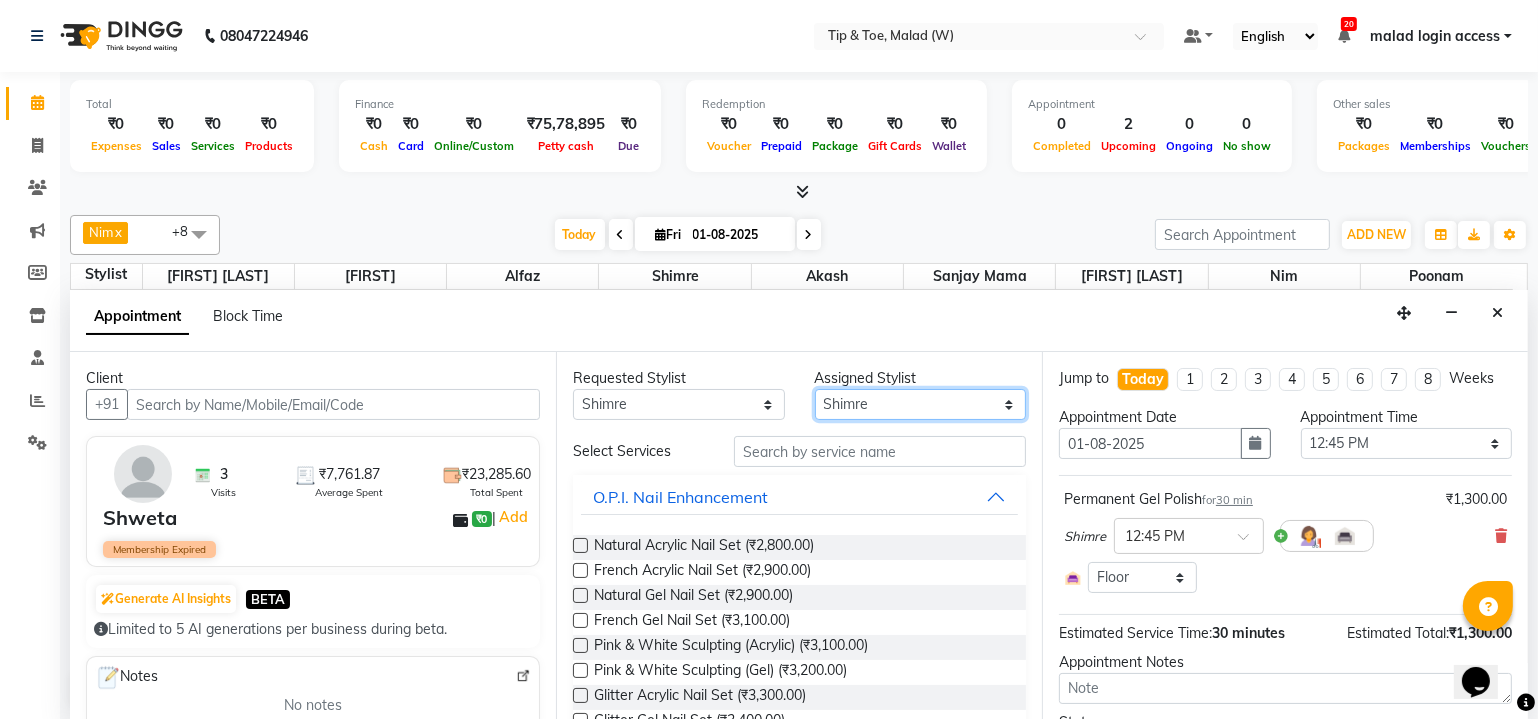 click on "Select [FIRST]  [FIRST]  [FIRST] [LAST] [FIRST] [FIRST] [FIRST] [FIRST] [FIRST] [FIRST] [FIRST] [FIRST]" at bounding box center (921, 404) 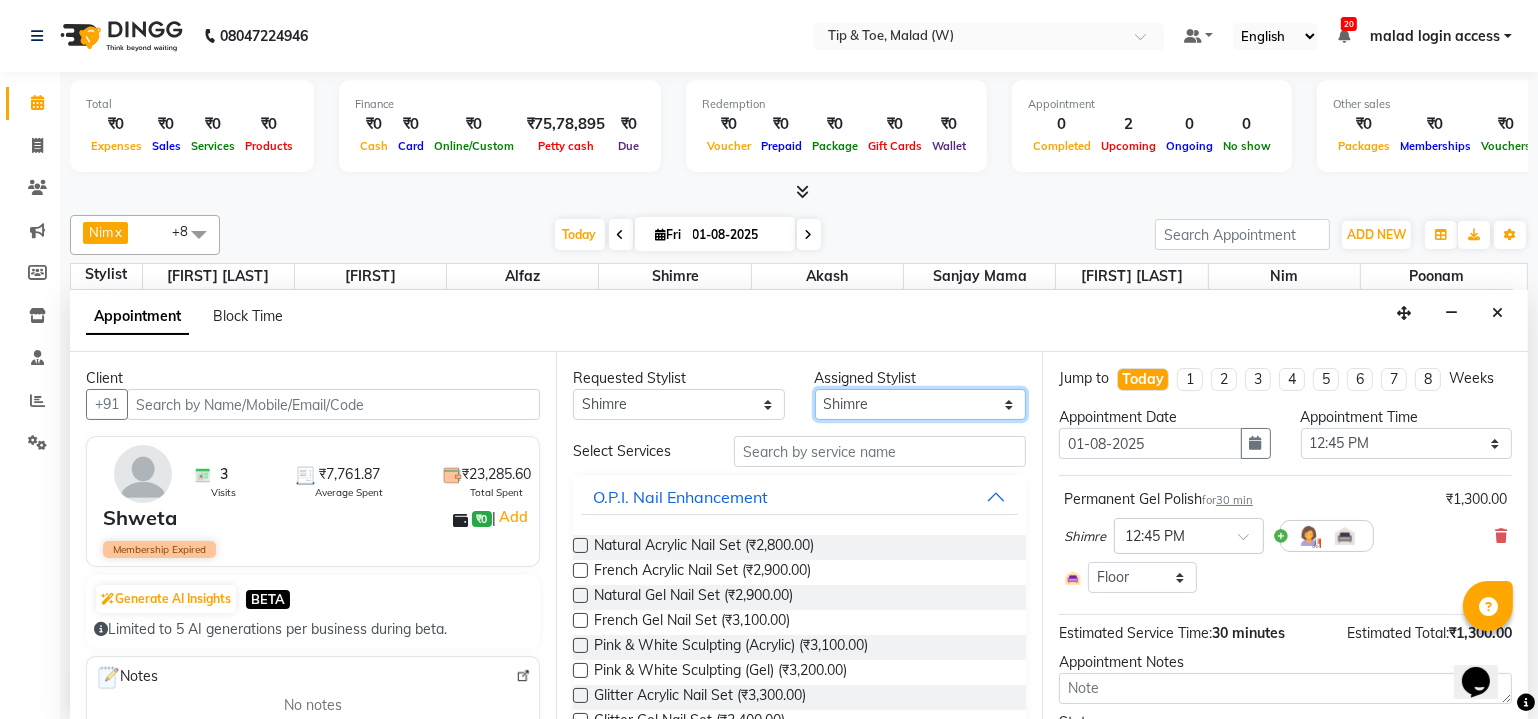 select on "84683" 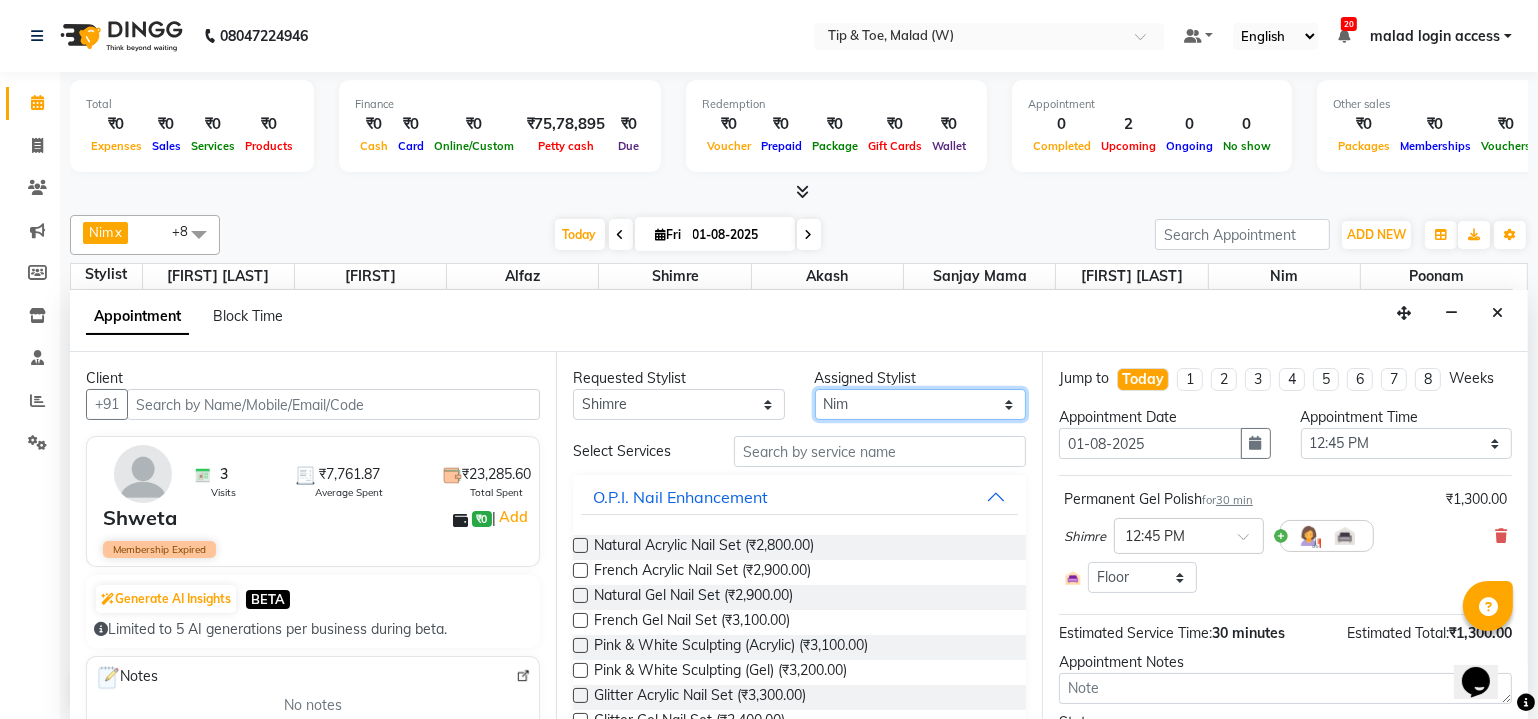 click on "Select [FIRST]  [FIRST]  [FIRST] [LAST] [FIRST] [FIRST] [FIRST] [FIRST] [FIRST] [FIRST] [FIRST] [FIRST]" at bounding box center [921, 404] 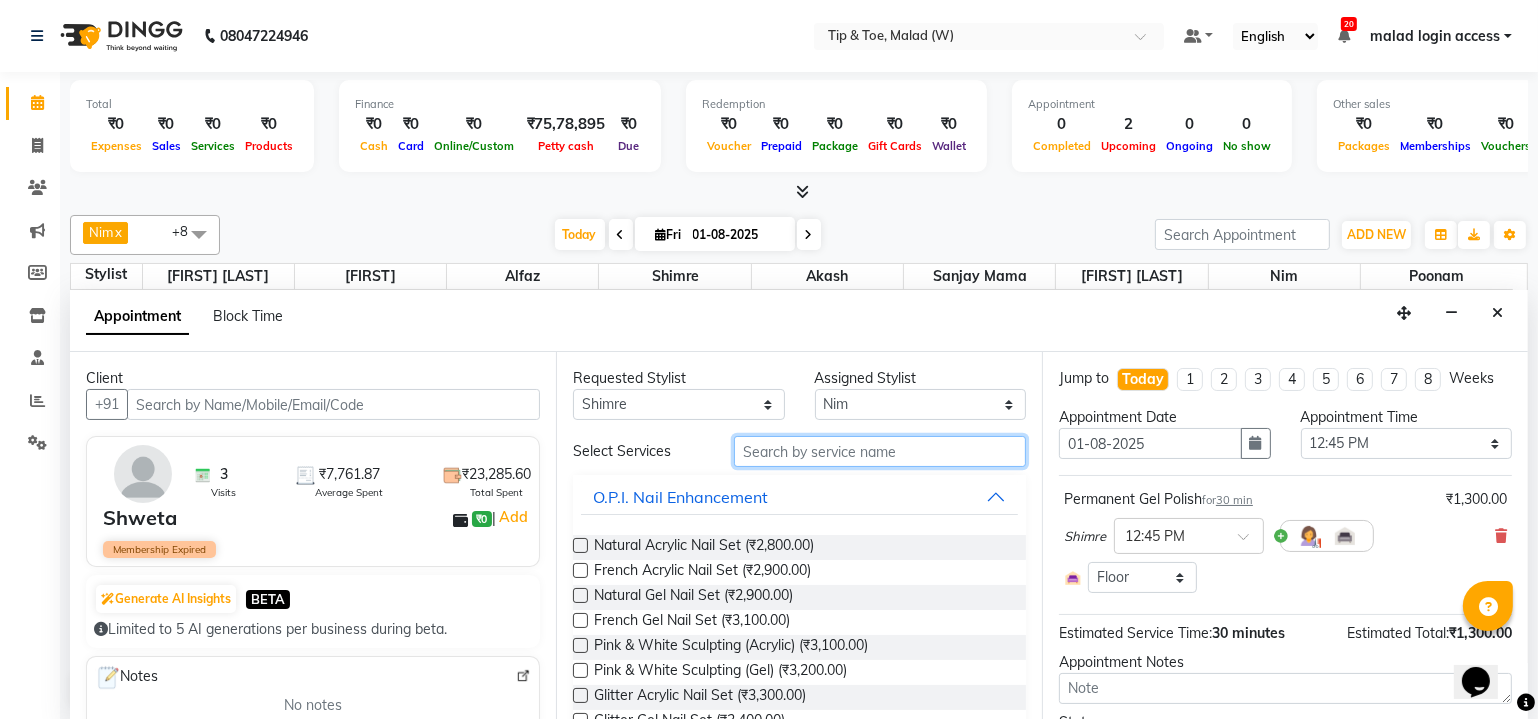 click at bounding box center [880, 451] 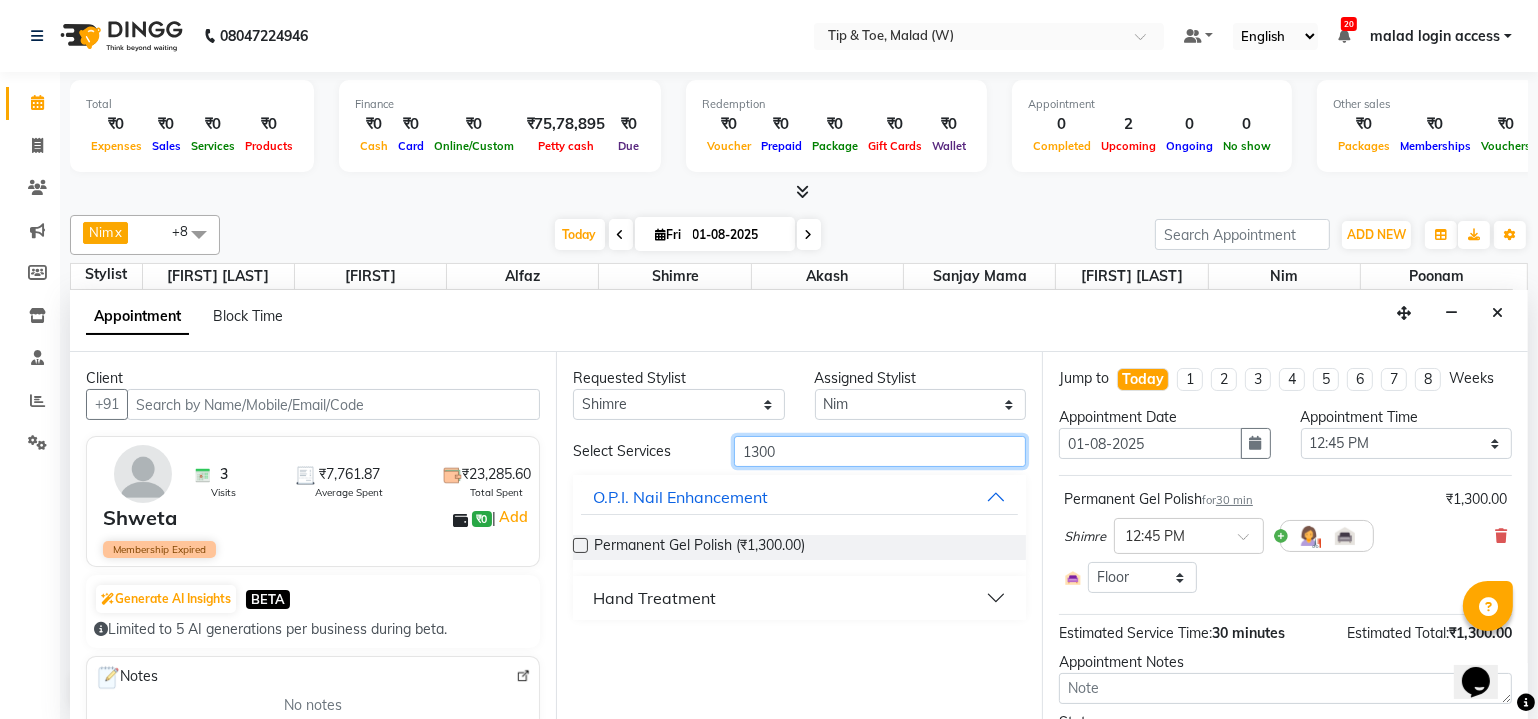 type on "1300" 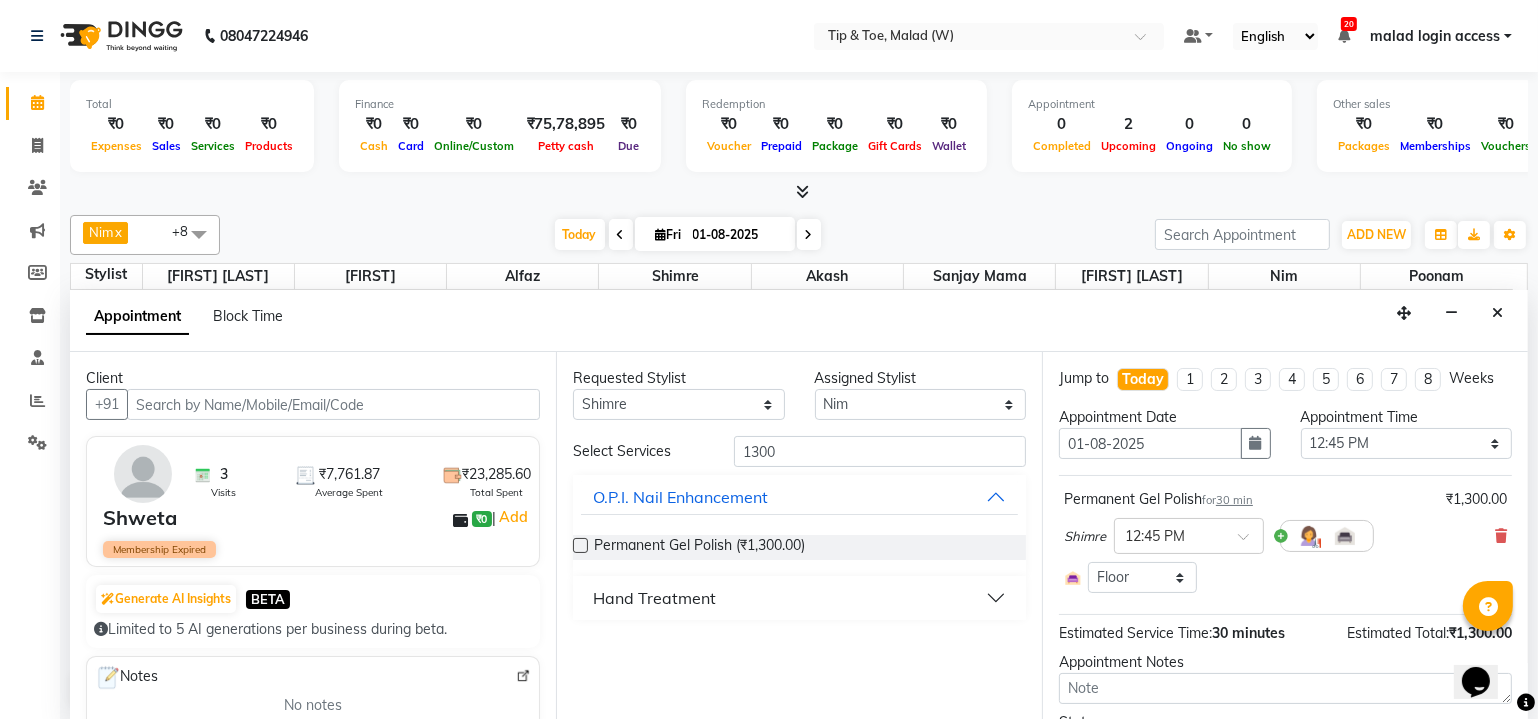 click at bounding box center (580, 545) 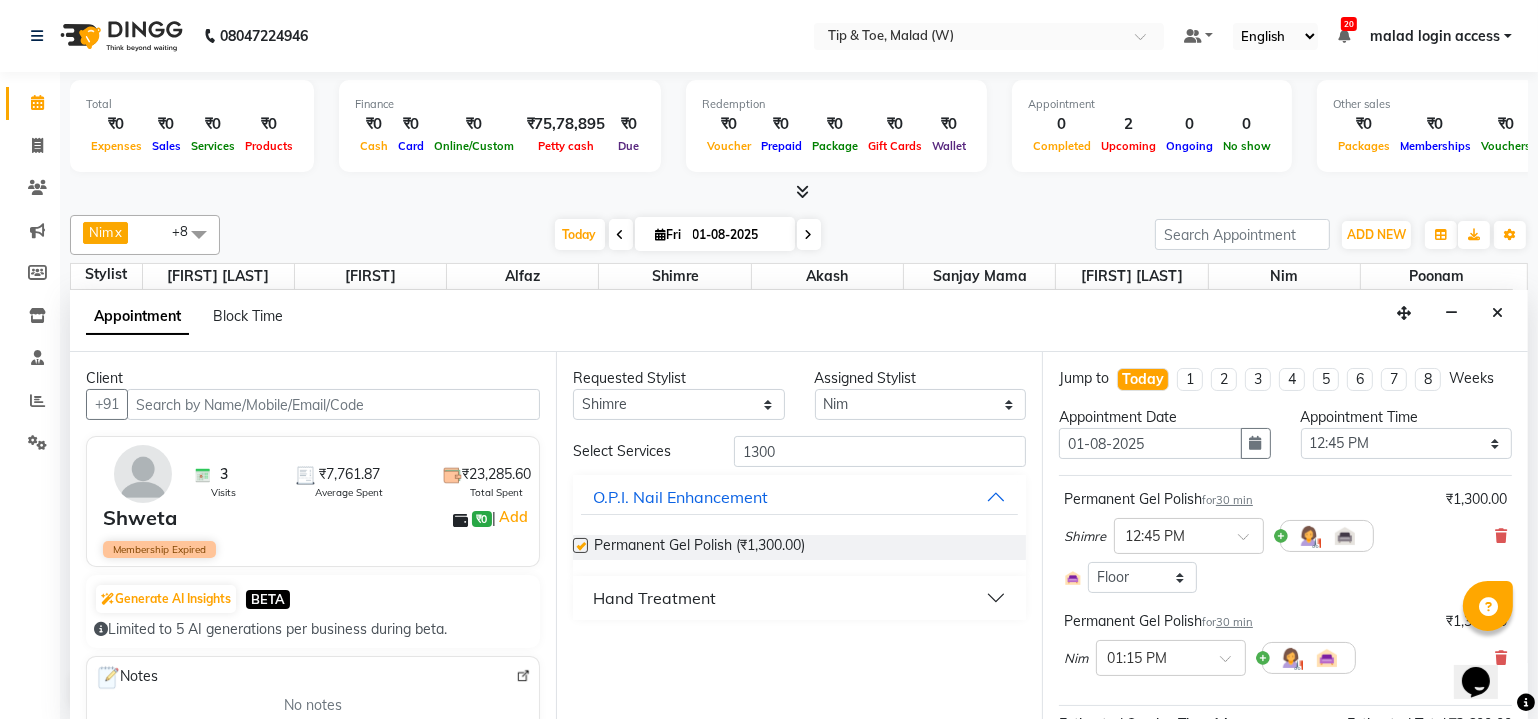 checkbox on "false" 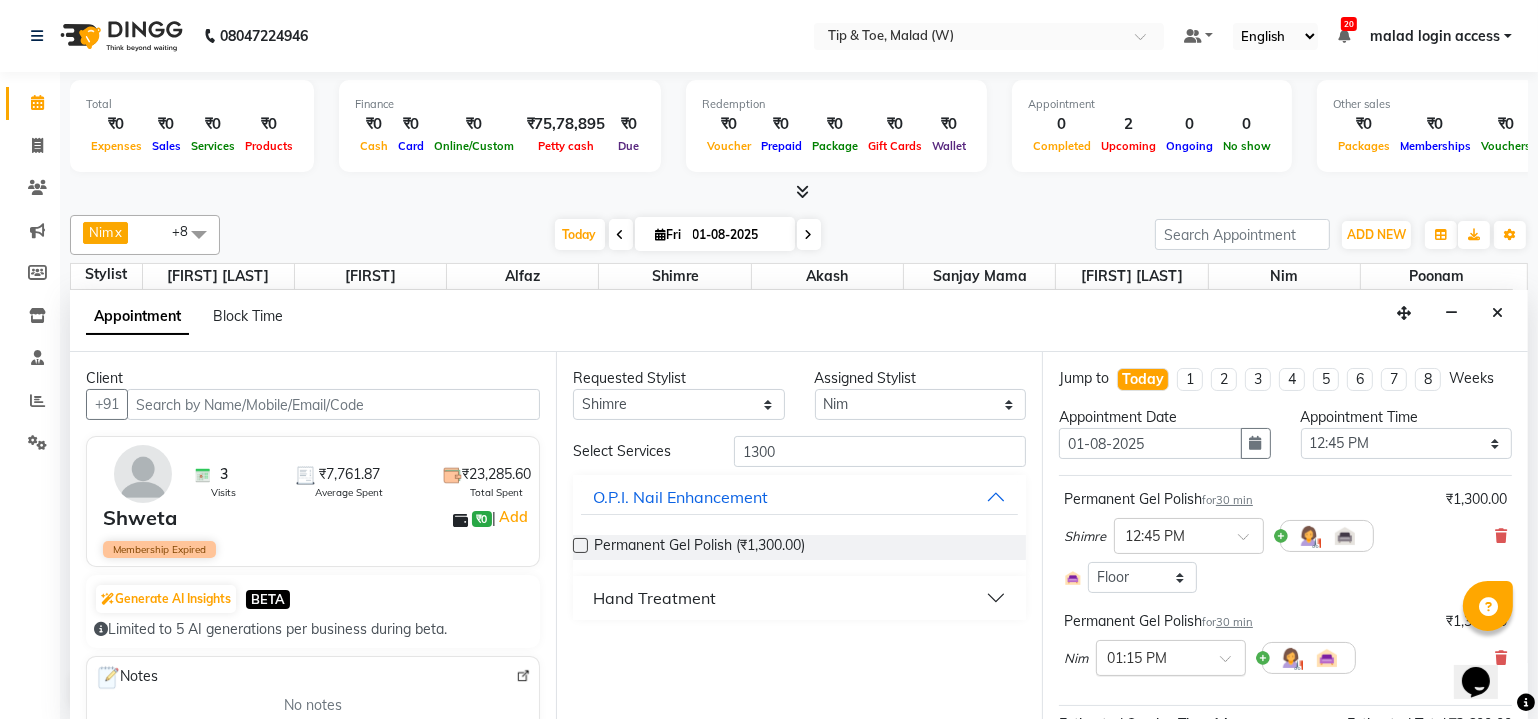 click at bounding box center (1232, 664) 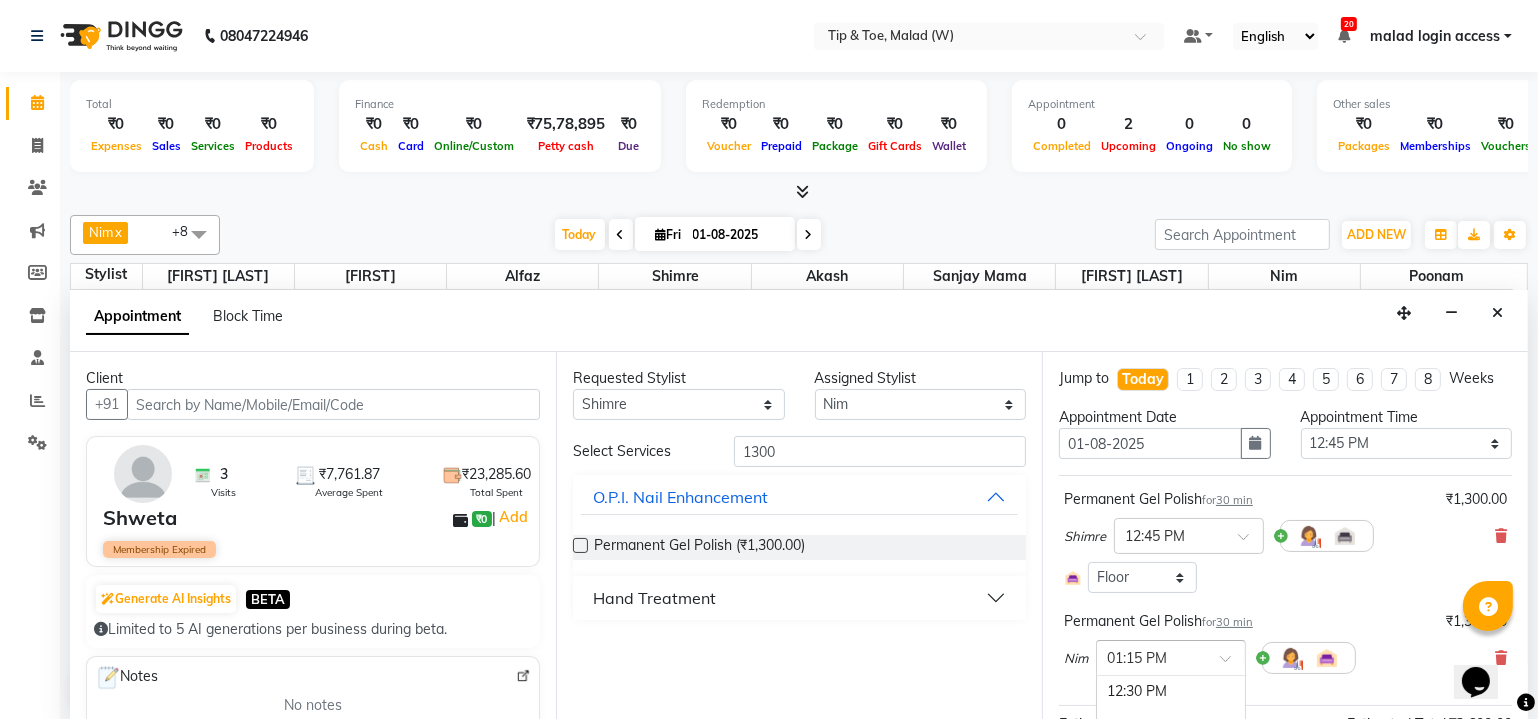 scroll, scrollTop: 520, scrollLeft: 0, axis: vertical 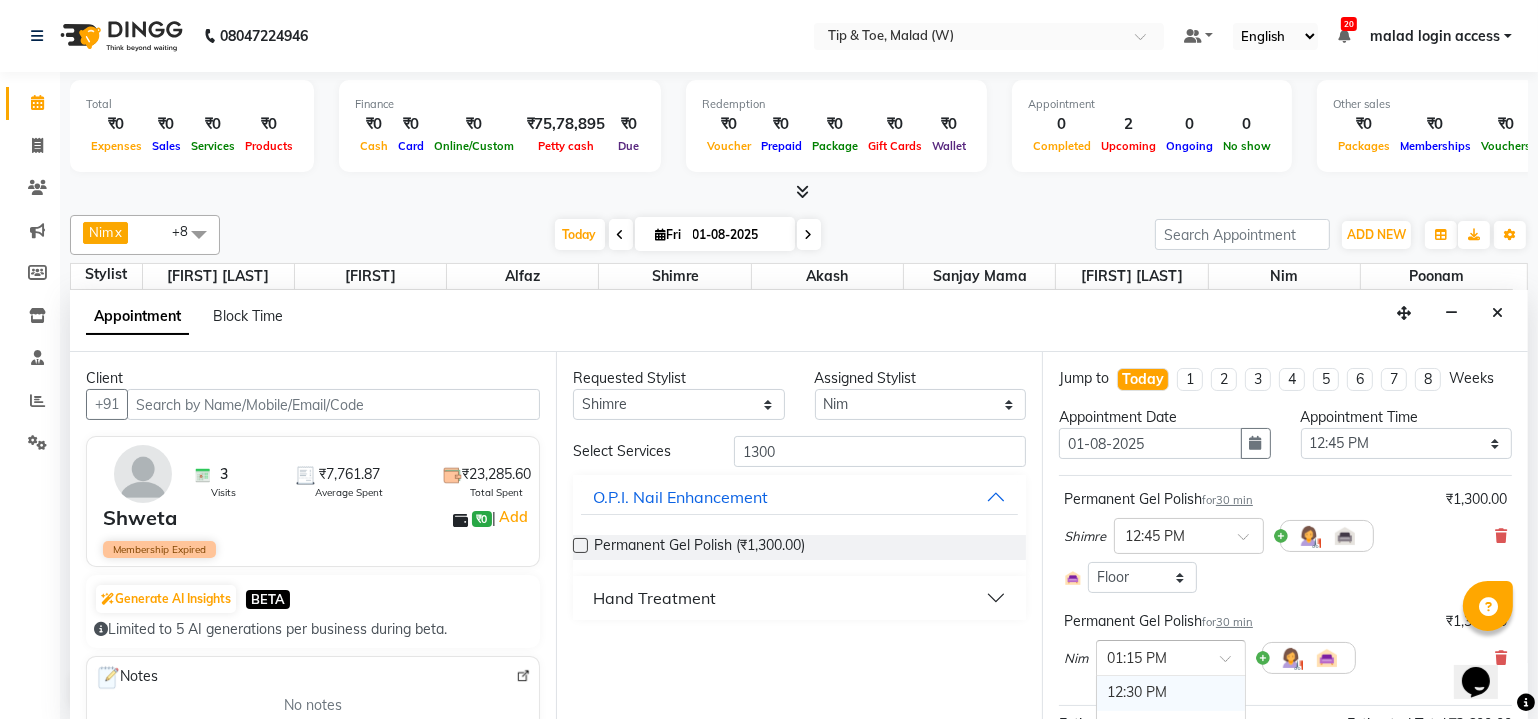 click on "12:30 PM" at bounding box center (1171, 692) 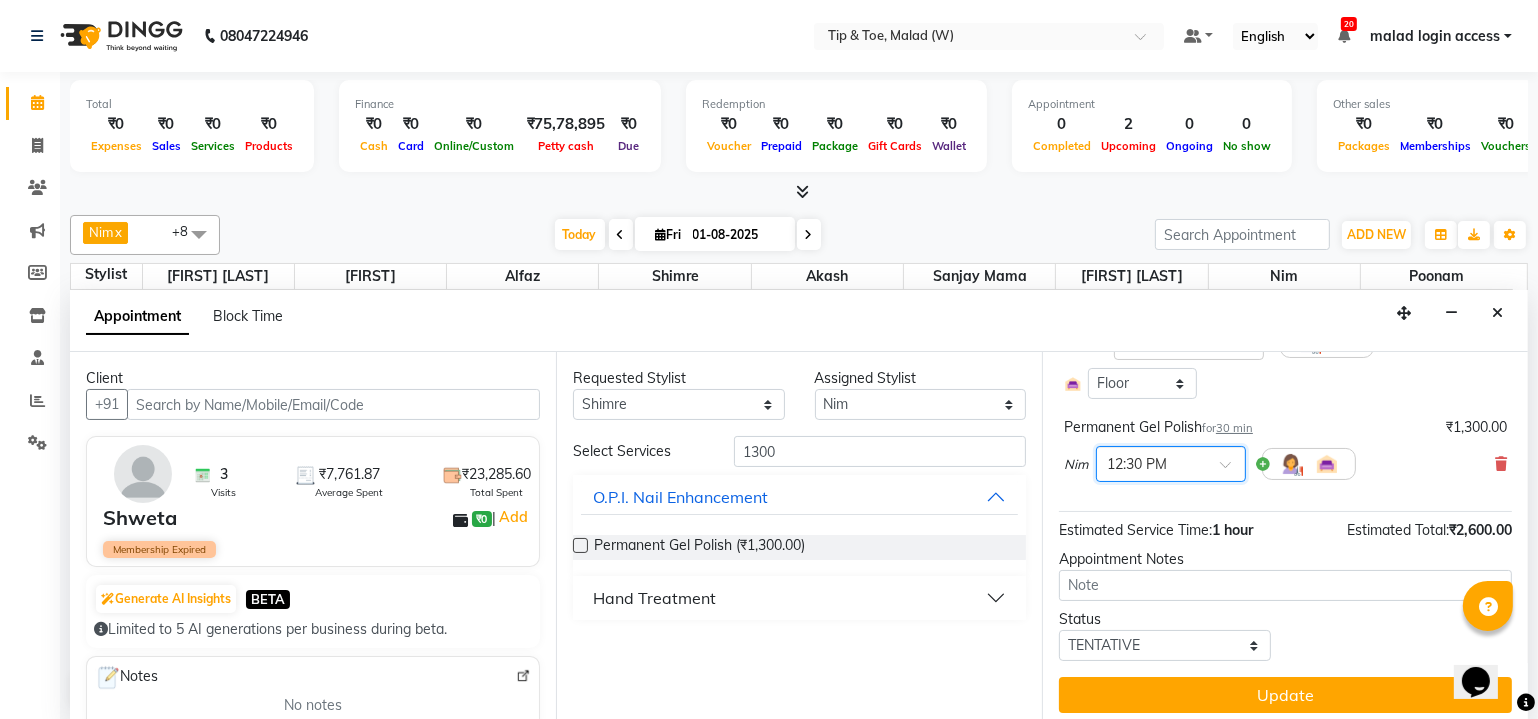 scroll, scrollTop: 198, scrollLeft: 0, axis: vertical 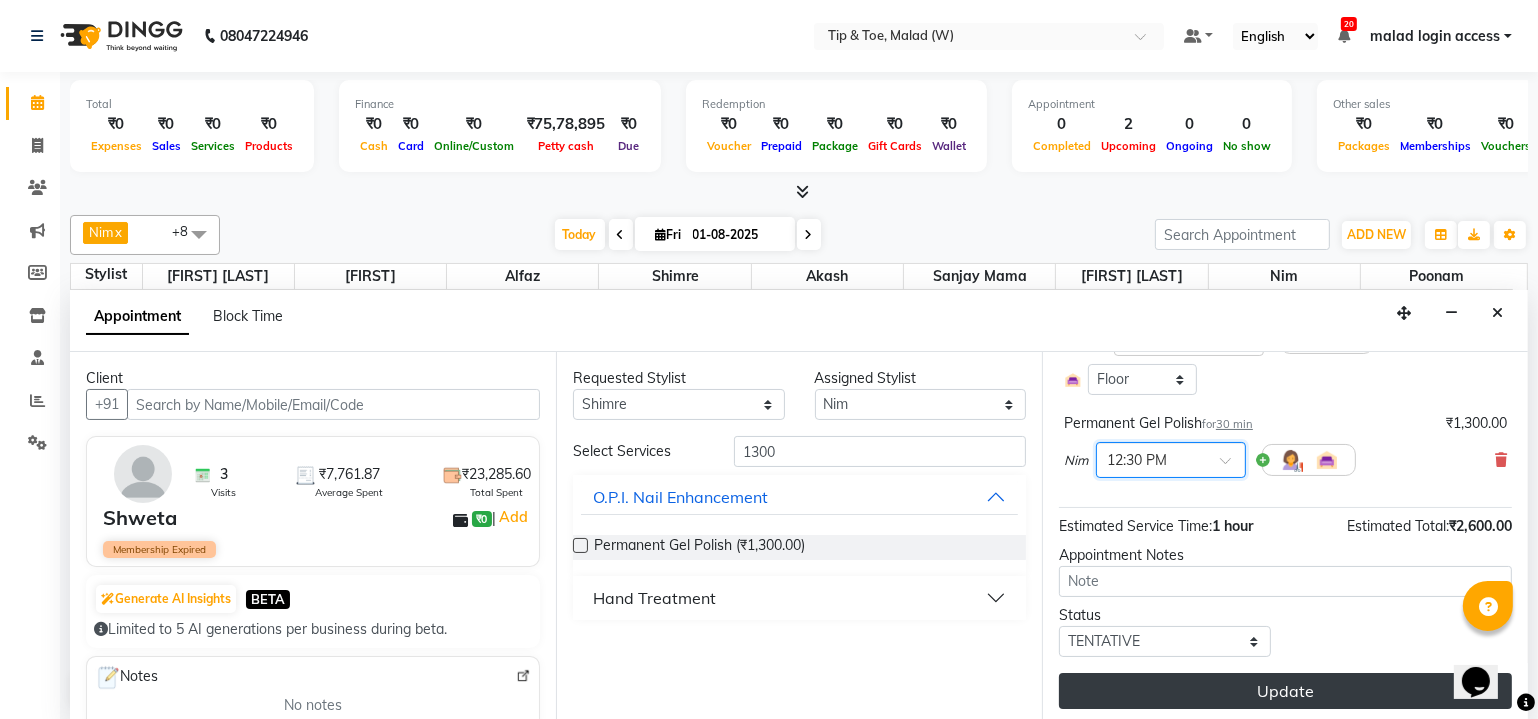 click on "Update" at bounding box center (1285, 691) 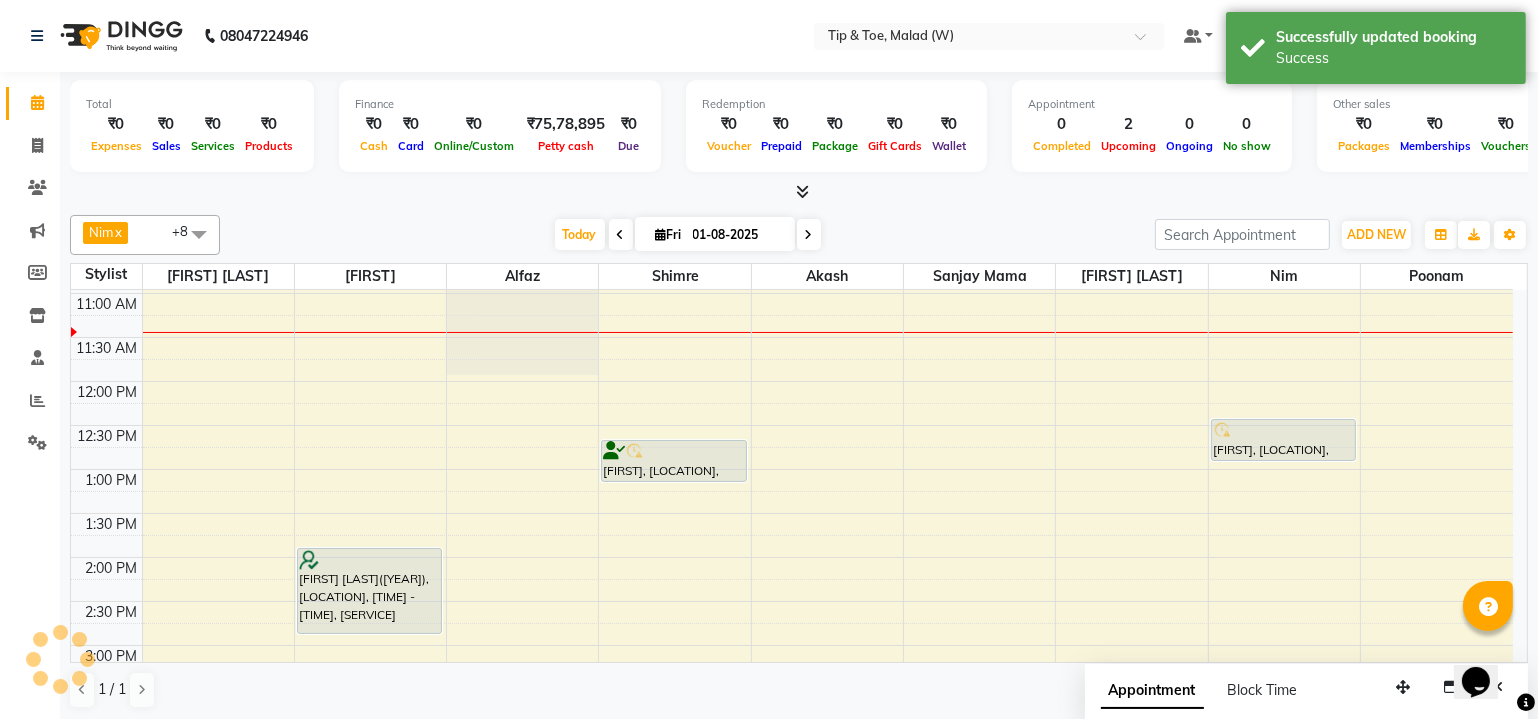 scroll, scrollTop: 0, scrollLeft: 0, axis: both 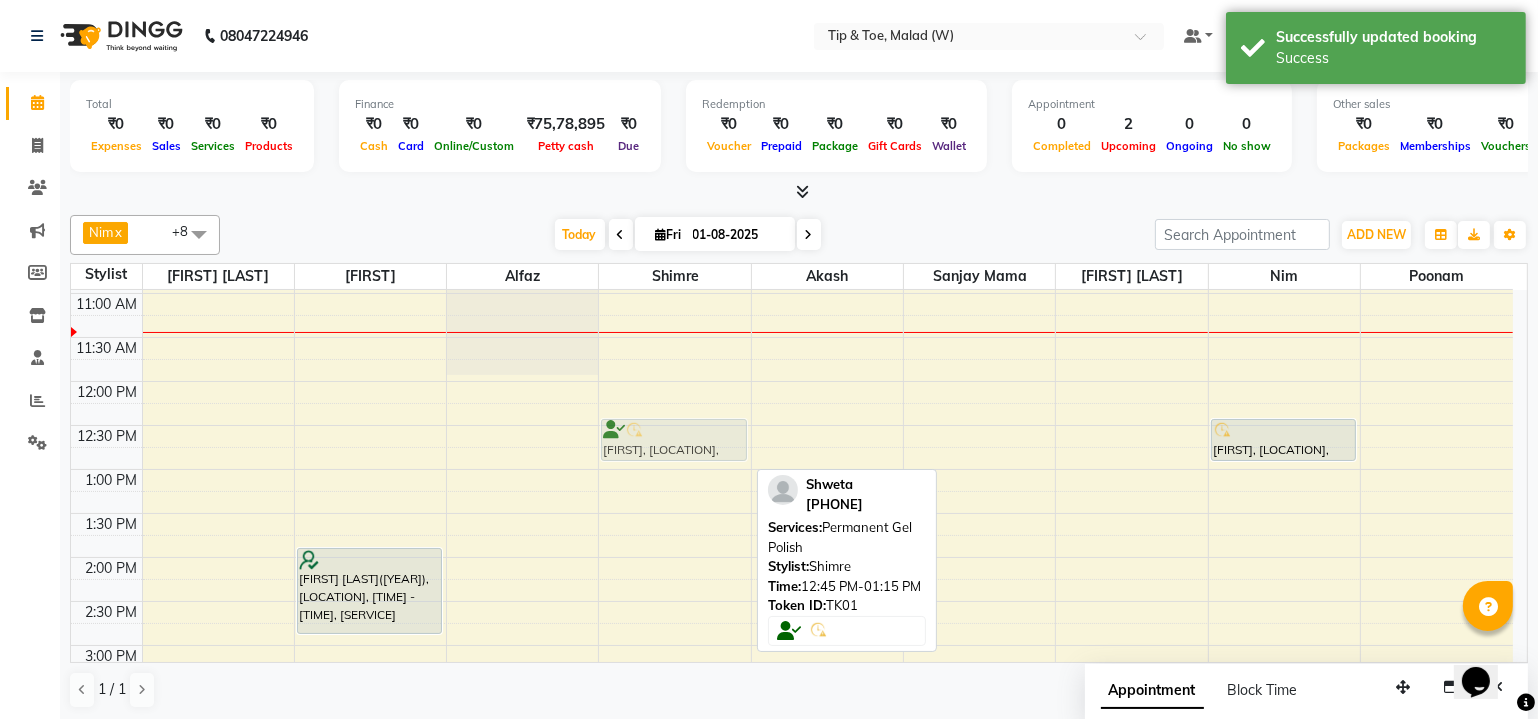 drag, startPoint x: 698, startPoint y: 455, endPoint x: 701, endPoint y: 435, distance: 20.22375 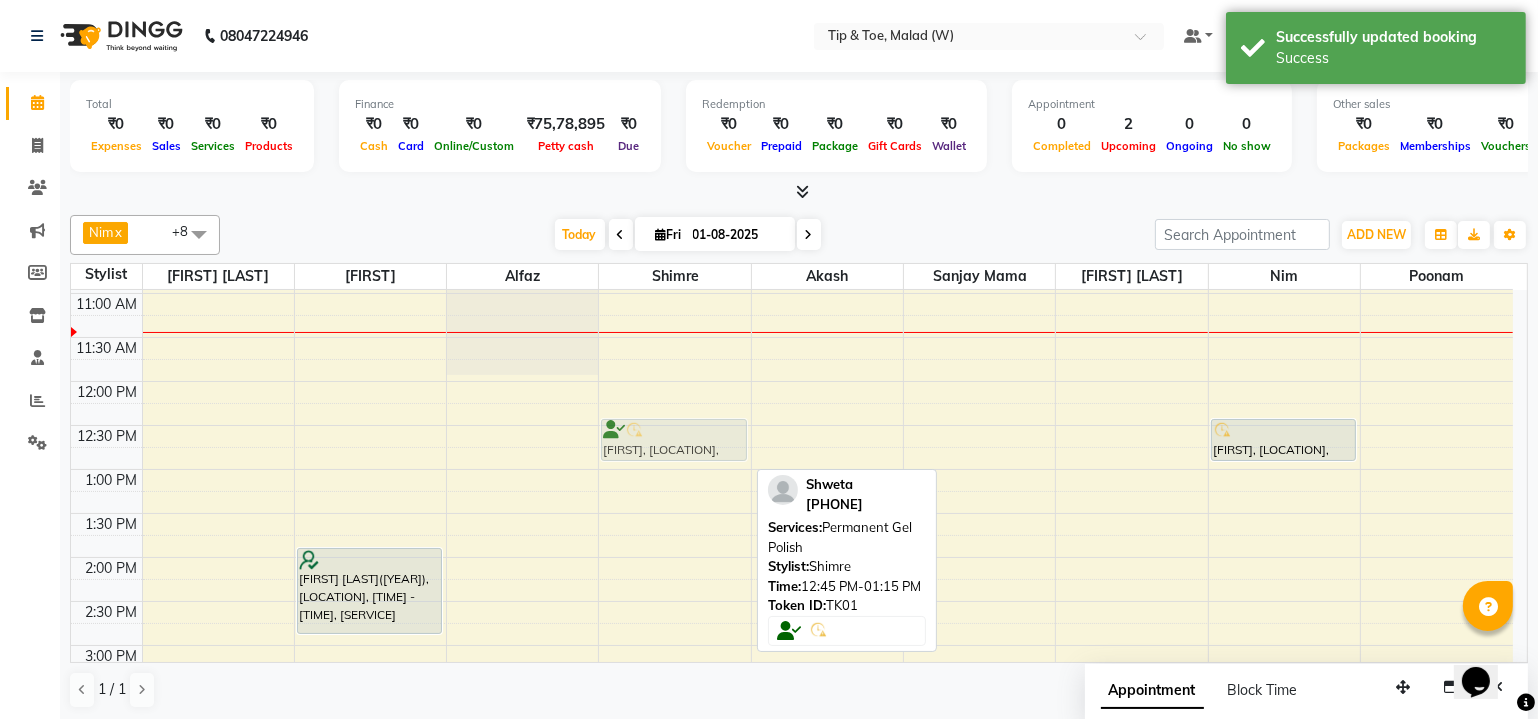 click on "[FIRST], [LOCATION], [TIME] - [TIME], [SERVICE]     [FIRST], [LOCATION], [TIME] - [TIME], [SERVICE]" at bounding box center (674, 601) 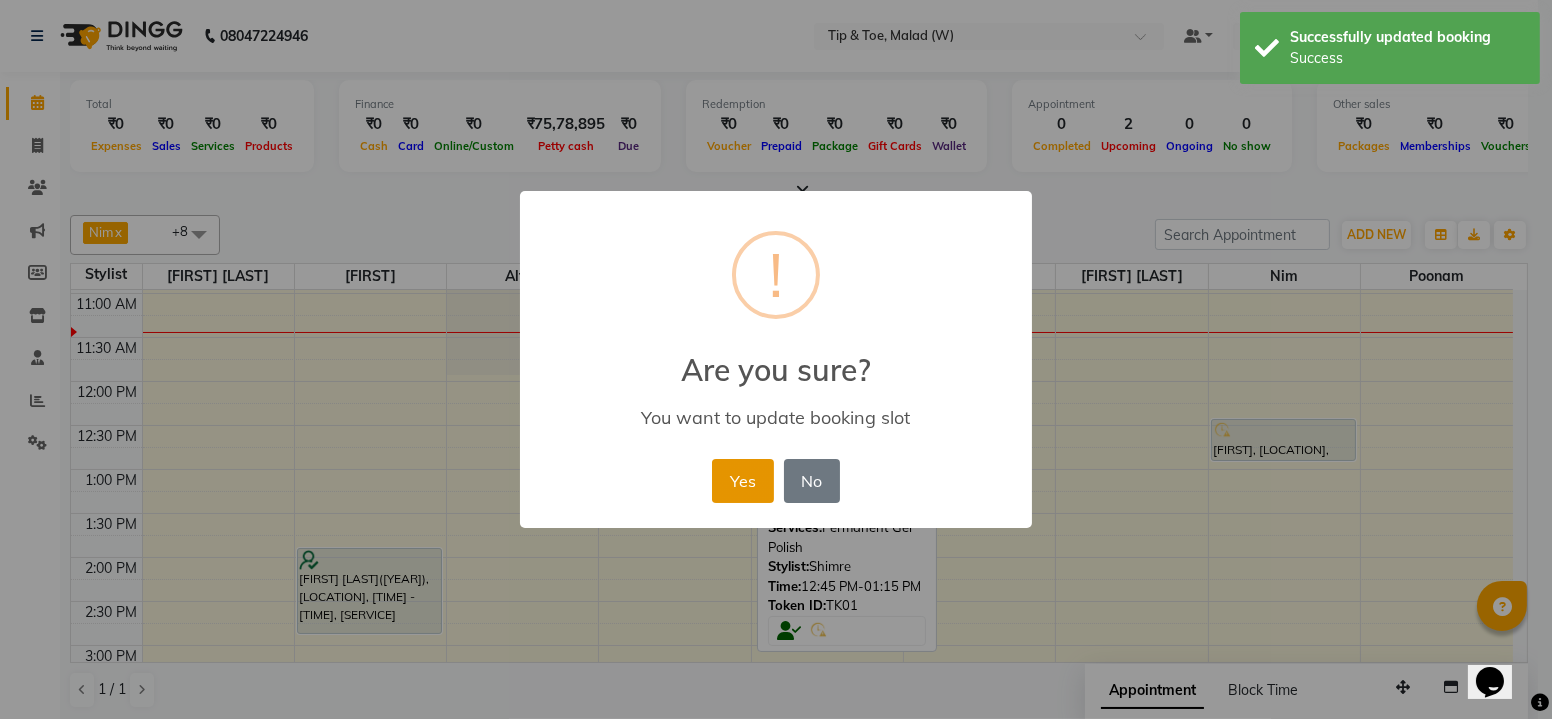 click on "Yes" at bounding box center [742, 481] 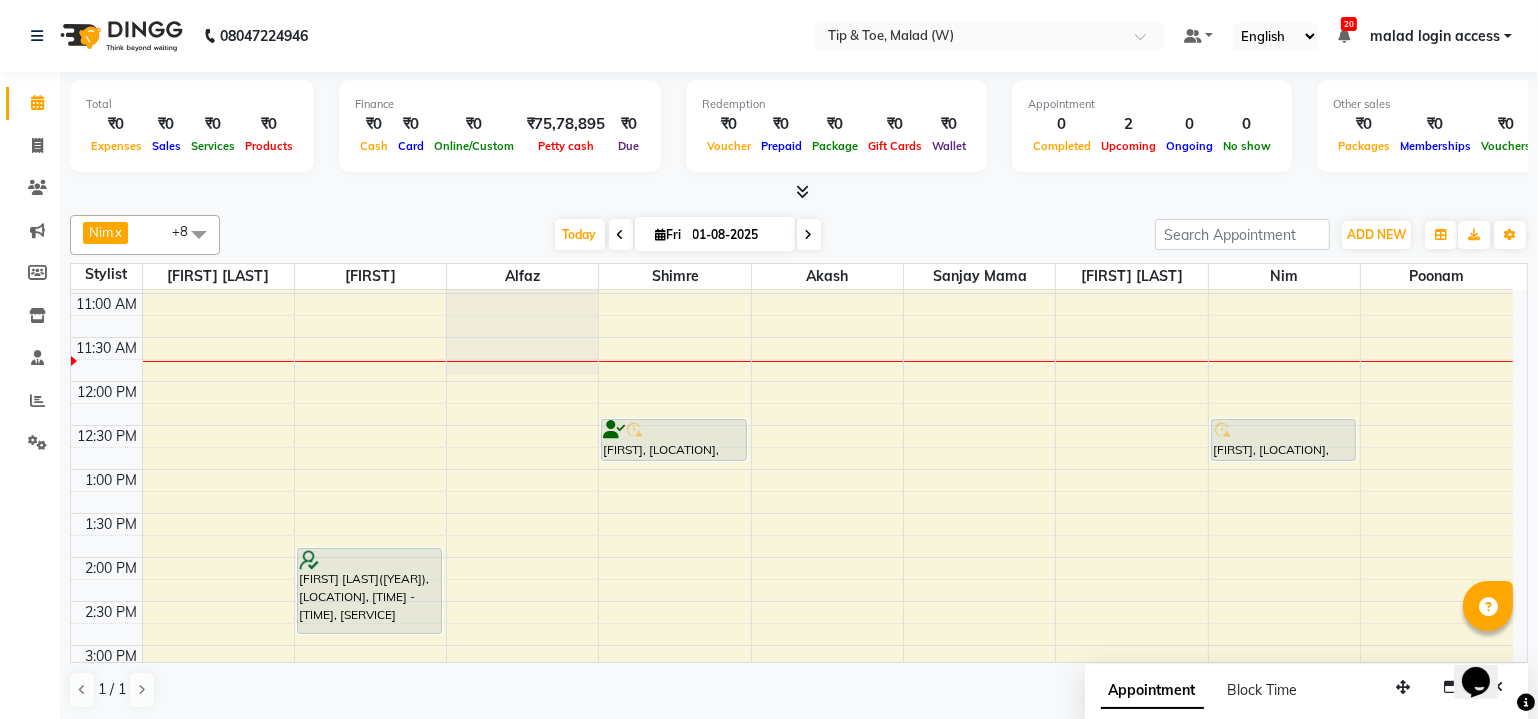 scroll, scrollTop: 350, scrollLeft: 0, axis: vertical 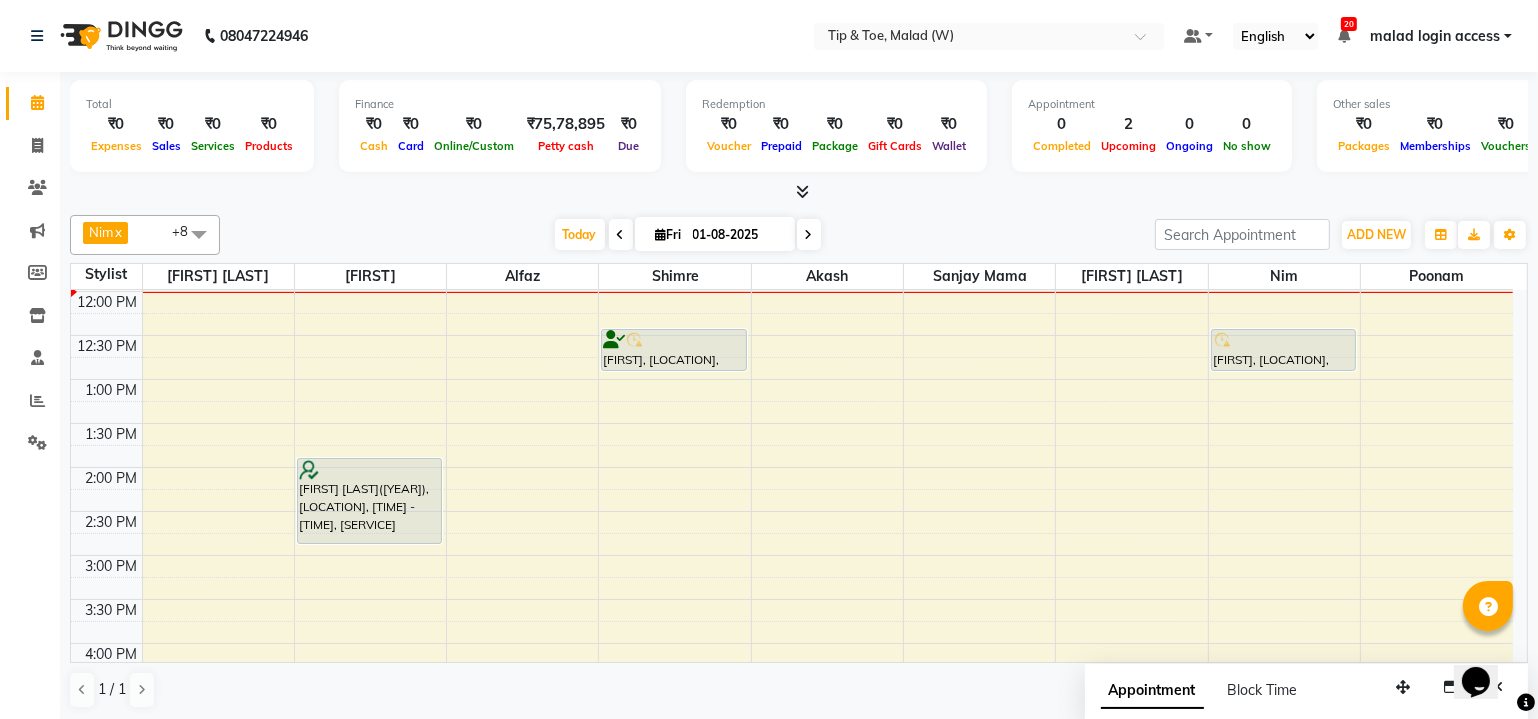 click on "[TIME] [TIME] [TIME] [TIME] [TIME] [TIME] [TIME] [TIME] [TIME] [TIME] [TIME] [TIME] [TIME] [TIME] [TIME] [TIME] [TIME] [TIME] [TIME] [TIME] [TIME] [TIME] [TIME] [TIME] [TIME] [TIME]     [FIRST] [LAST]([YEAR]), [LOCATION], [TIME] - [TIME], [SERVICE]     [FIRST], [LOCATION], [TIME] - [TIME], [SERVICE]     [FIRST], [LOCATION], [TIME] - [TIME], [SERVICE]     [FIRST], [LOCATION], [TIME] - [TIME], [SERVICE]     [FIRST], [LOCATION], [TIME] - [TIME], [SERVICE]     [FIRST], [LOCATION], [TIME] - [TIME], [SERVICE]" at bounding box center [792, 511] 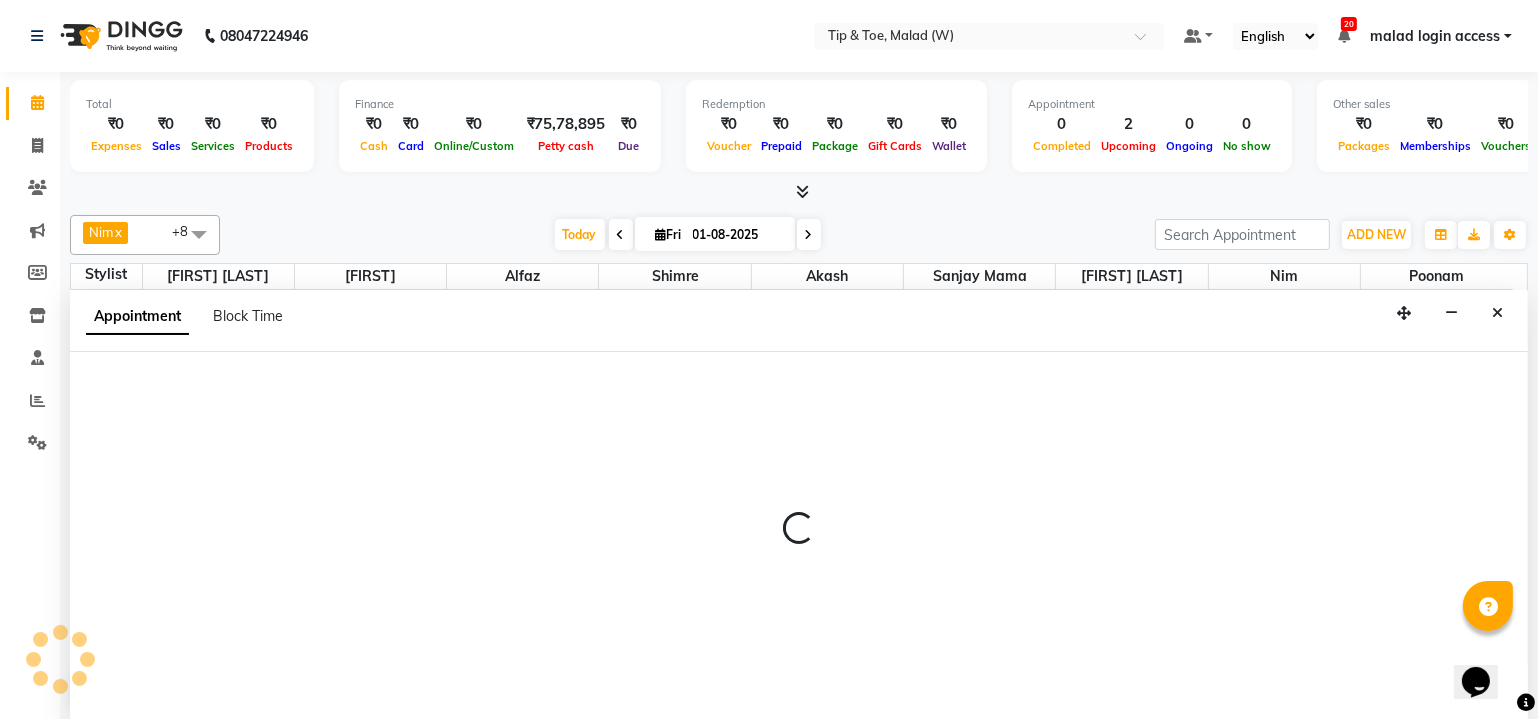 scroll, scrollTop: 0, scrollLeft: 0, axis: both 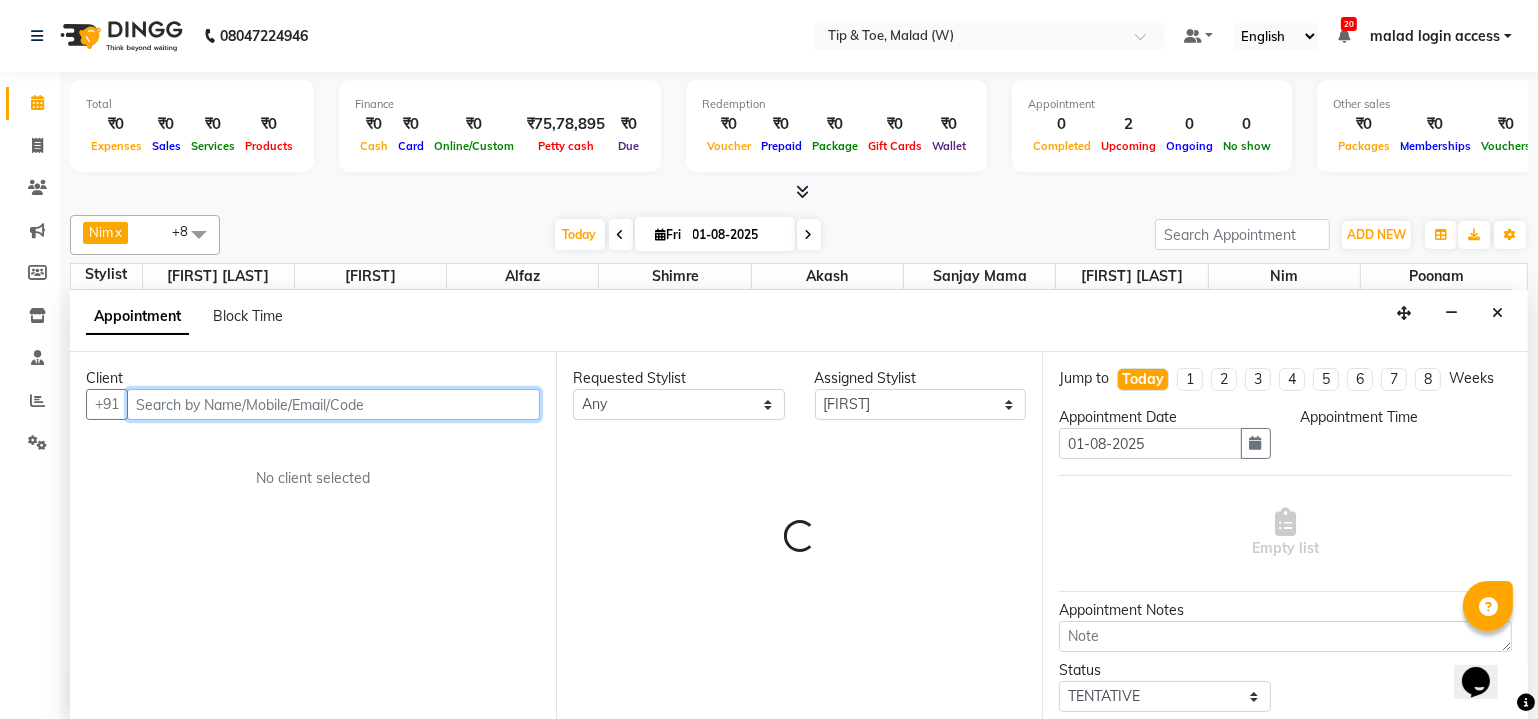 select on "735" 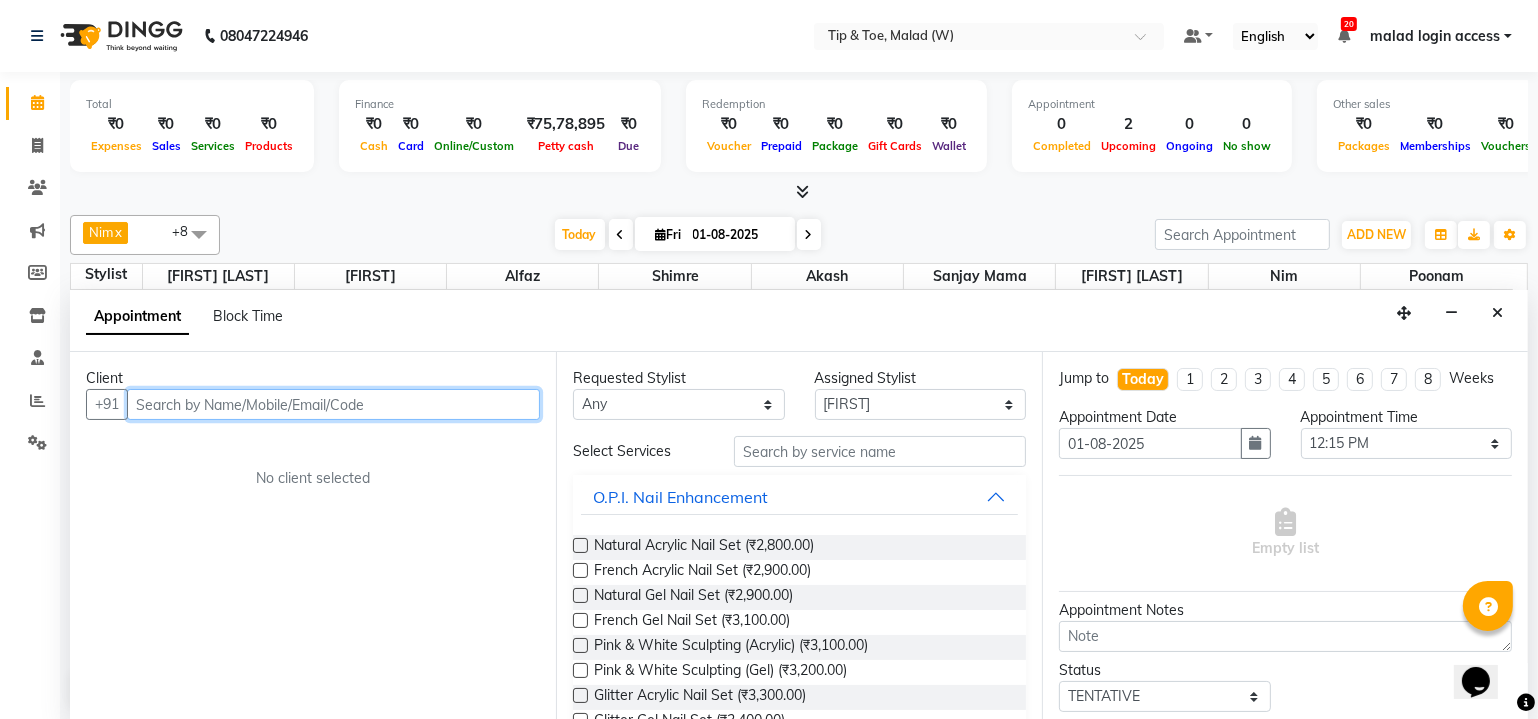 click at bounding box center [333, 404] 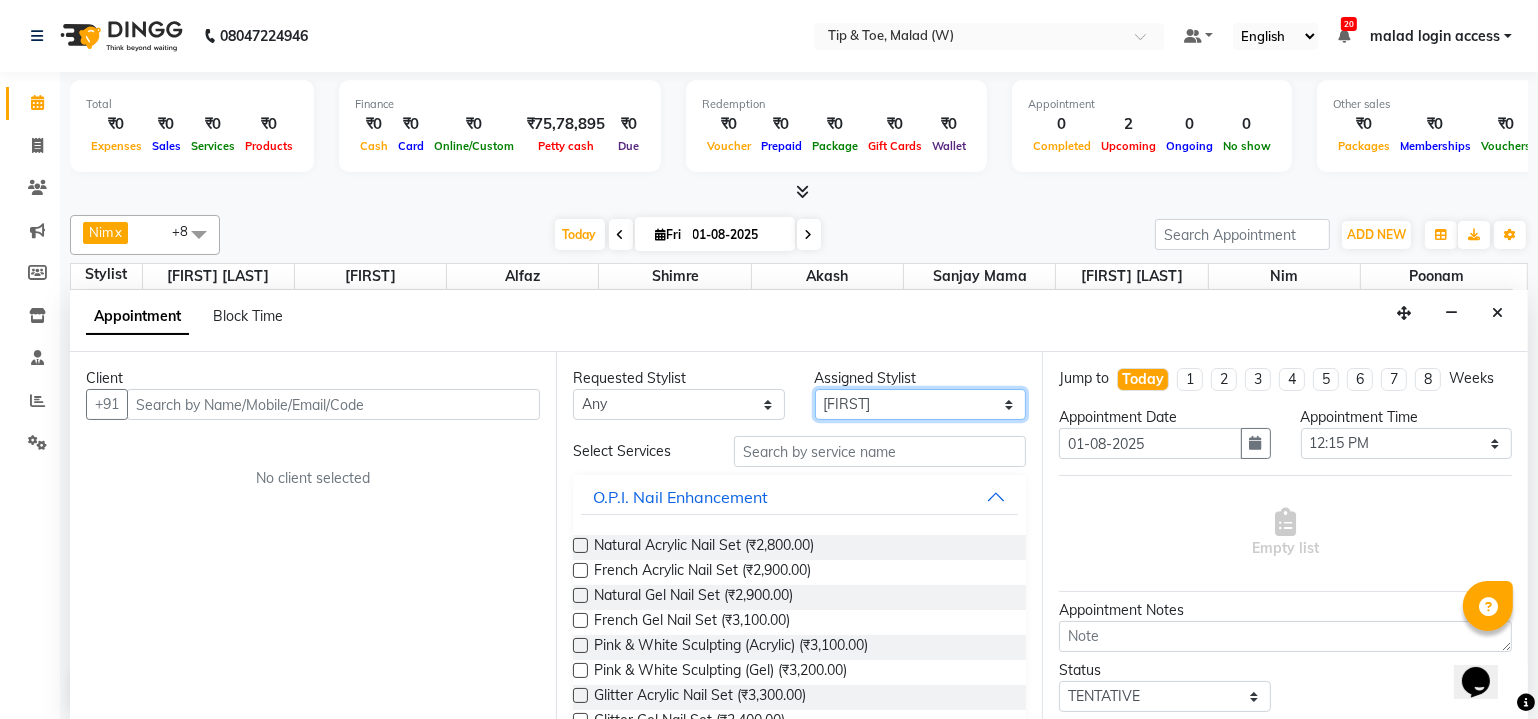 click on "Select [FIRST]  [FIRST]  [FIRST] [LAST] [FIRST] [FIRST] [FIRST] [FIRST] [FIRST] [FIRST] [FIRST] [FIRST]" at bounding box center (921, 404) 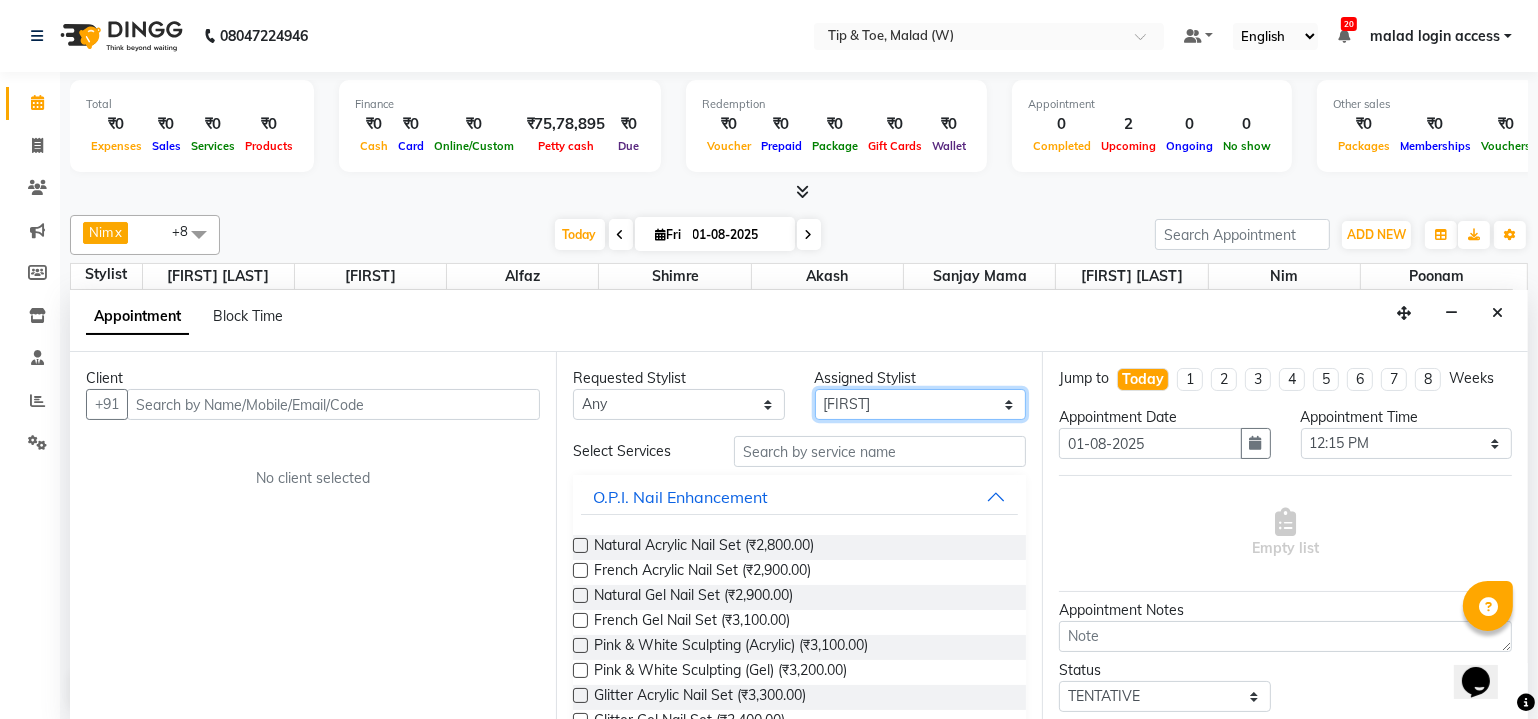 select on "41858" 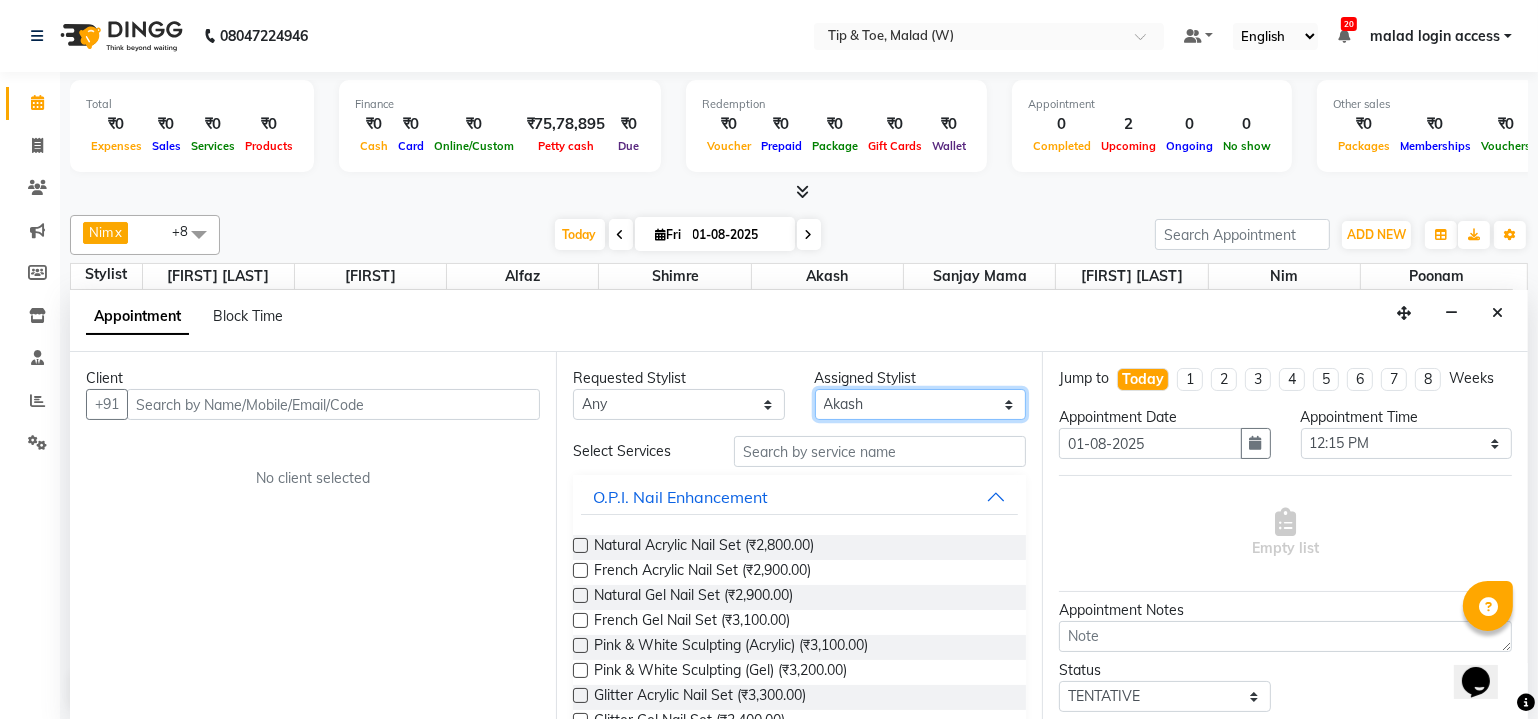 click on "Select [FIRST]  [FIRST]  [FIRST] [LAST] [FIRST] [FIRST] [FIRST] [FIRST] [FIRST] [FIRST] [FIRST] [FIRST]" at bounding box center [921, 404] 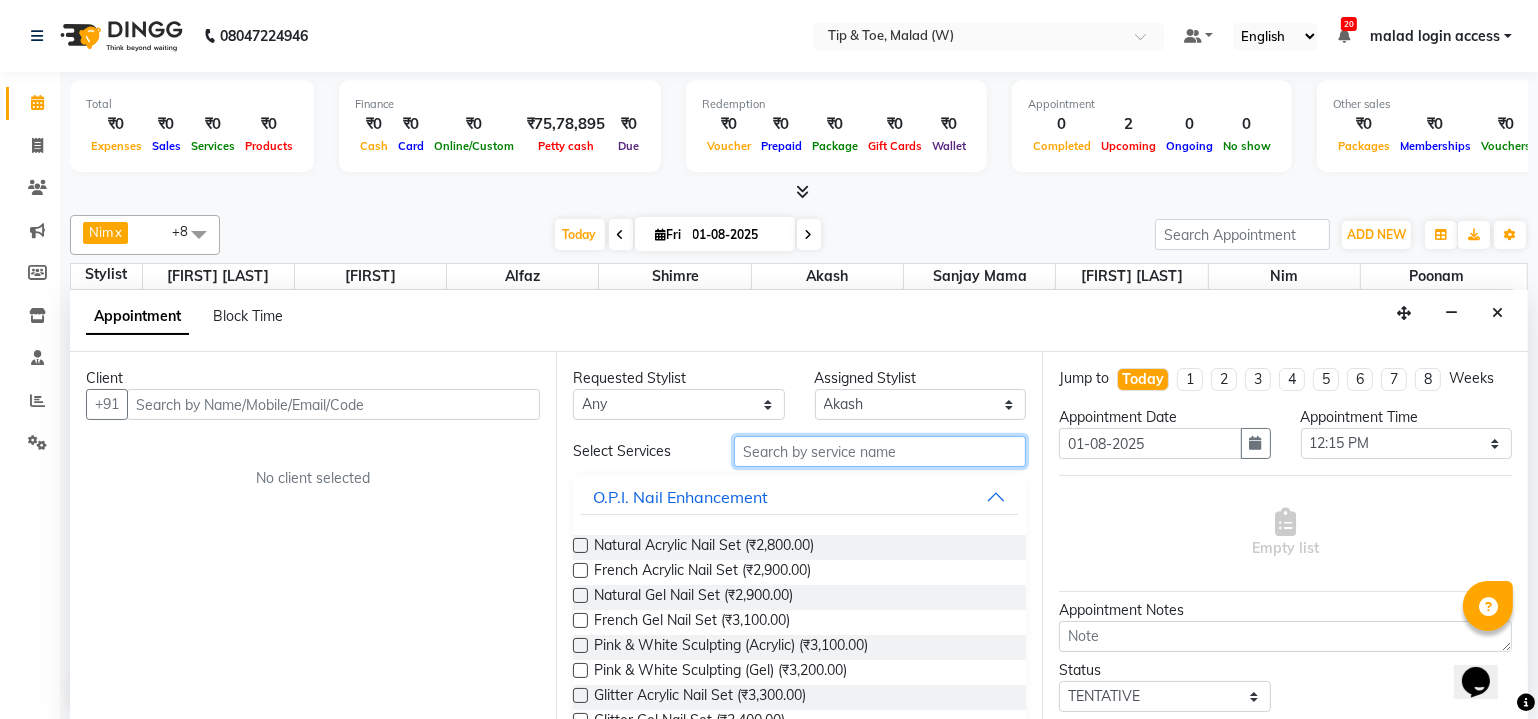 click at bounding box center [880, 451] 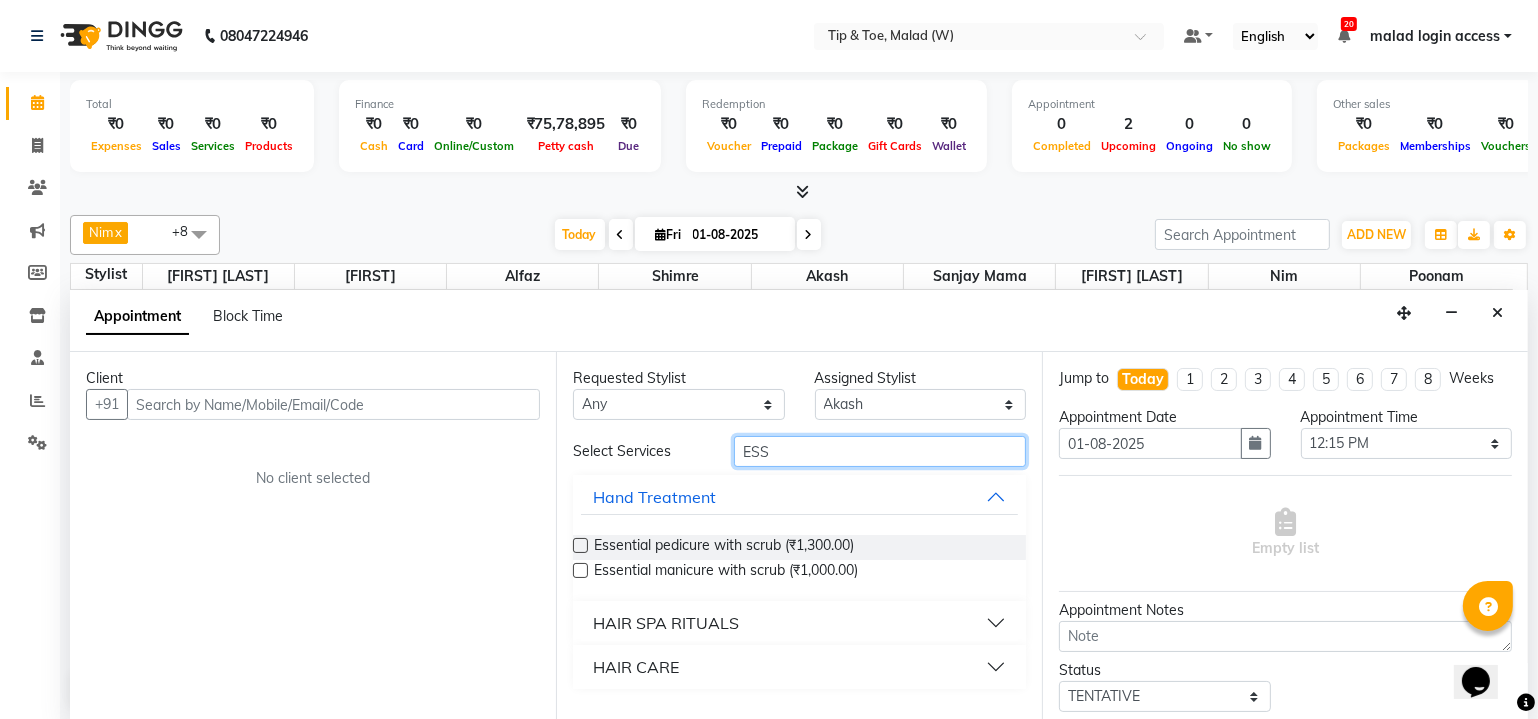 type on "ESS" 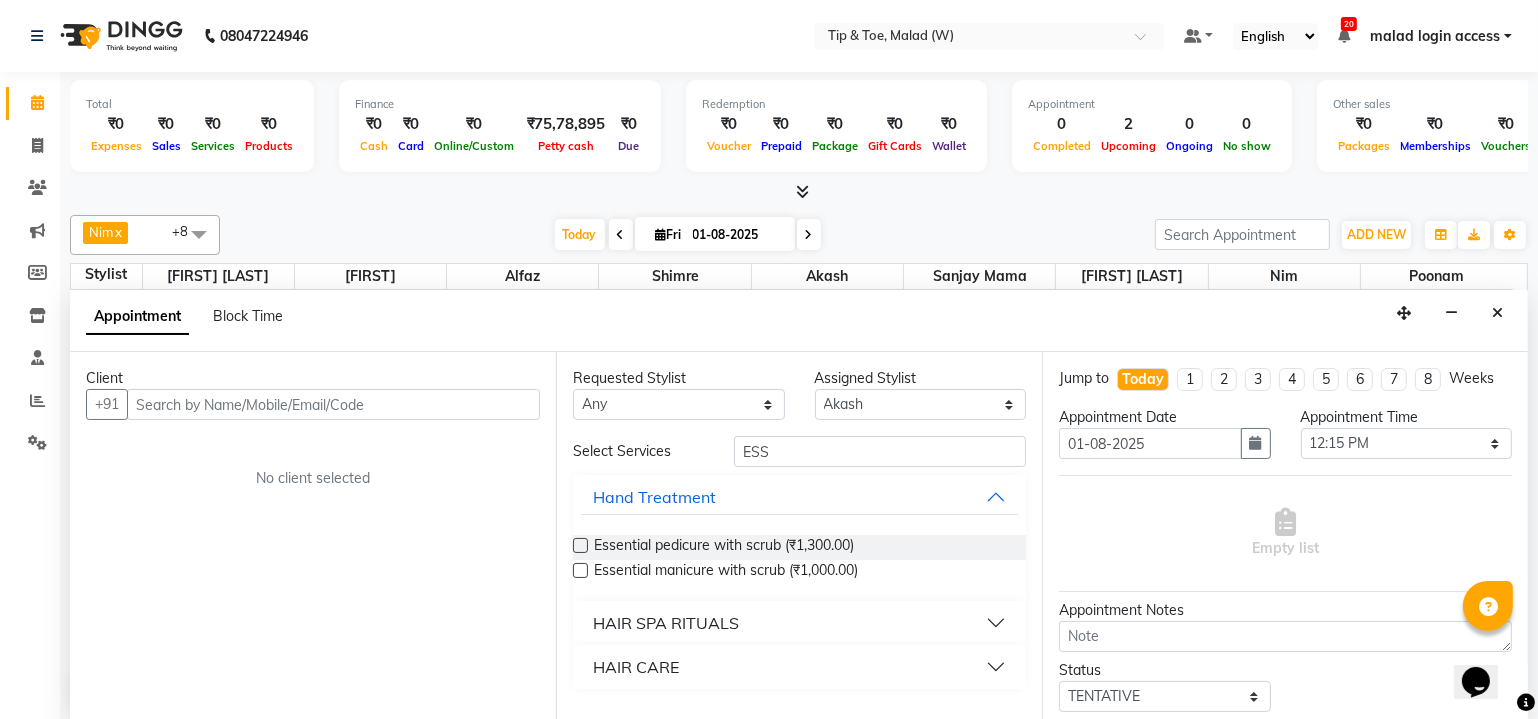 click at bounding box center [580, 545] 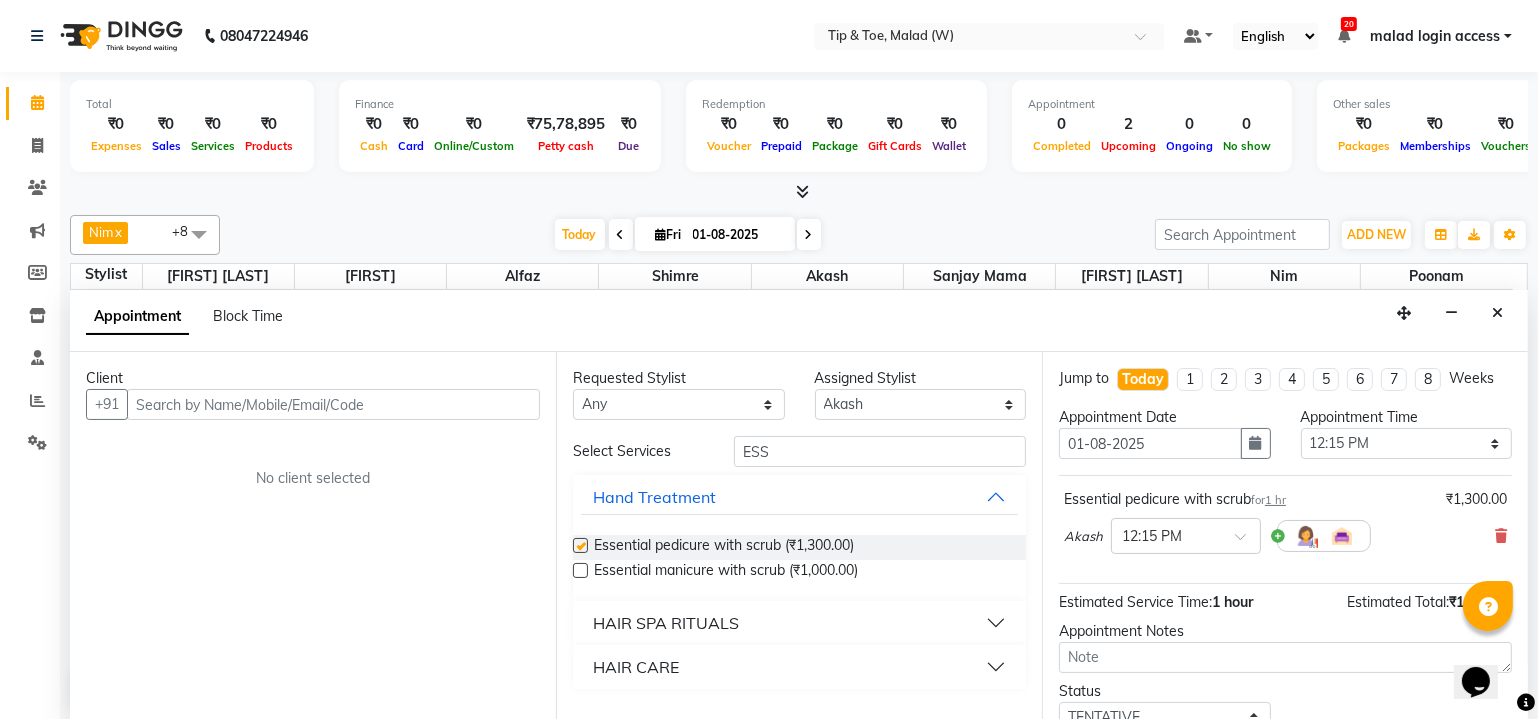 checkbox on "false" 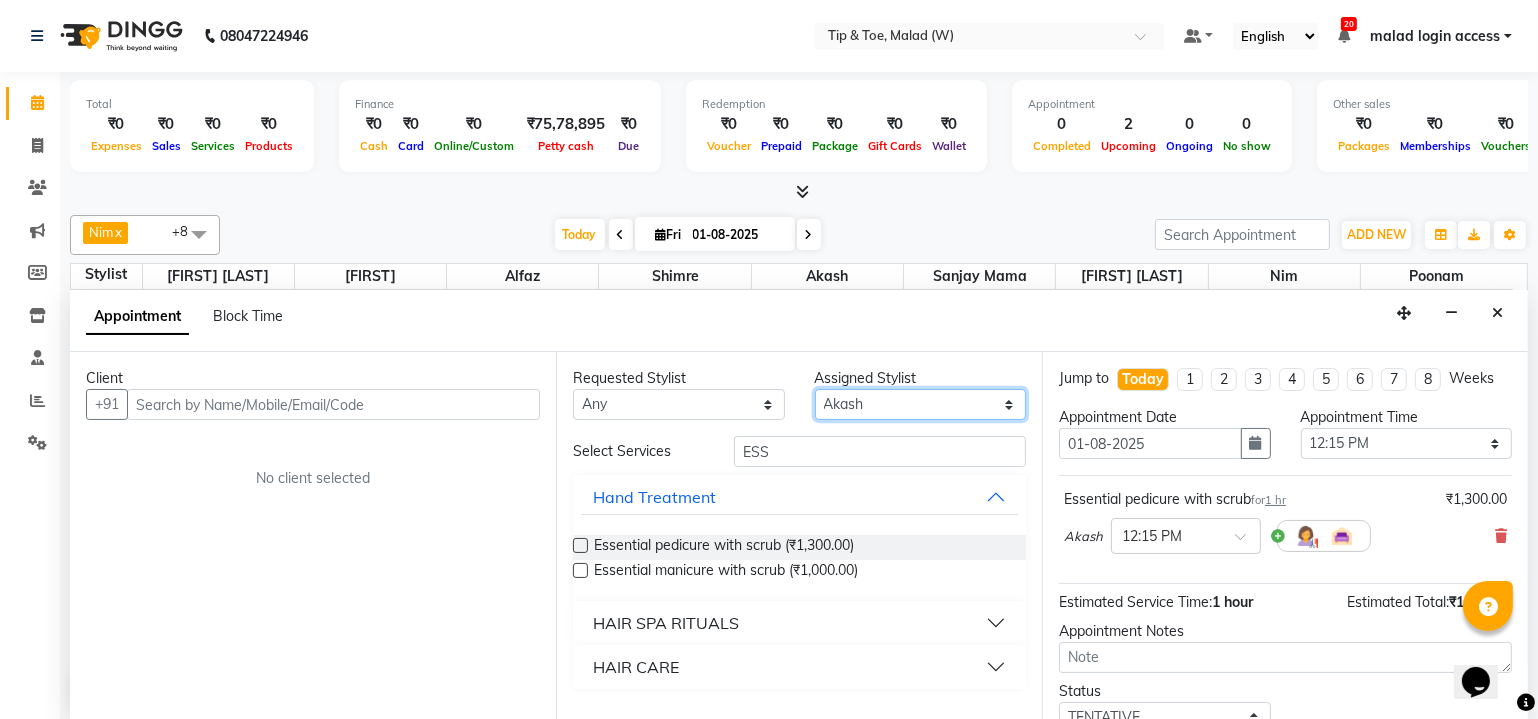 click on "Select [FIRST]  [FIRST]  [FIRST] [LAST] [FIRST] [FIRST] [FIRST] [FIRST] [FIRST] [FIRST] [FIRST] [FIRST]" at bounding box center (921, 404) 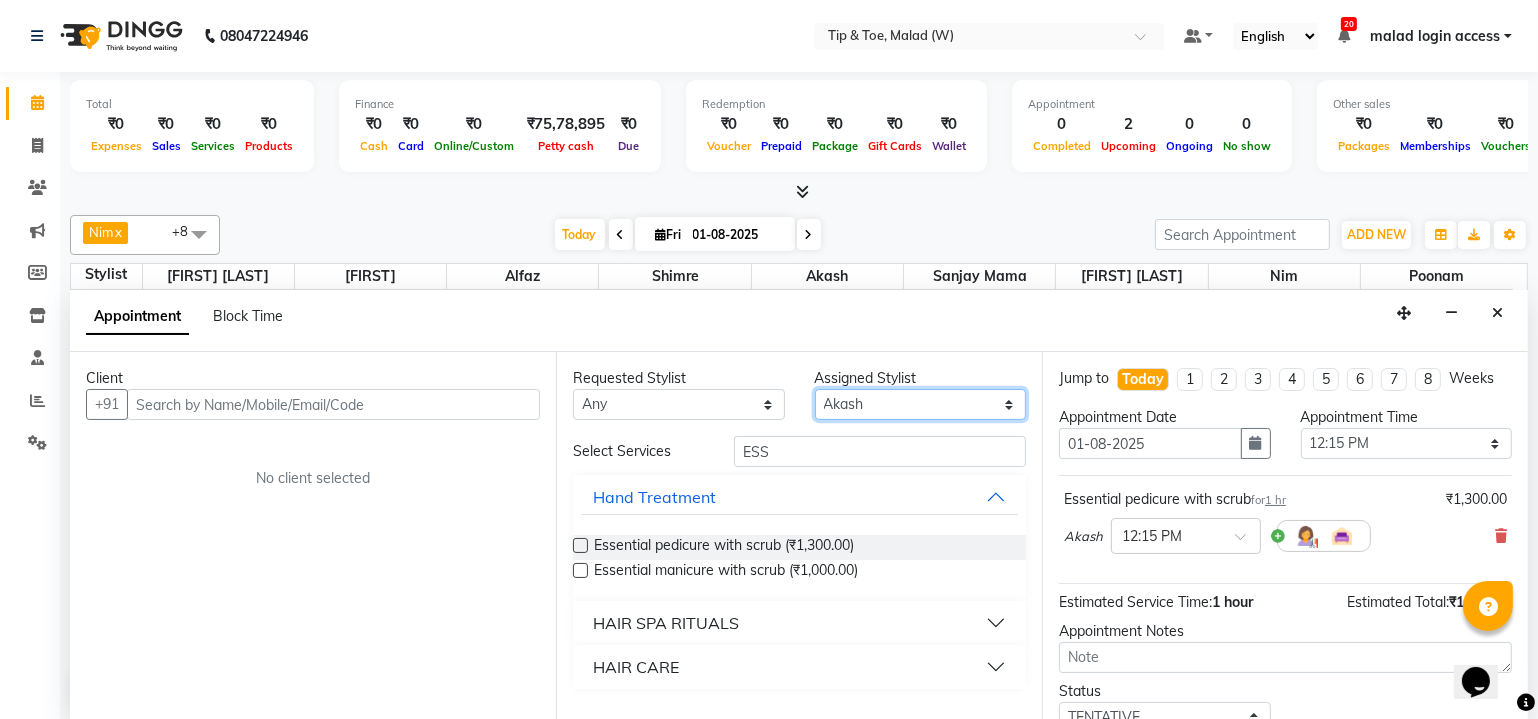 select on "84683" 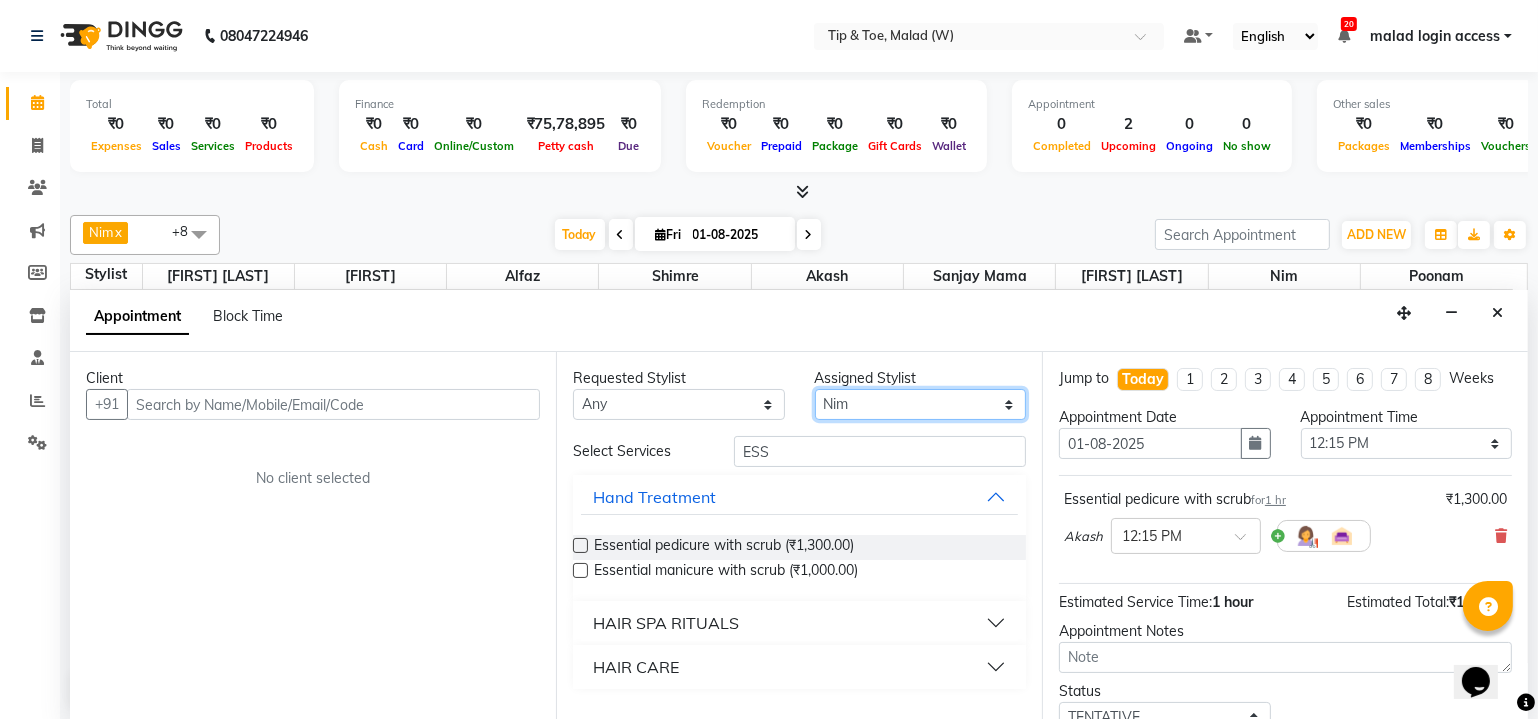 click on "Select [FIRST]  [FIRST]  [FIRST] [LAST] [FIRST] [FIRST] [FIRST] [FIRST] [FIRST] [FIRST] [FIRST] [FIRST]" at bounding box center [921, 404] 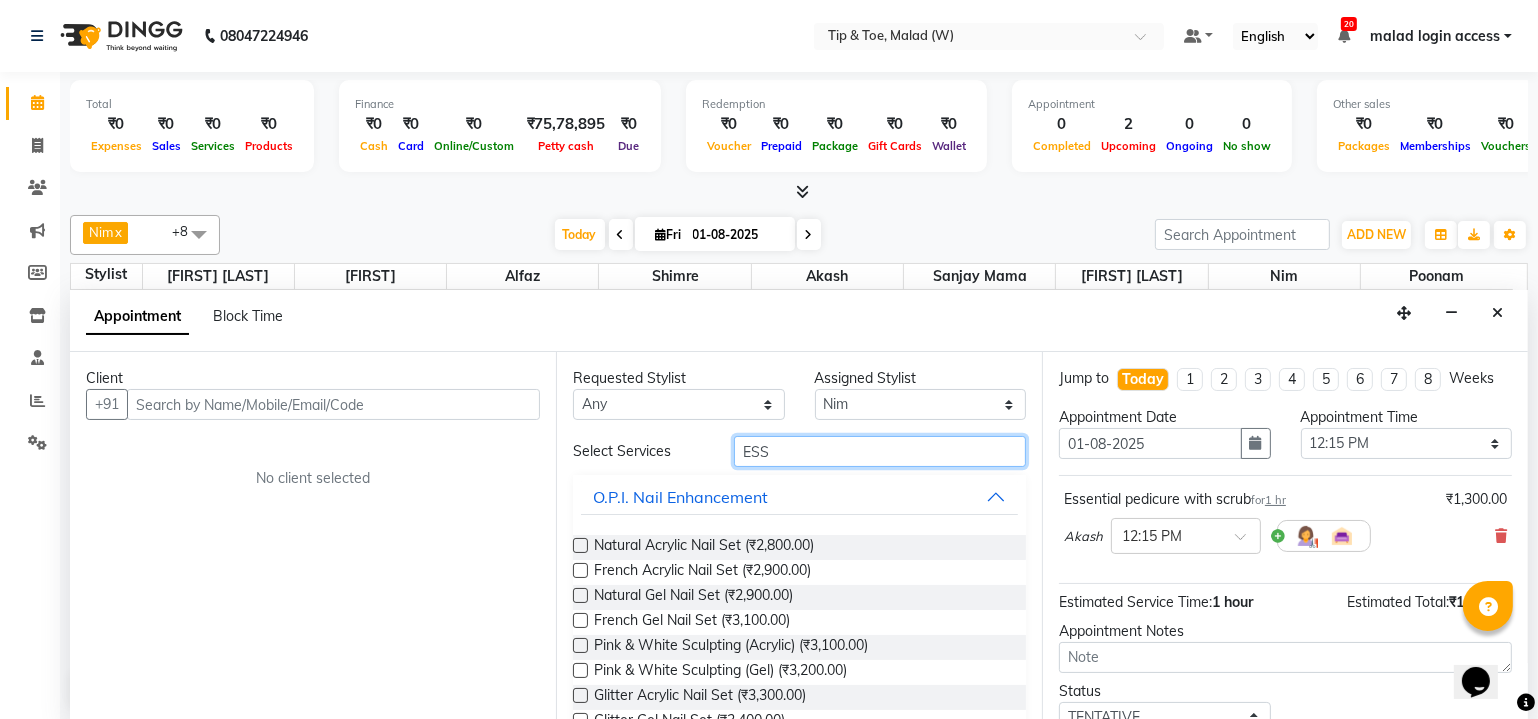 click on "ESS" at bounding box center (880, 451) 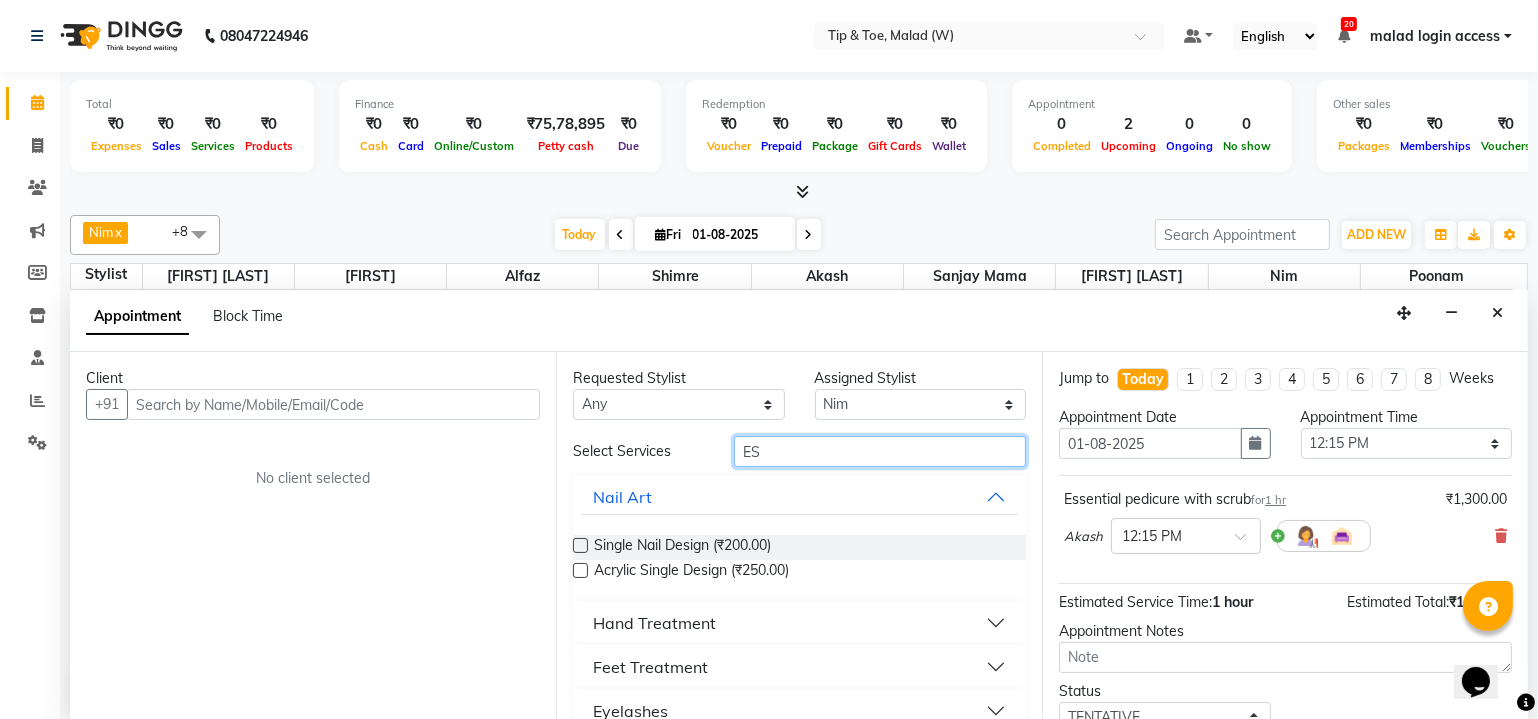 type on "E" 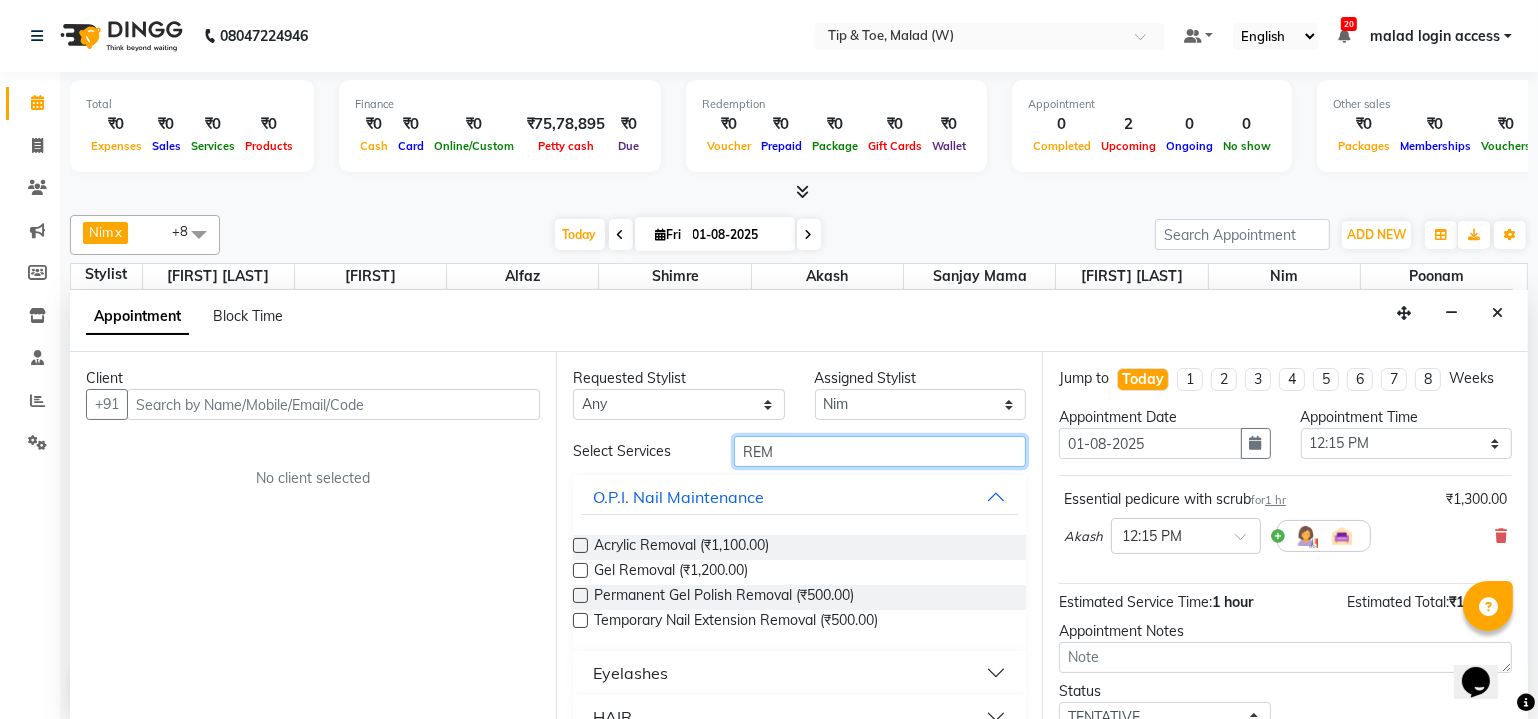 type on "REM" 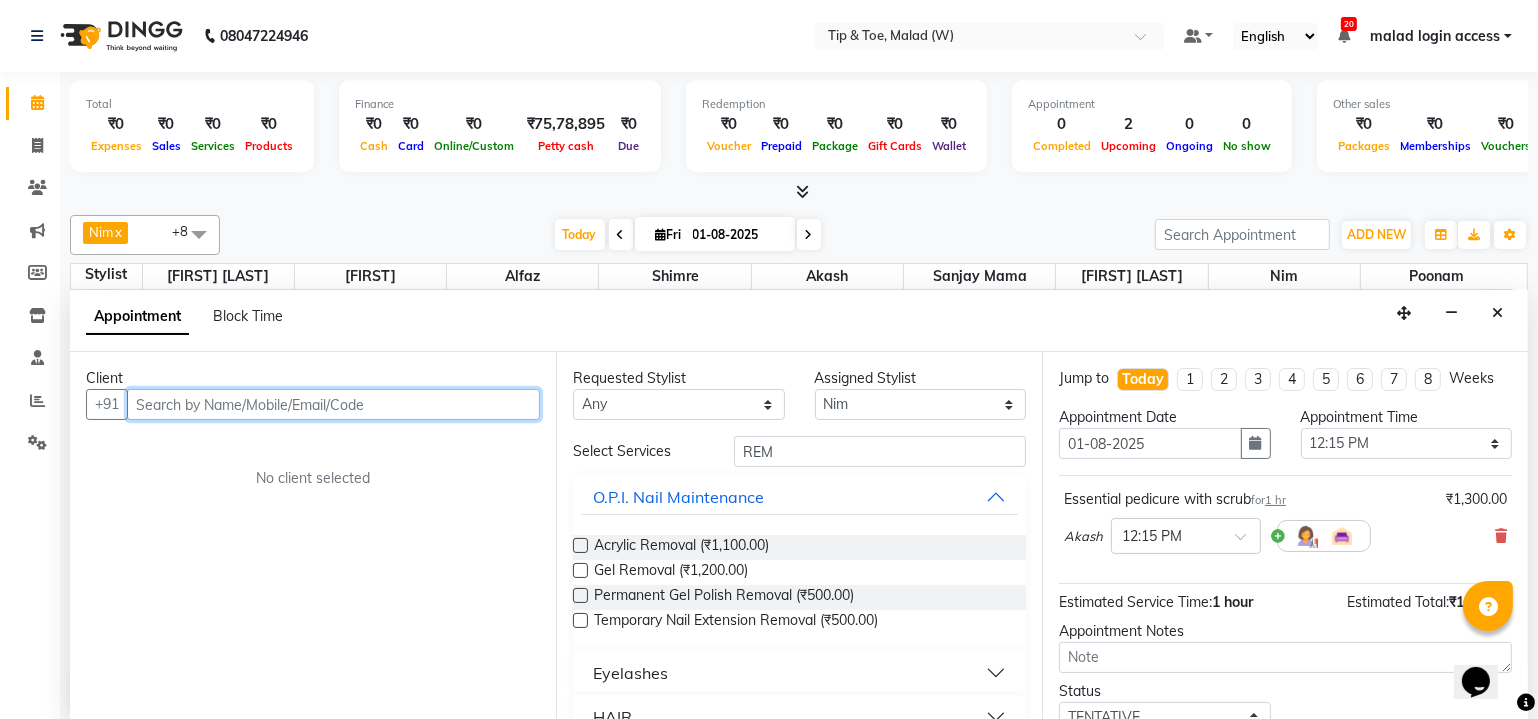 click at bounding box center (333, 404) 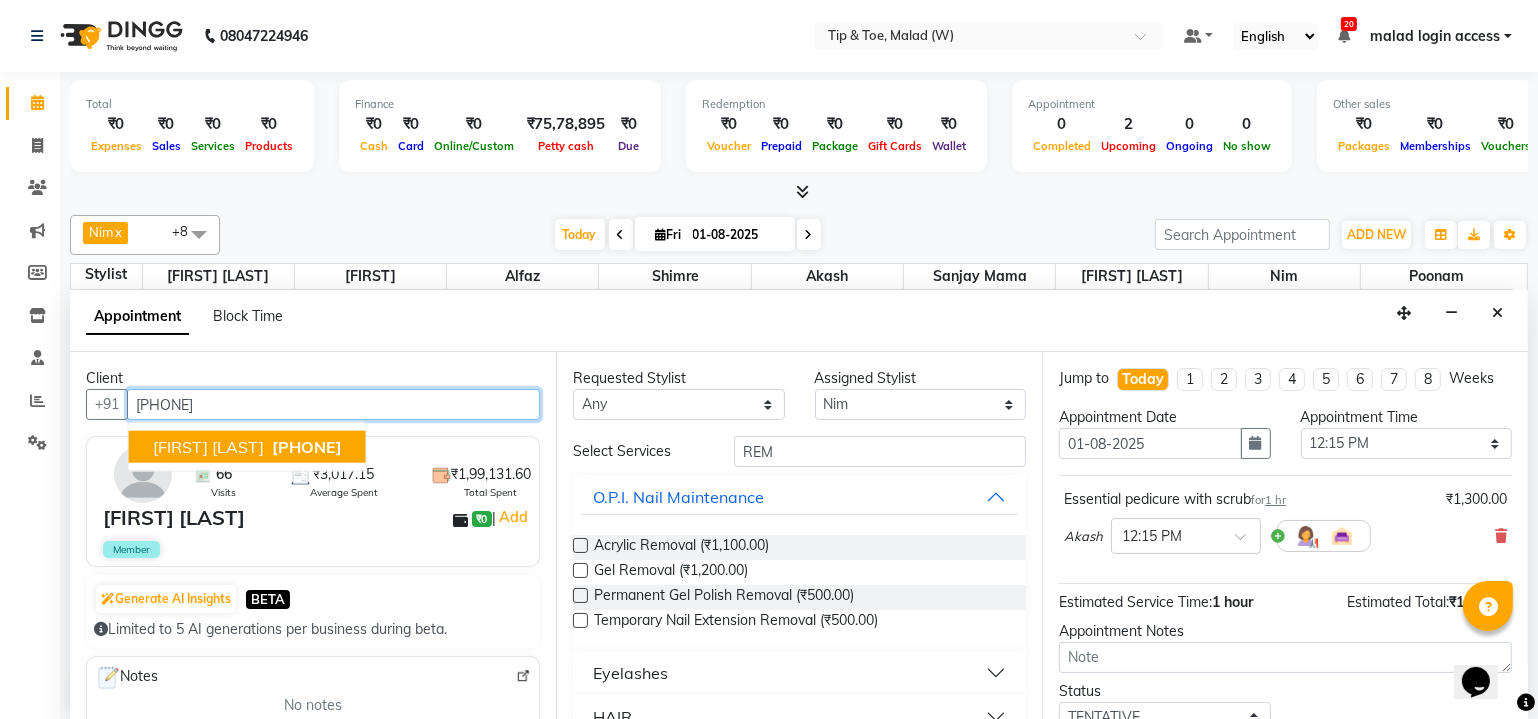 click on "[FIRST] [LAST]   [PHONE]" at bounding box center [247, 447] 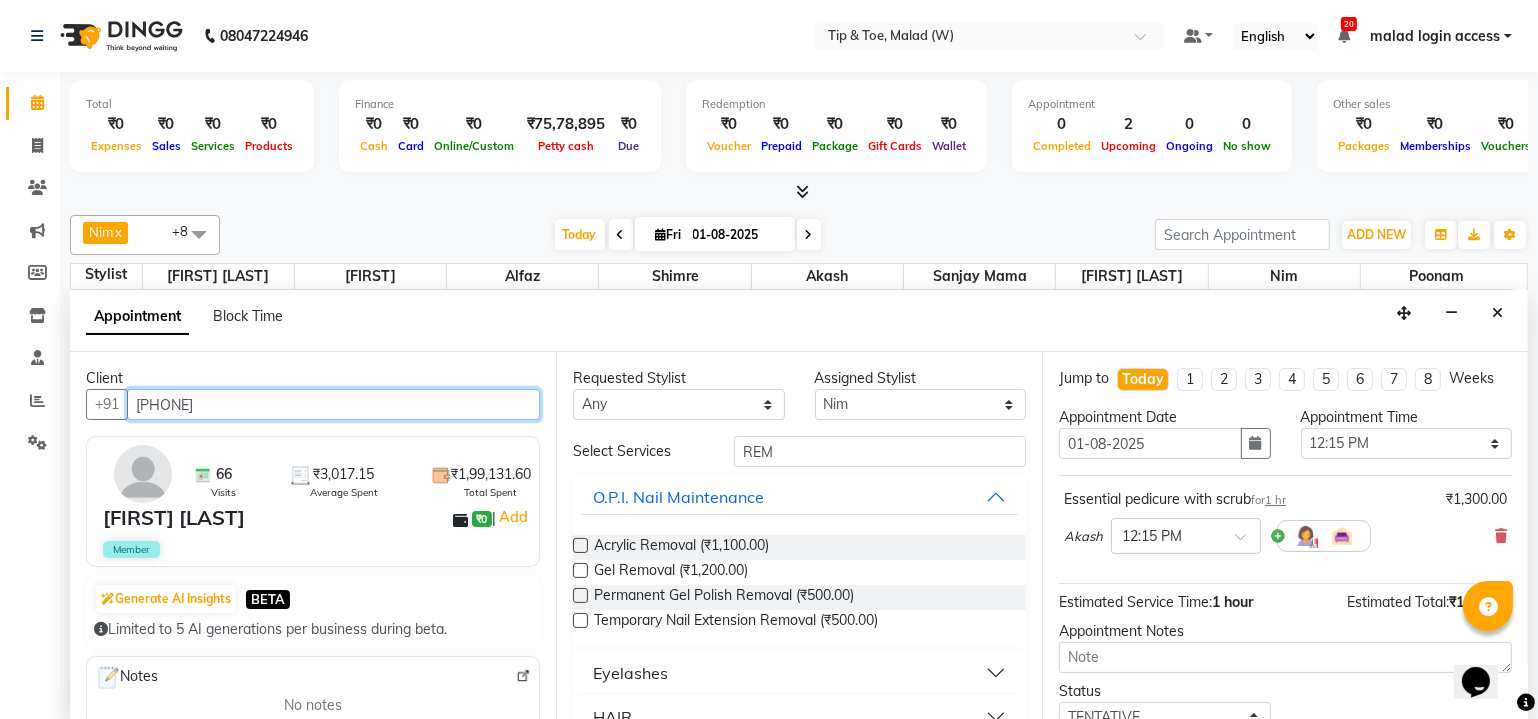 type on "[PHONE]" 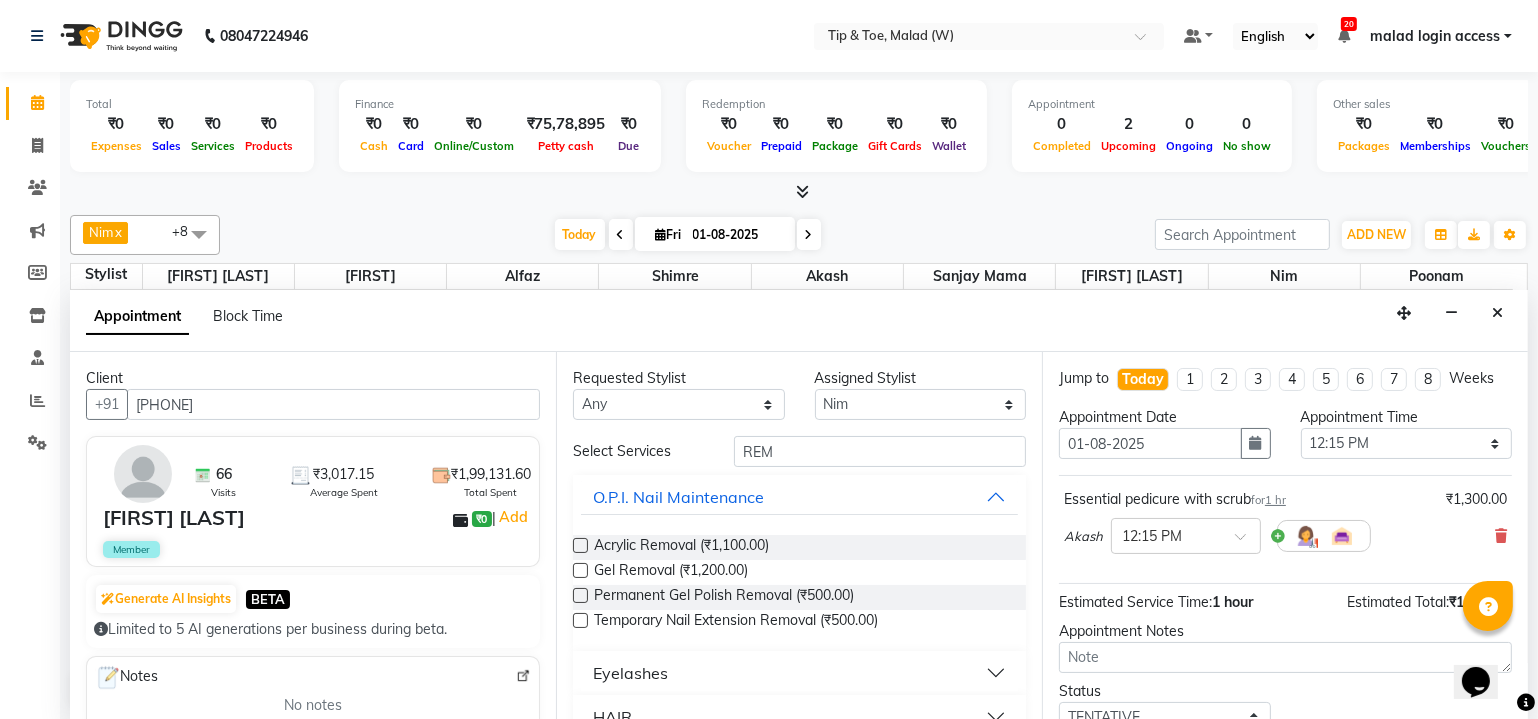 click at bounding box center (580, 545) 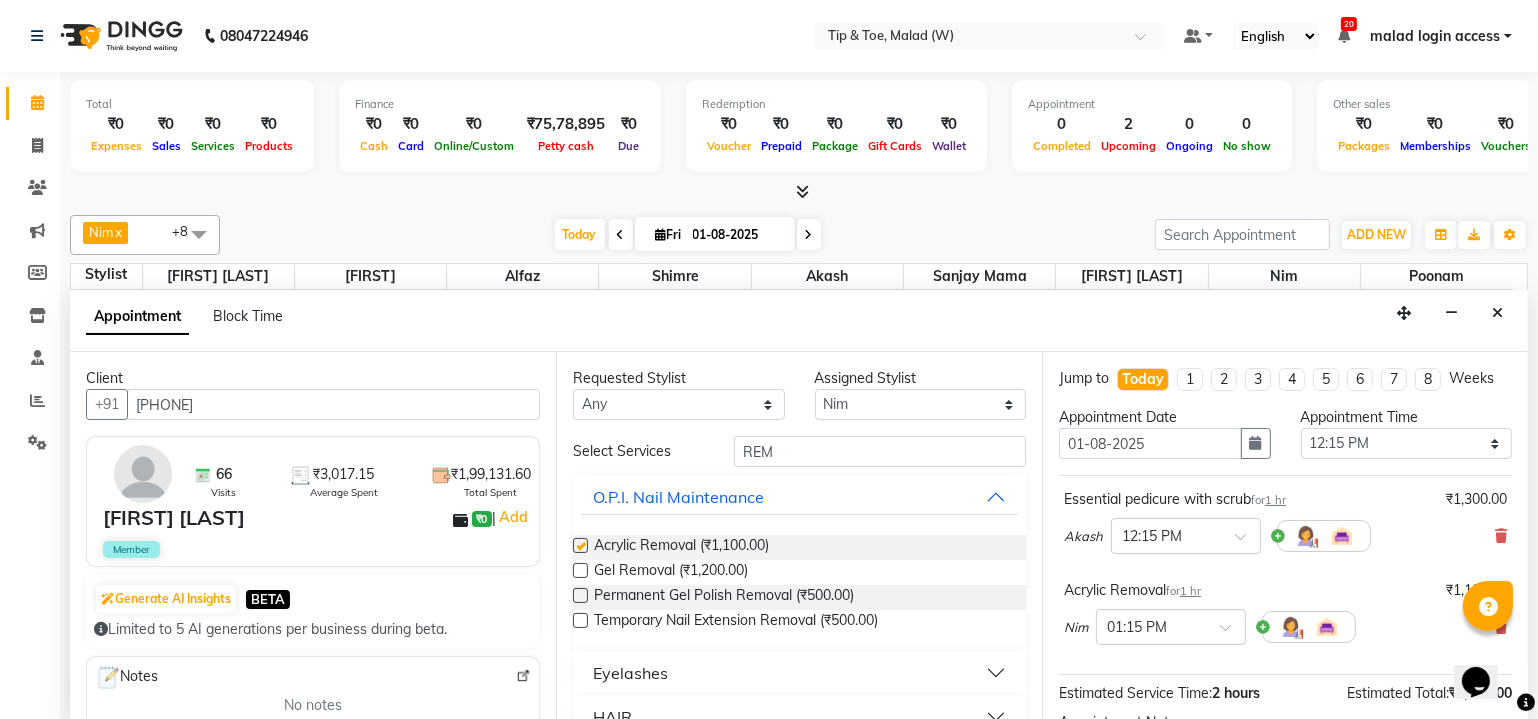 checkbox on "false" 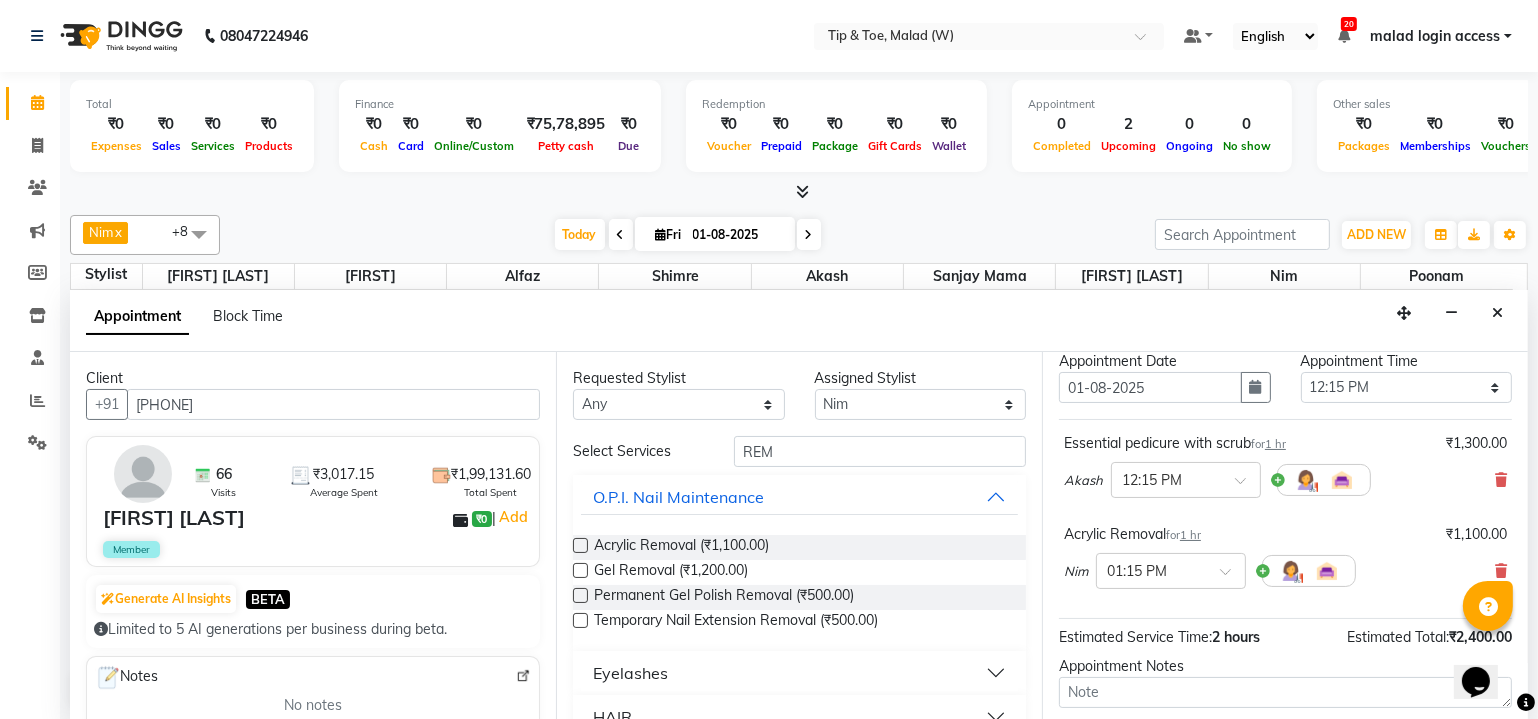 scroll, scrollTop: 90, scrollLeft: 0, axis: vertical 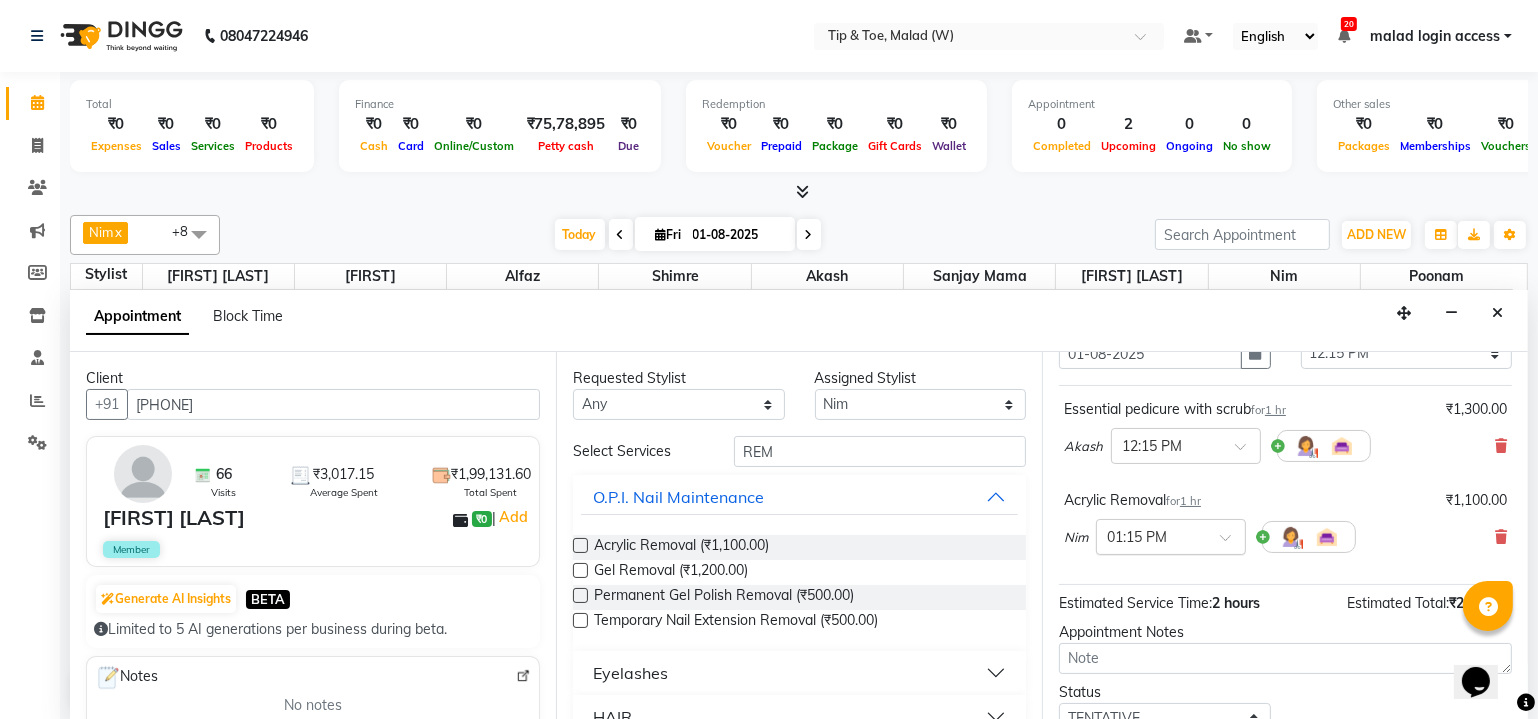 click at bounding box center (1232, 543) 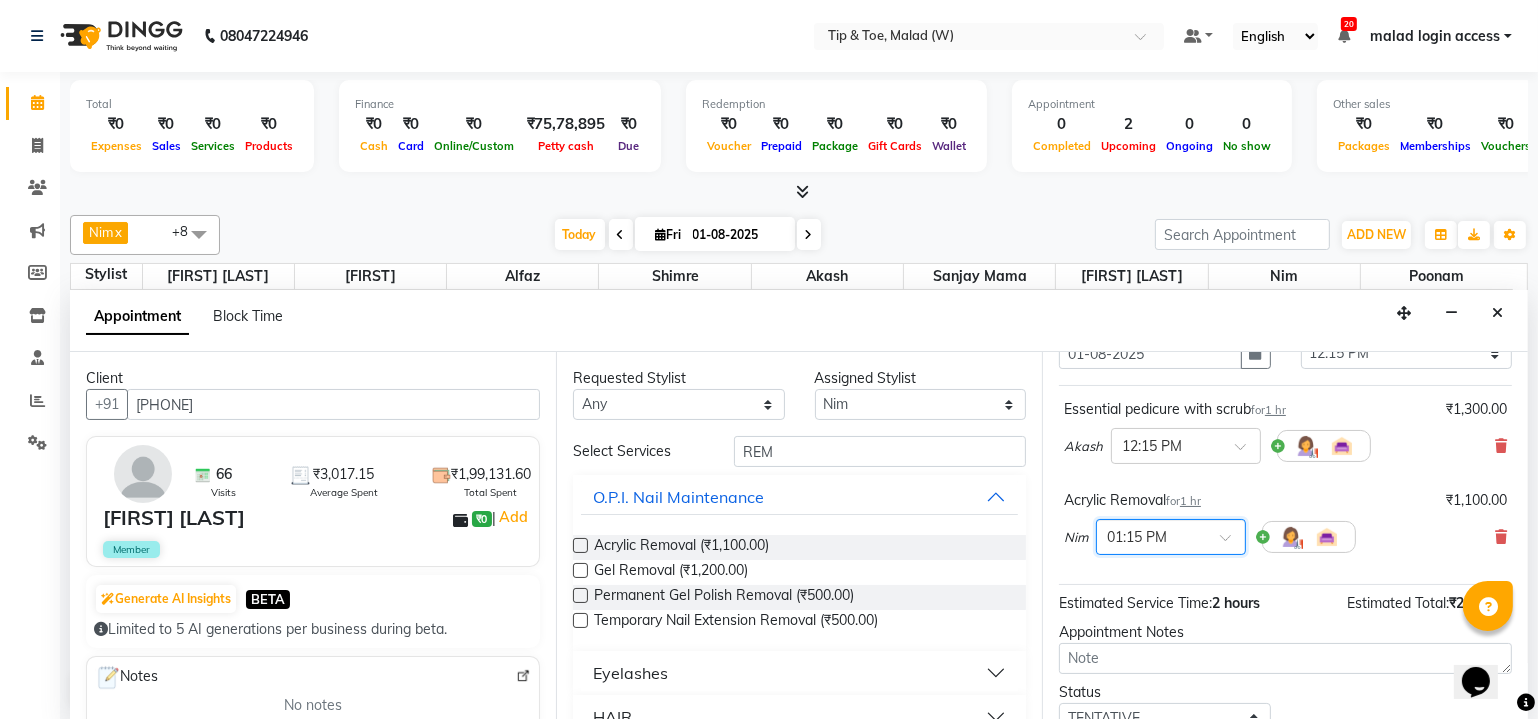 click at bounding box center (1232, 543) 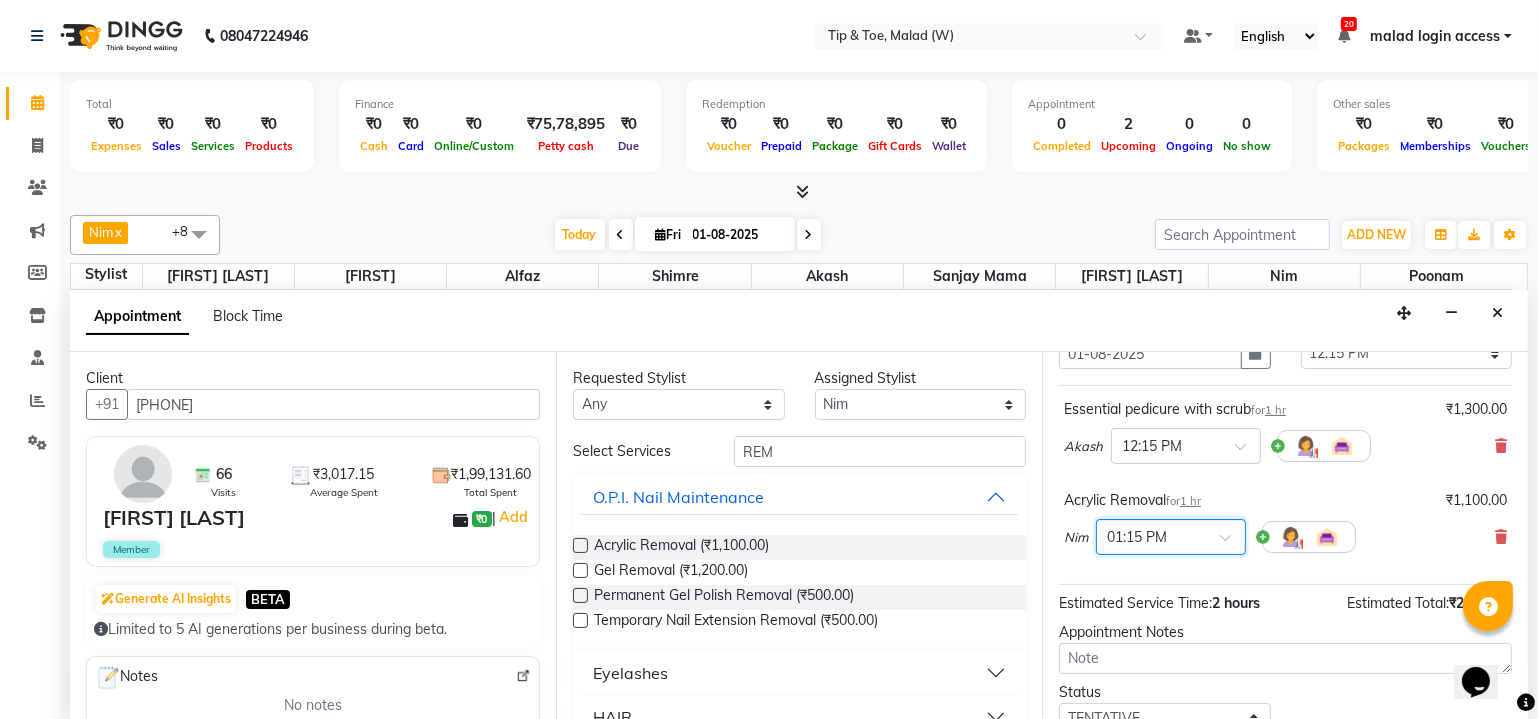 click at bounding box center (1232, 543) 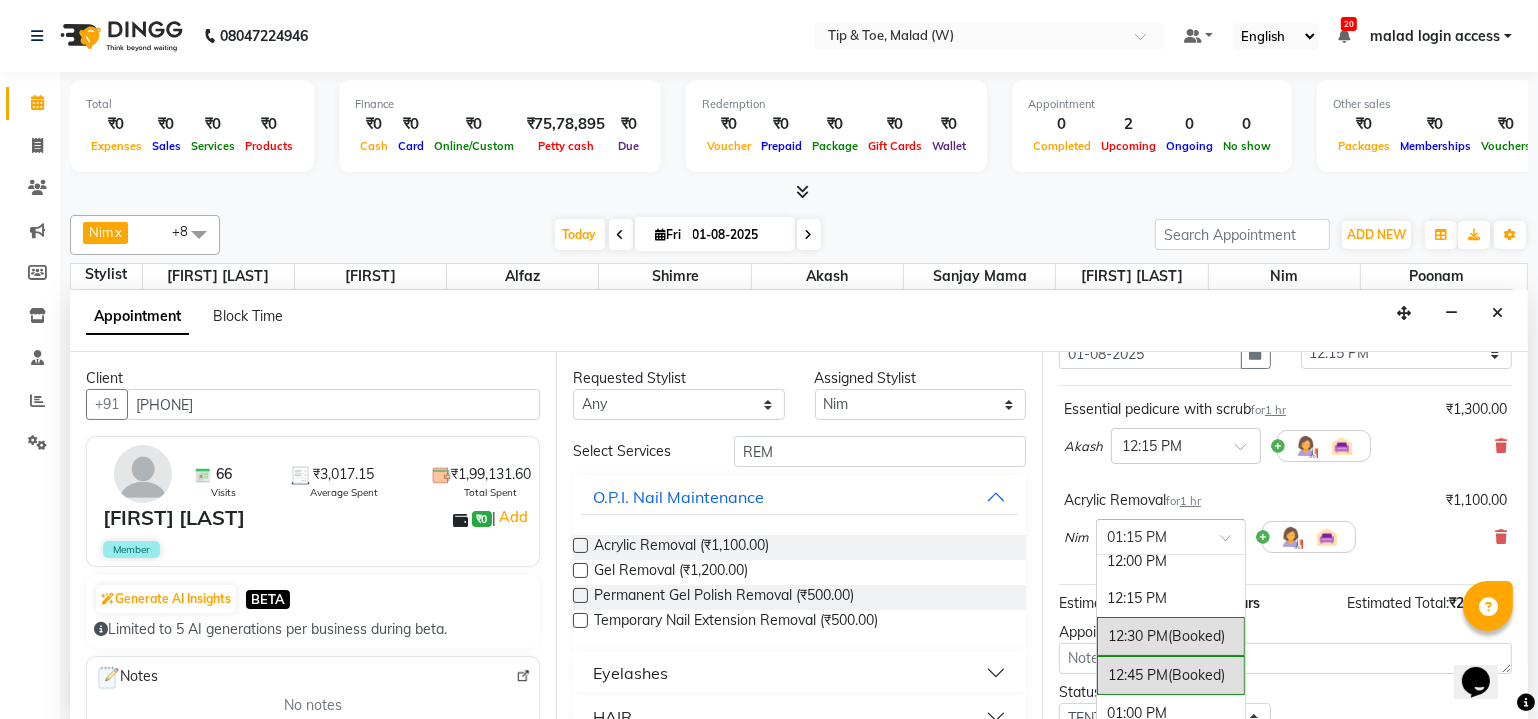 scroll, scrollTop: 449, scrollLeft: 0, axis: vertical 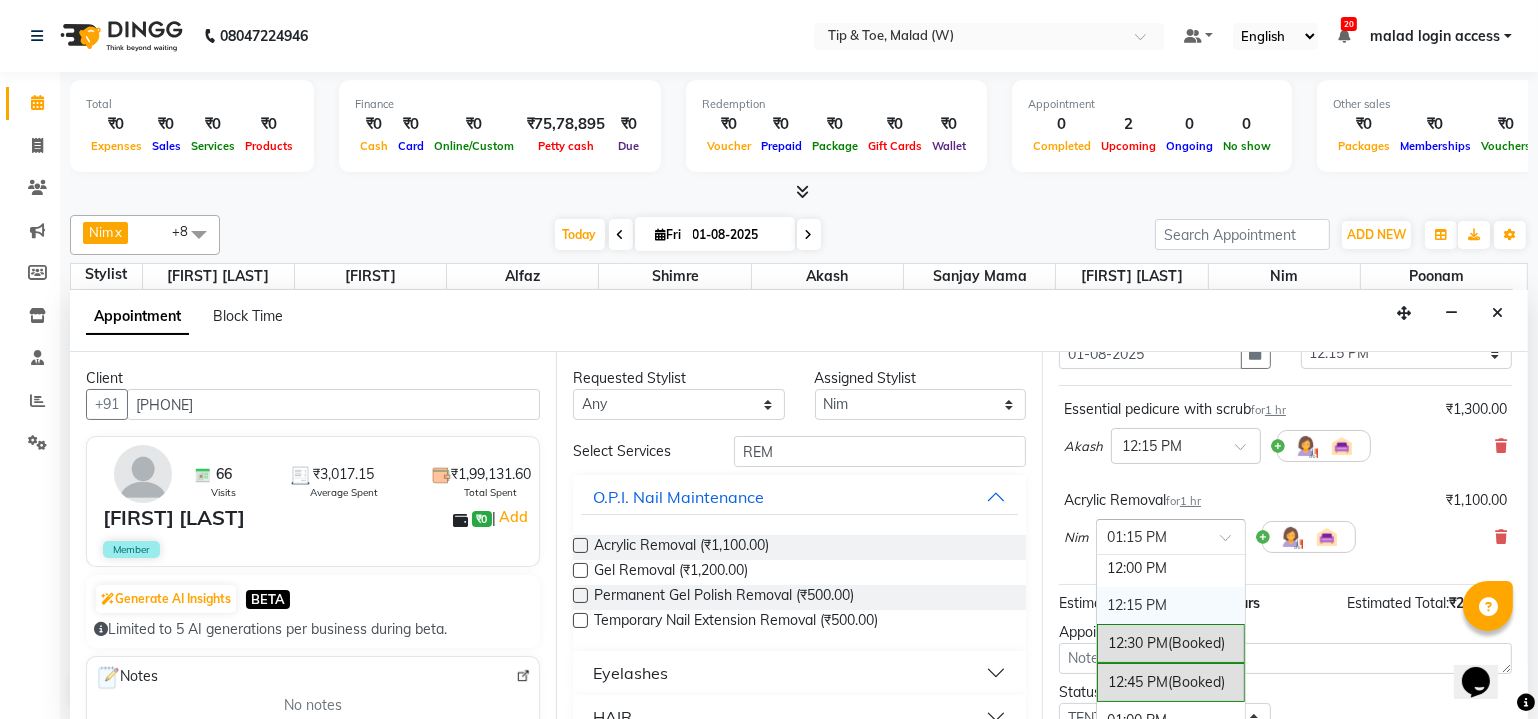 click on "12:15 PM" at bounding box center [1171, 605] 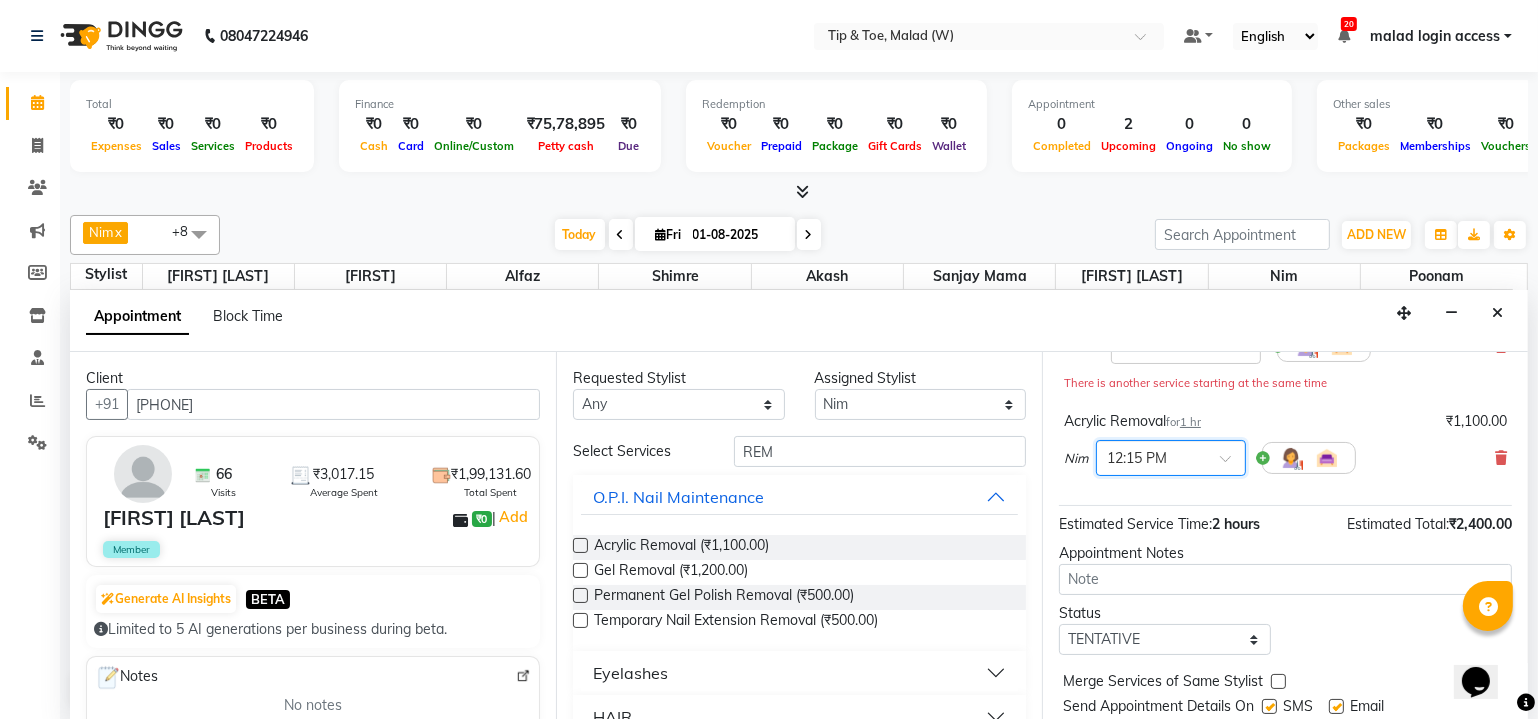 scroll, scrollTop: 246, scrollLeft: 0, axis: vertical 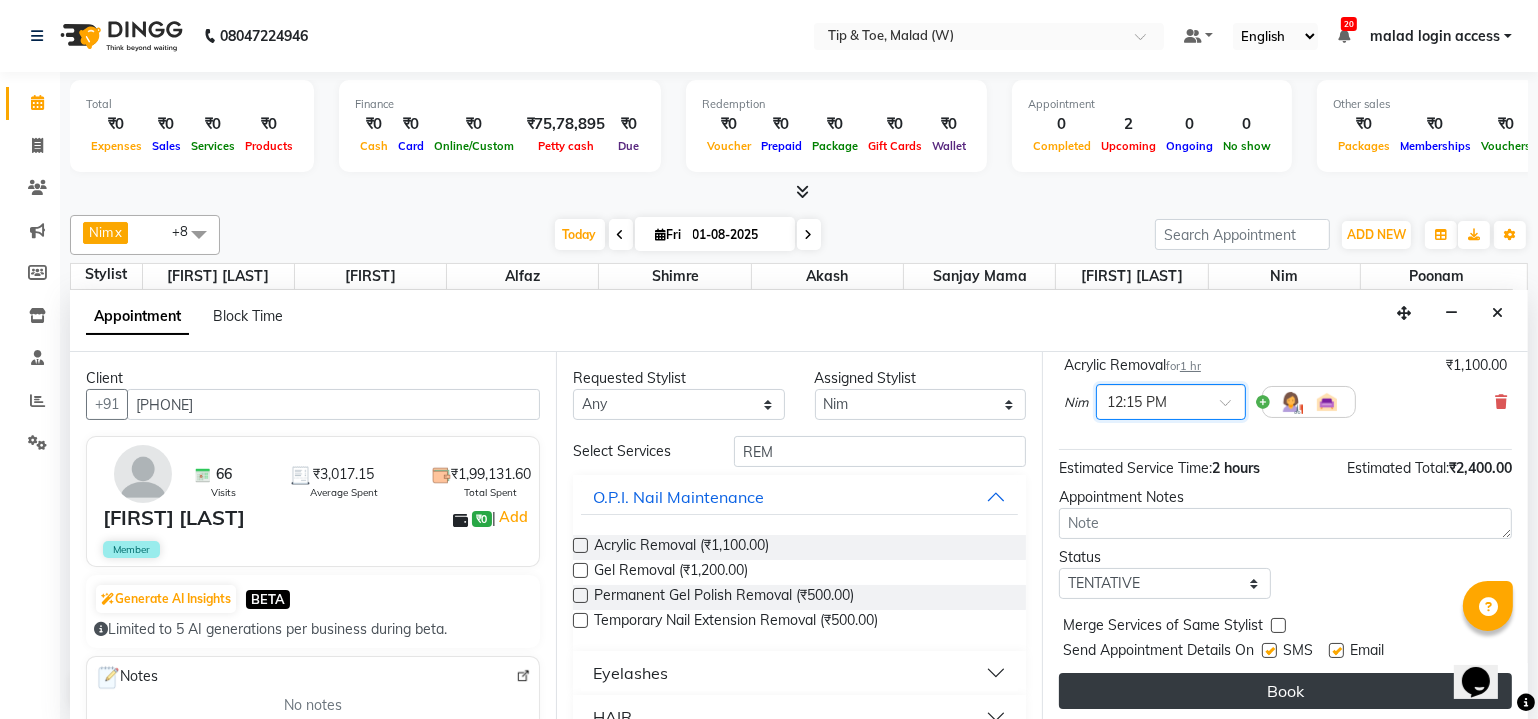 click on "Book" at bounding box center [1285, 691] 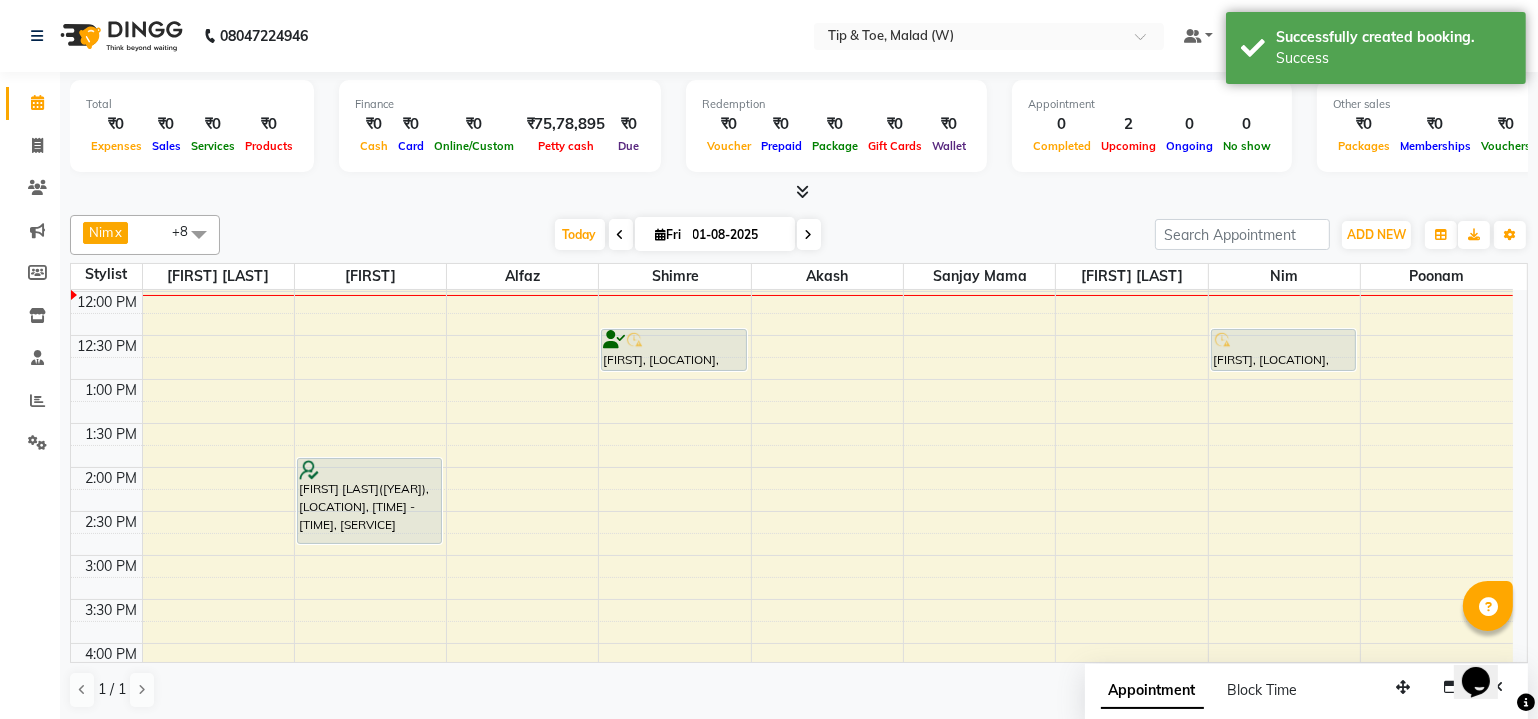 scroll, scrollTop: 0, scrollLeft: 0, axis: both 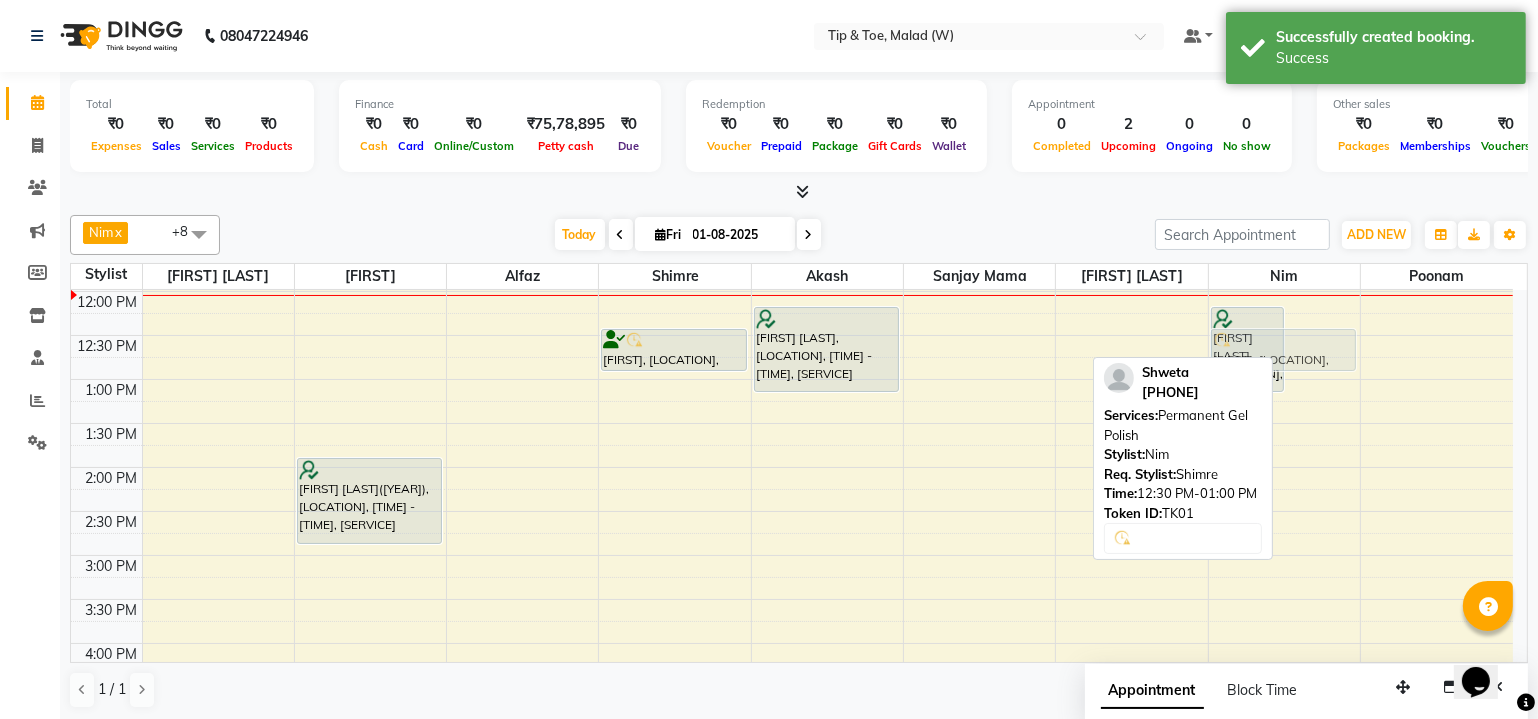 drag, startPoint x: 1305, startPoint y: 339, endPoint x: 1370, endPoint y: 339, distance: 65 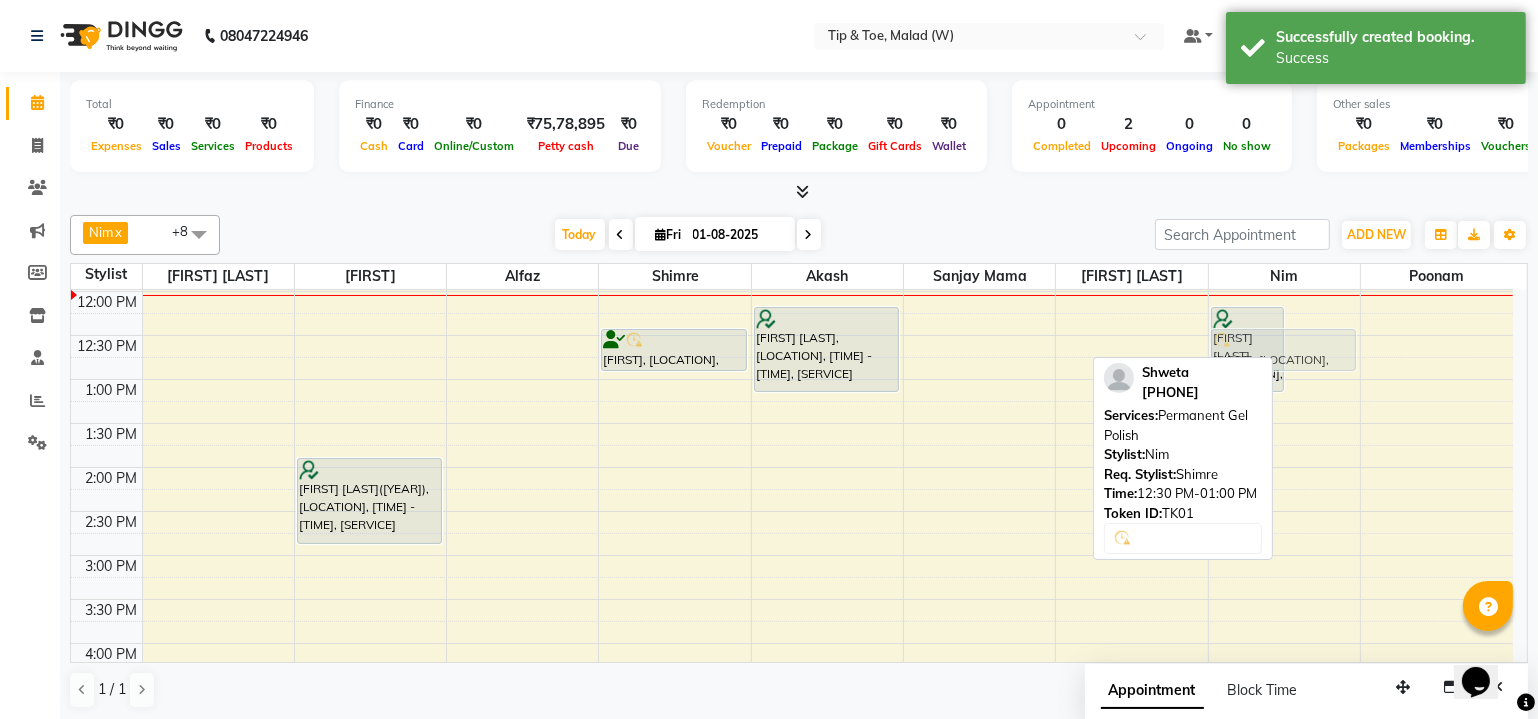 click on "[FIRST] [LAST], [LOCATION], [TIME] - [TIME], [SERVICE]     [FIRST], [LOCATION], [TIME] - [TIME], [SERVICE]     [FIRST], [LOCATION], [TIME] - [TIME], [SERVICE]" at bounding box center (1284, 511) 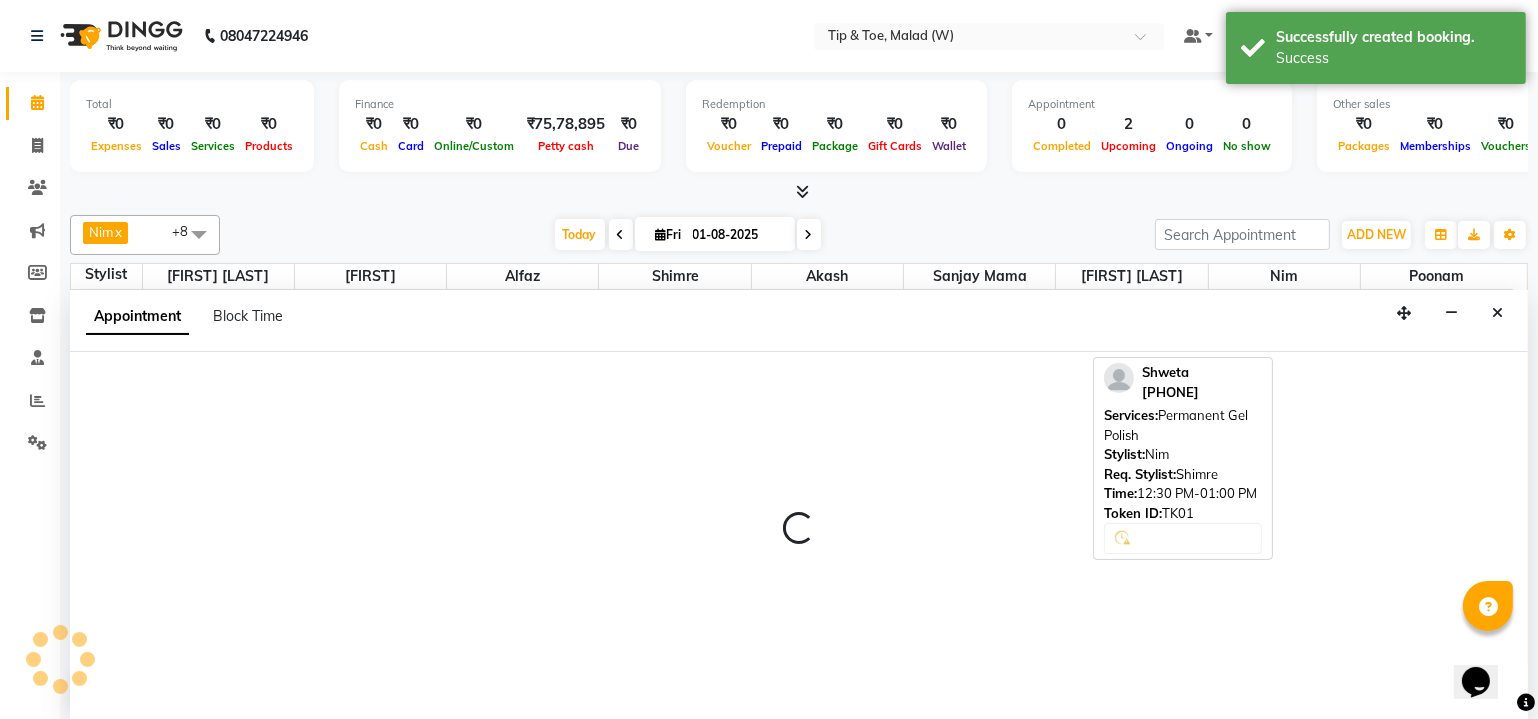 click on "Appointment Block Time" at bounding box center [799, 321] 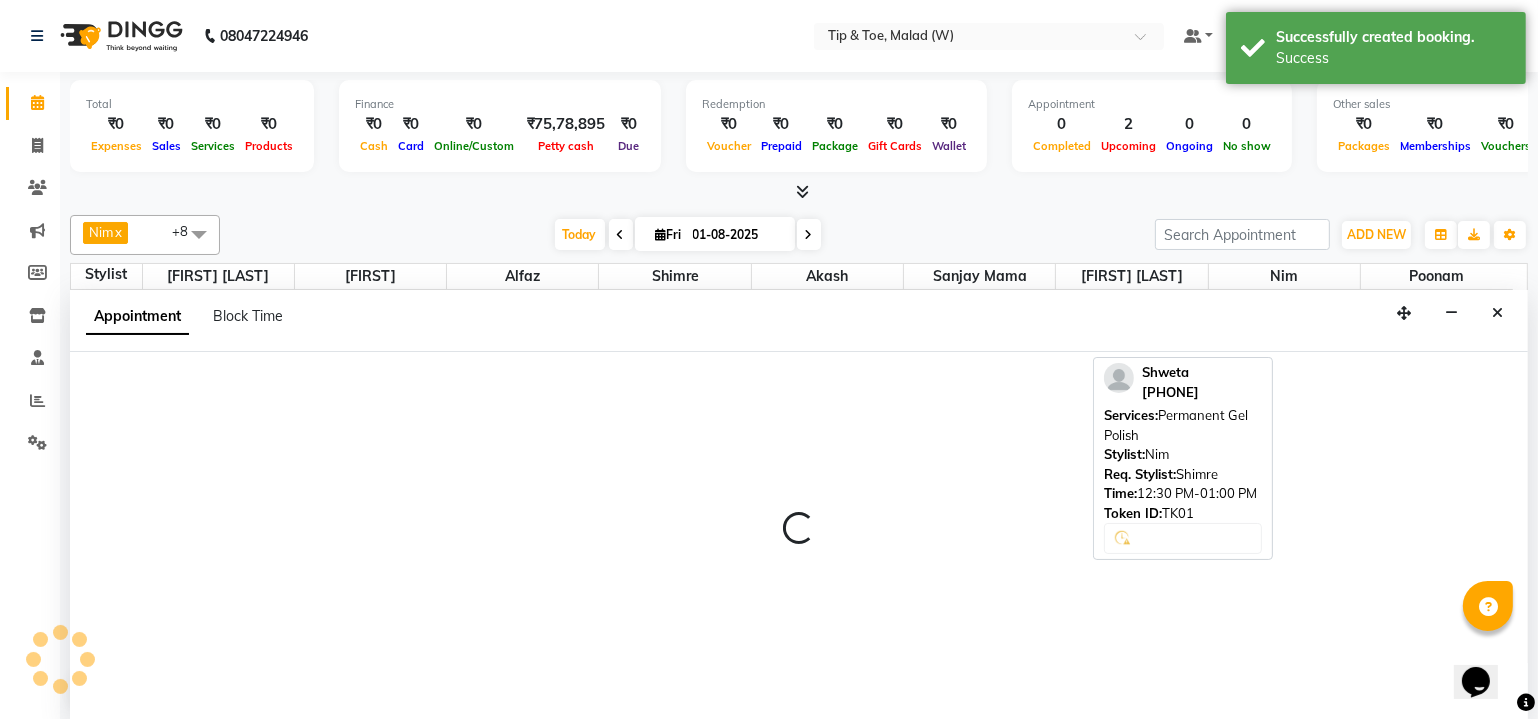 click on "Appointment Block Time" at bounding box center [799, 321] 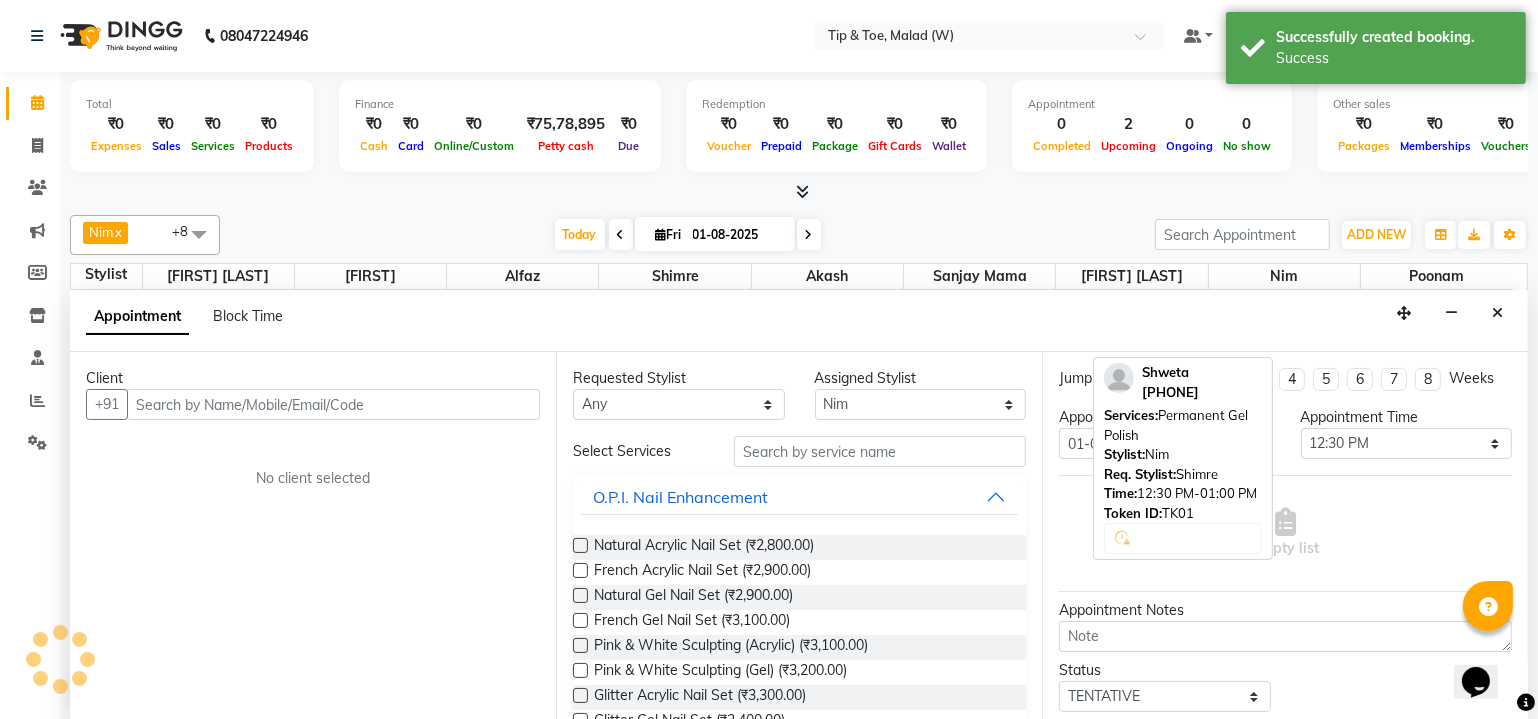 click on "Appointment Block Time" at bounding box center [799, 321] 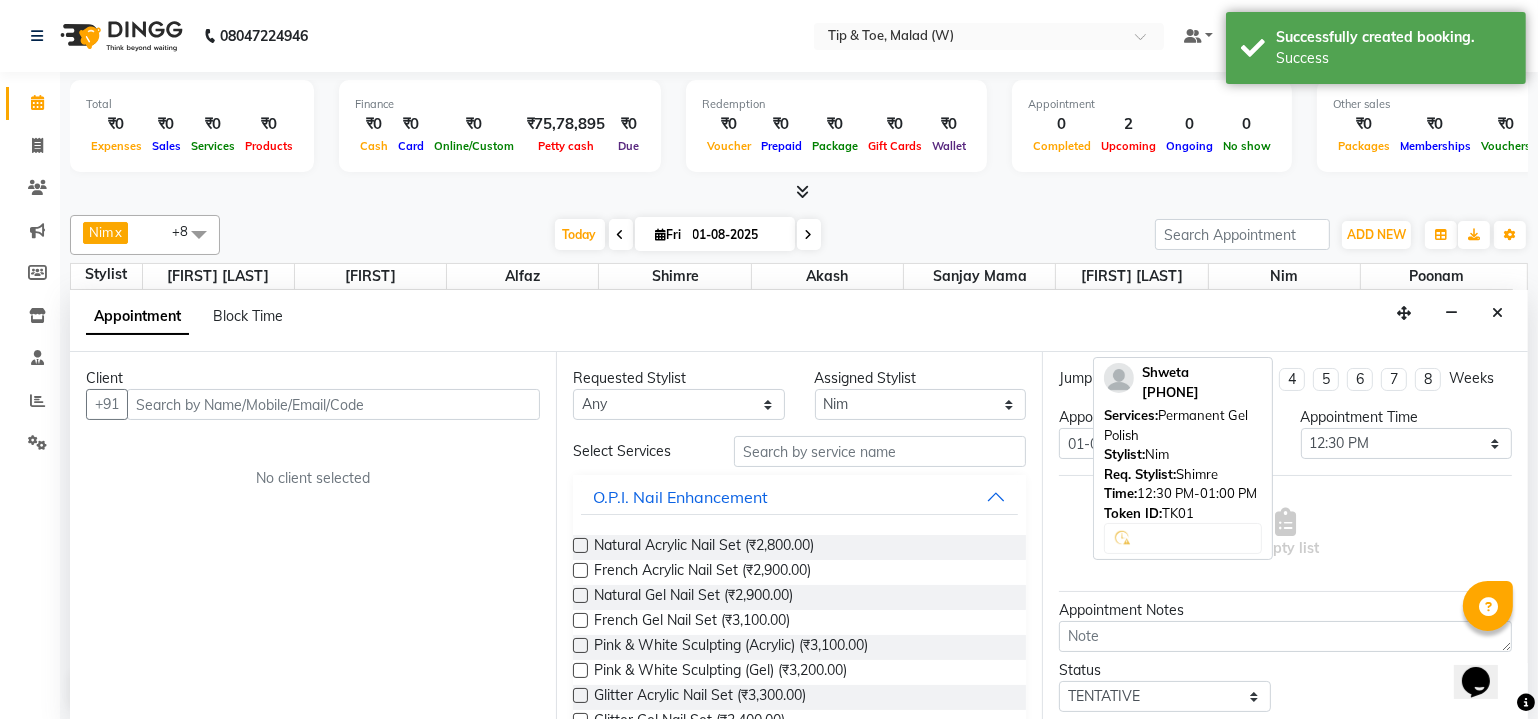scroll, scrollTop: 0, scrollLeft: 0, axis: both 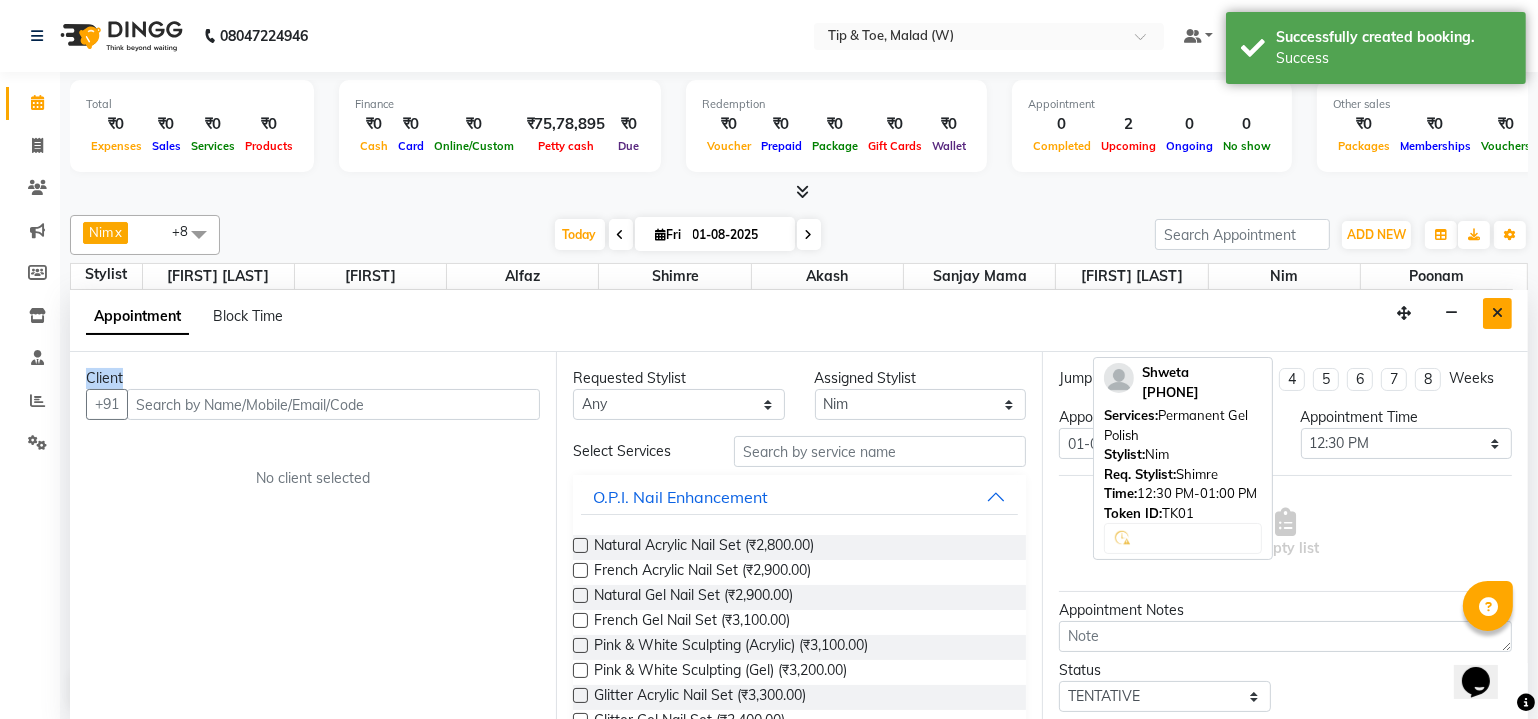 click at bounding box center (1497, 313) 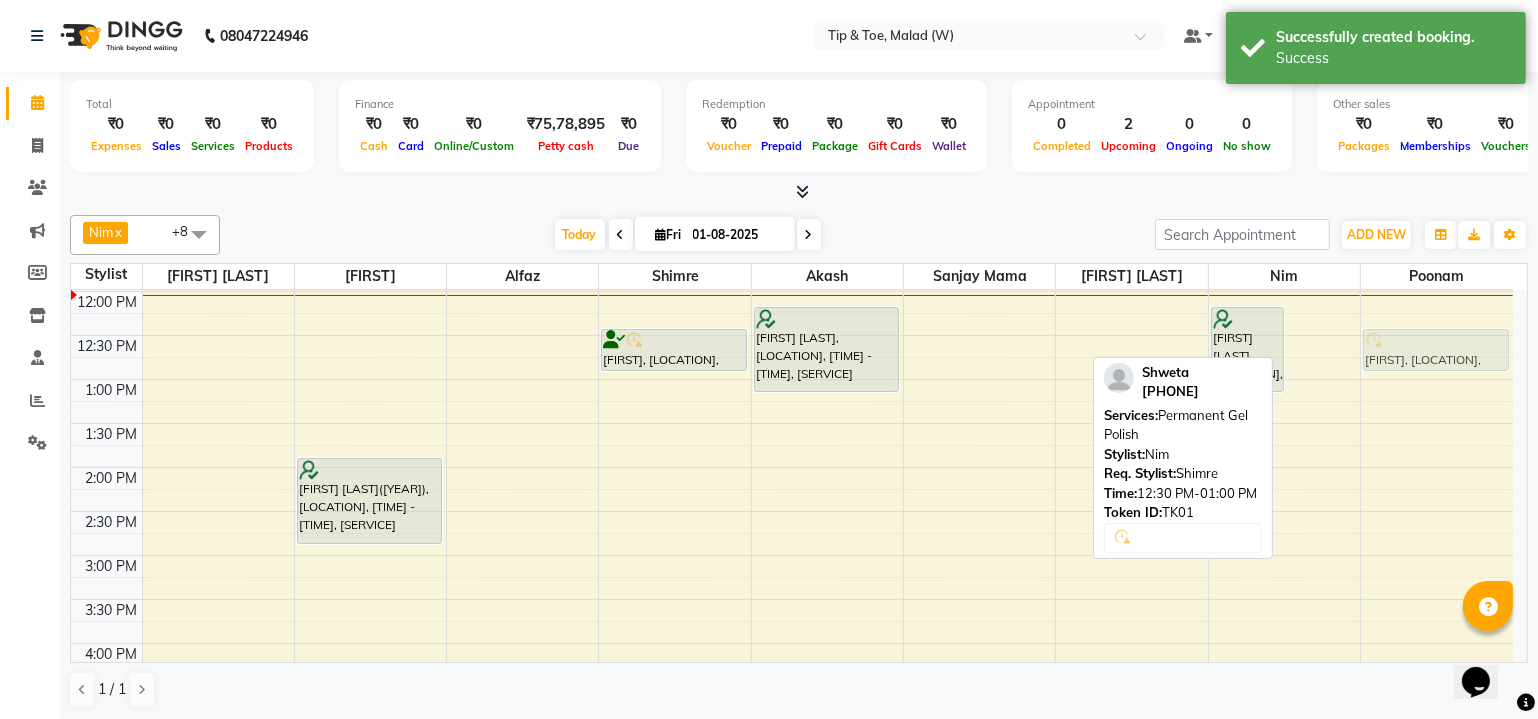 drag, startPoint x: 1344, startPoint y: 347, endPoint x: 1424, endPoint y: 342, distance: 80.1561 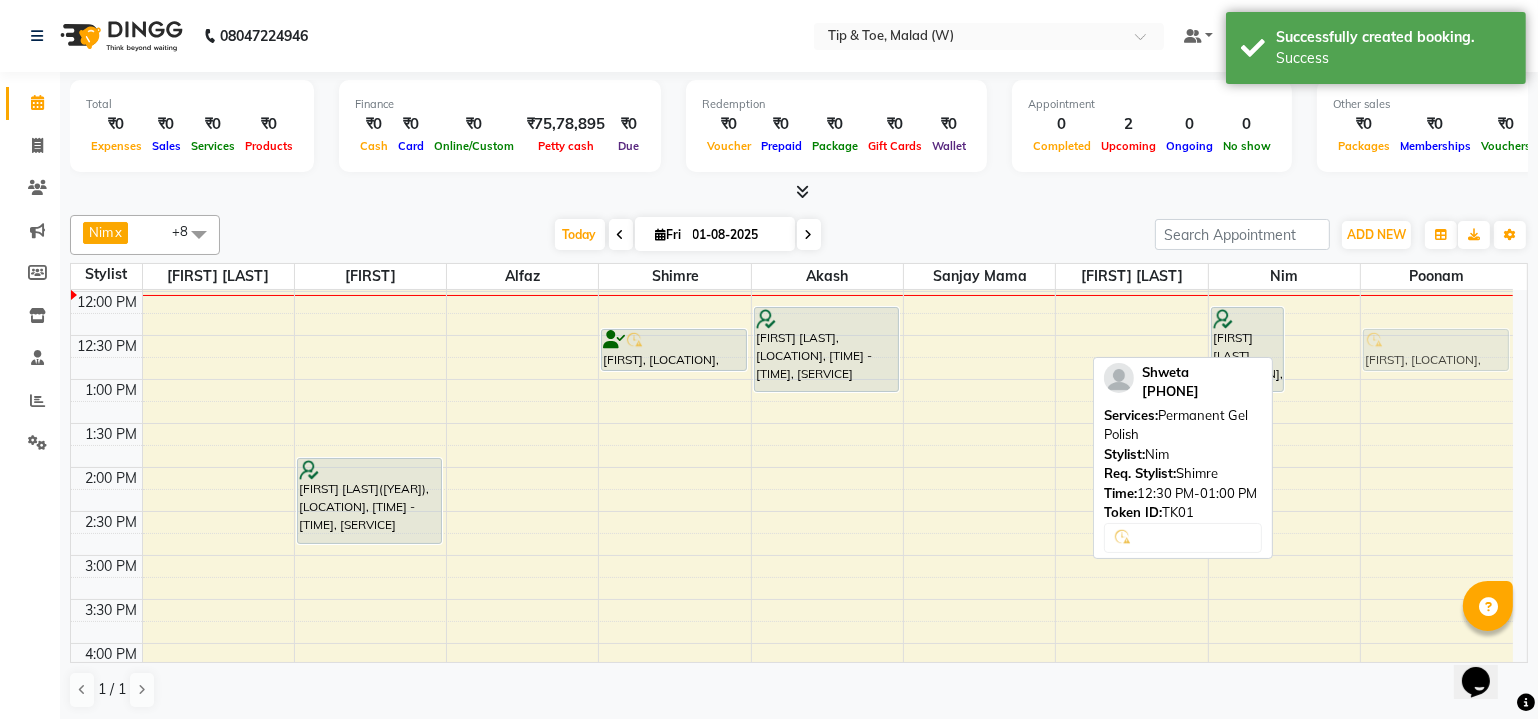 click on "[FIRST] [LAST]([YEAR]), [LOCATION], [TIME] - [TIME], [SERVICE]     [FIRST], [LOCATION], [TIME] - [TIME], [SERVICE]     [FIRST], [LOCATION], [TIME] - [TIME], [SERVICE]     [FIRST], [LOCATION], [TIME] - [TIME], [SERVICE]     [FIRST], [LOCATION], [TIME] - [TIME], [SERVICE]     [FIRST], [LOCATION], [TIME] - [TIME], [SERVICE]" at bounding box center [792, 511] 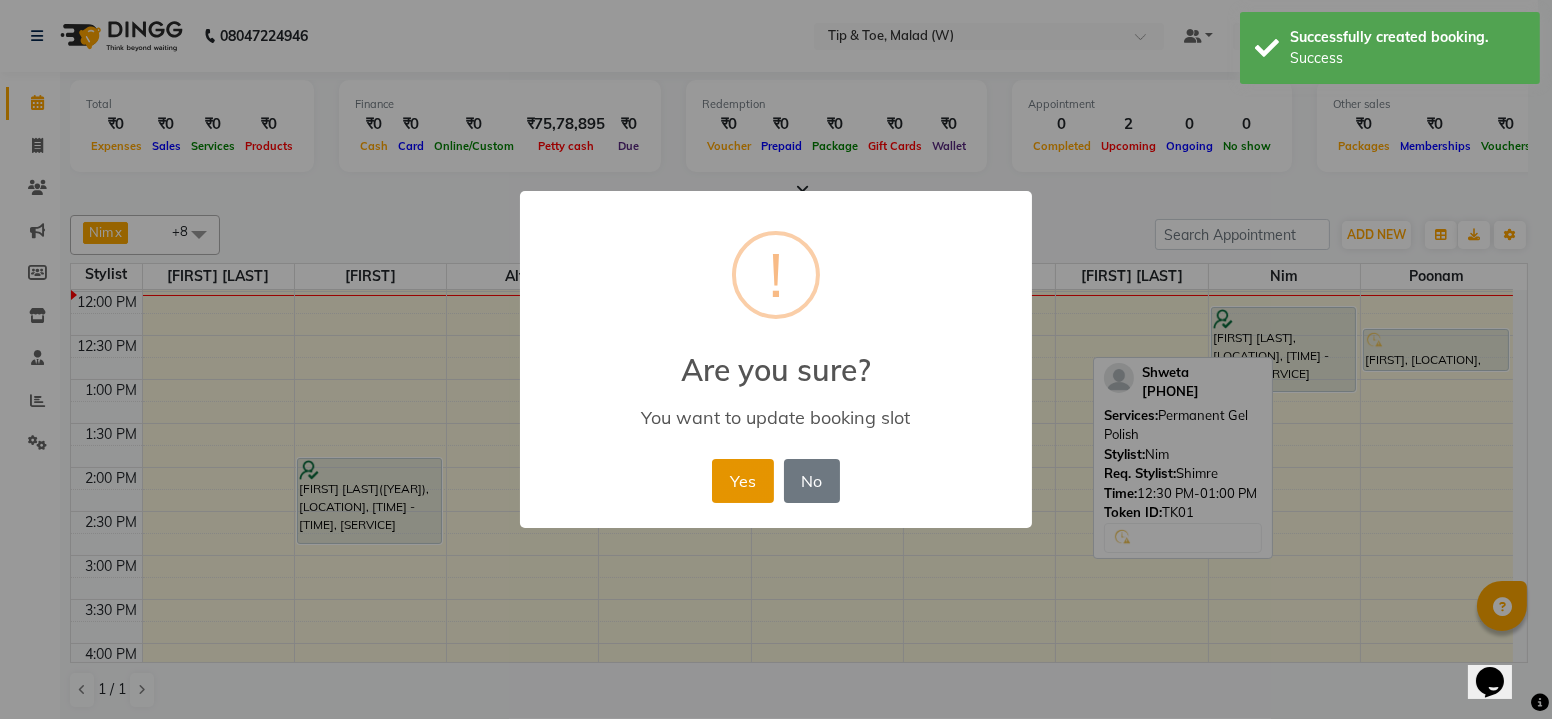 click on "Yes" at bounding box center [742, 481] 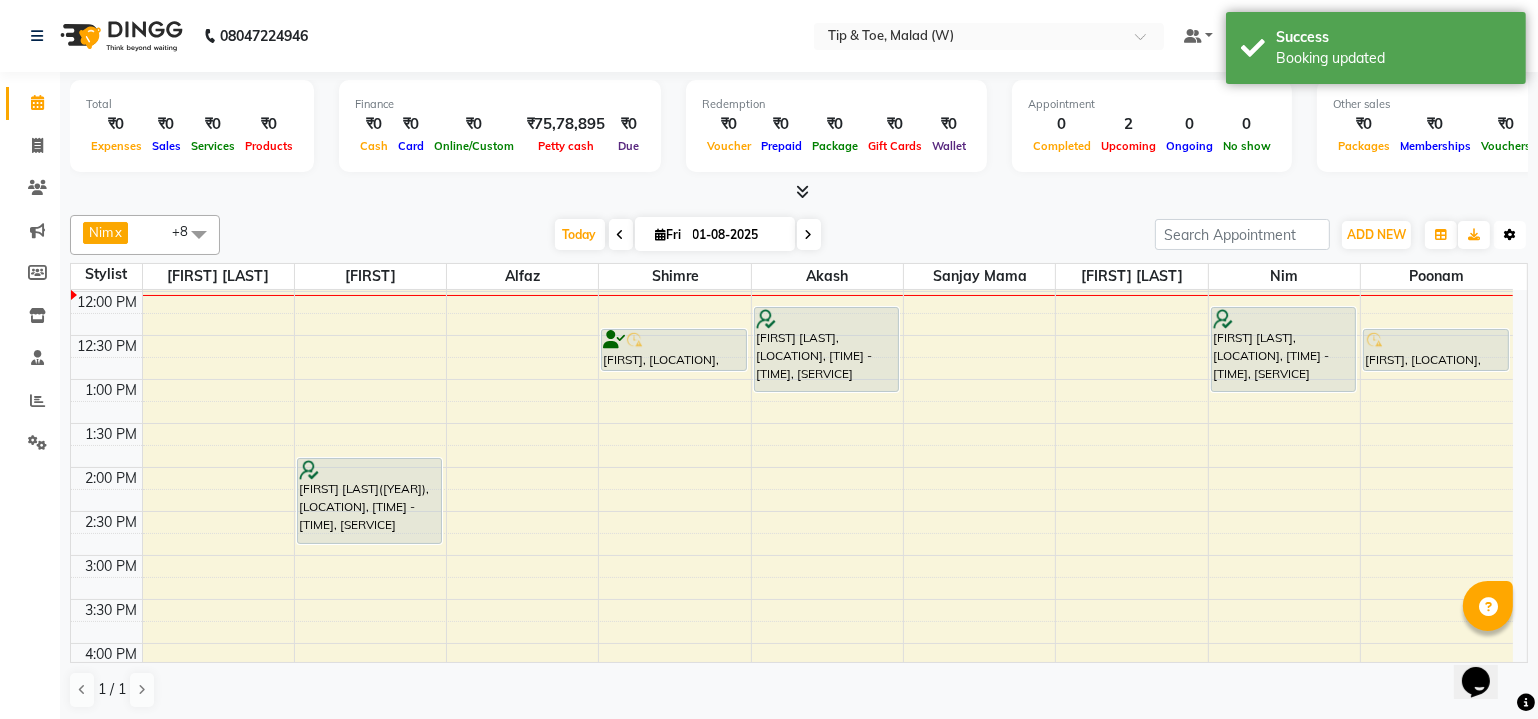 click at bounding box center (1510, 235) 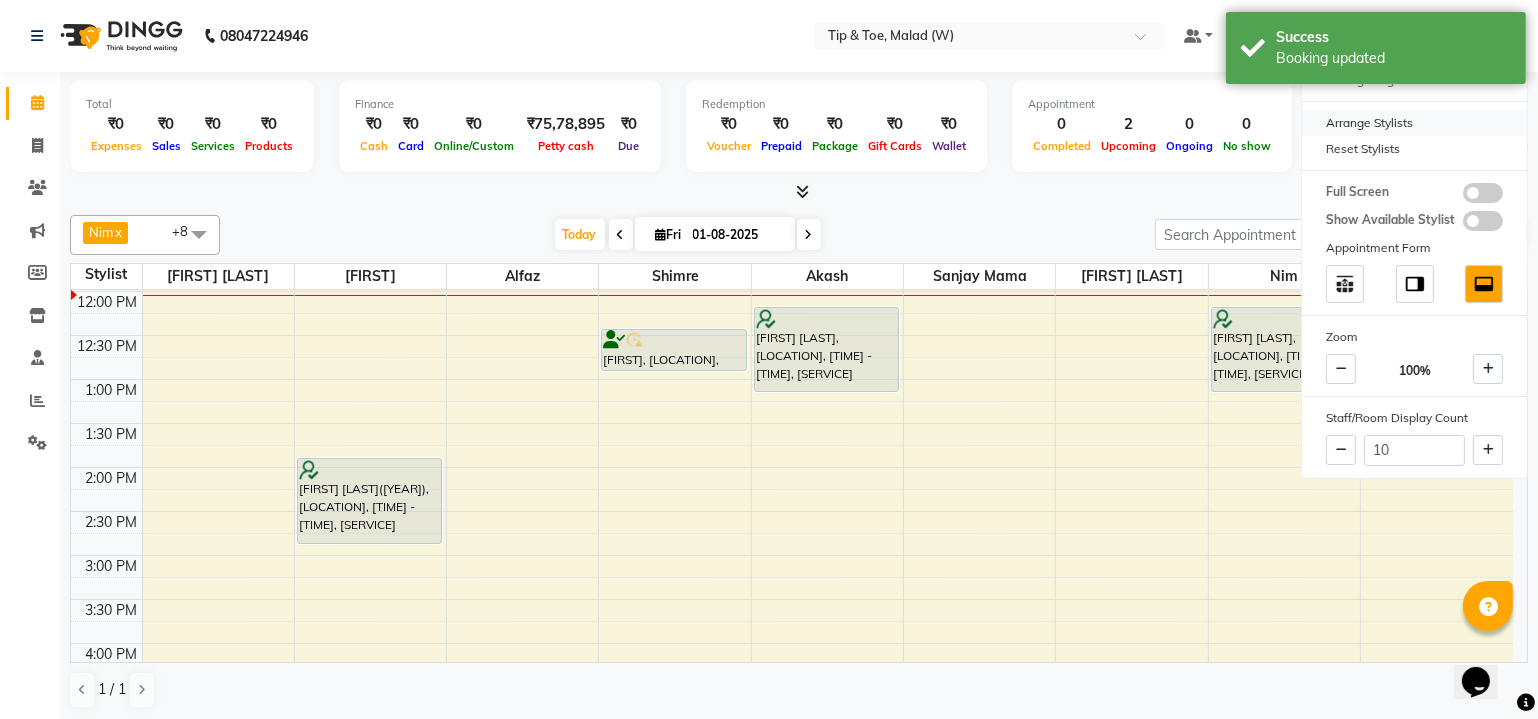 click on "Arrange Stylists" at bounding box center [1414, 123] 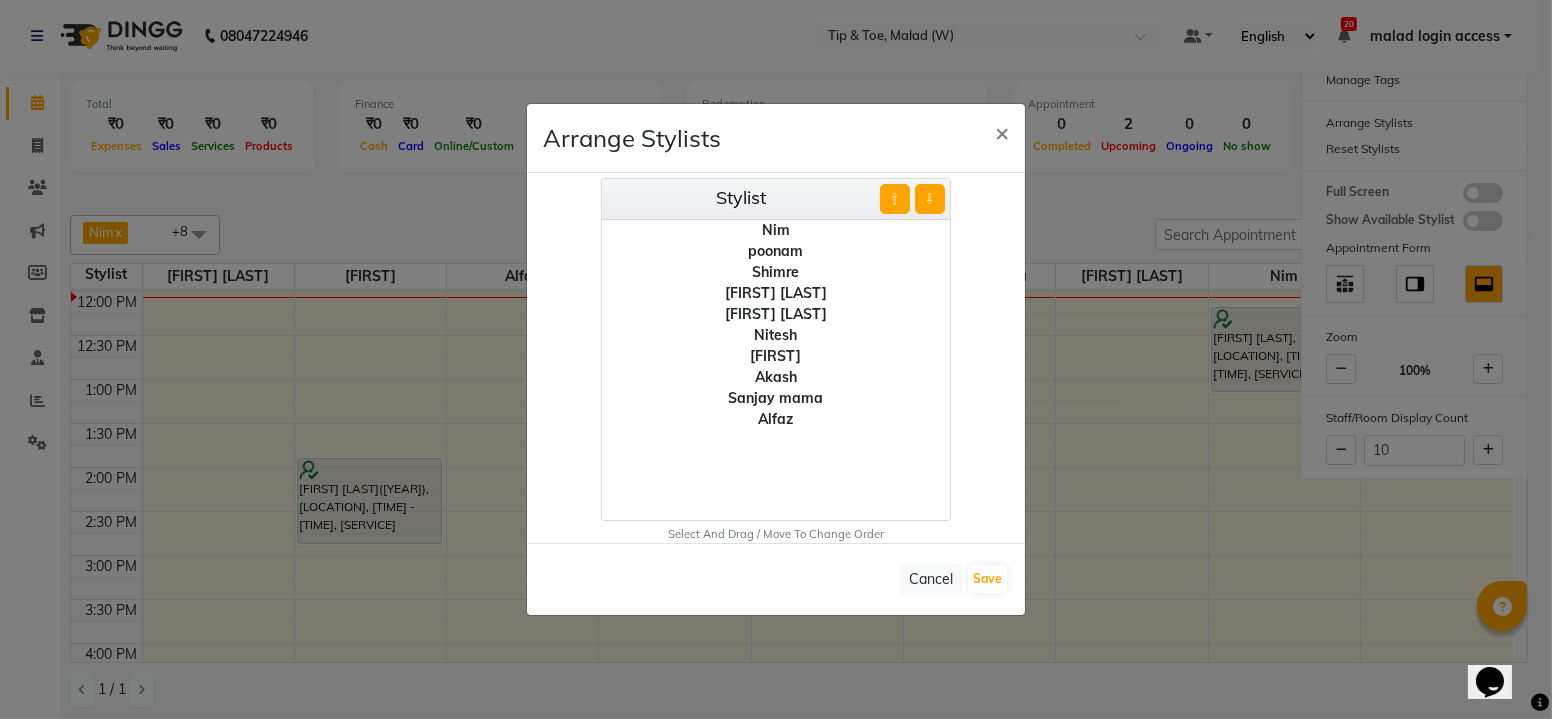 click on "[FIRST] [LAST]" 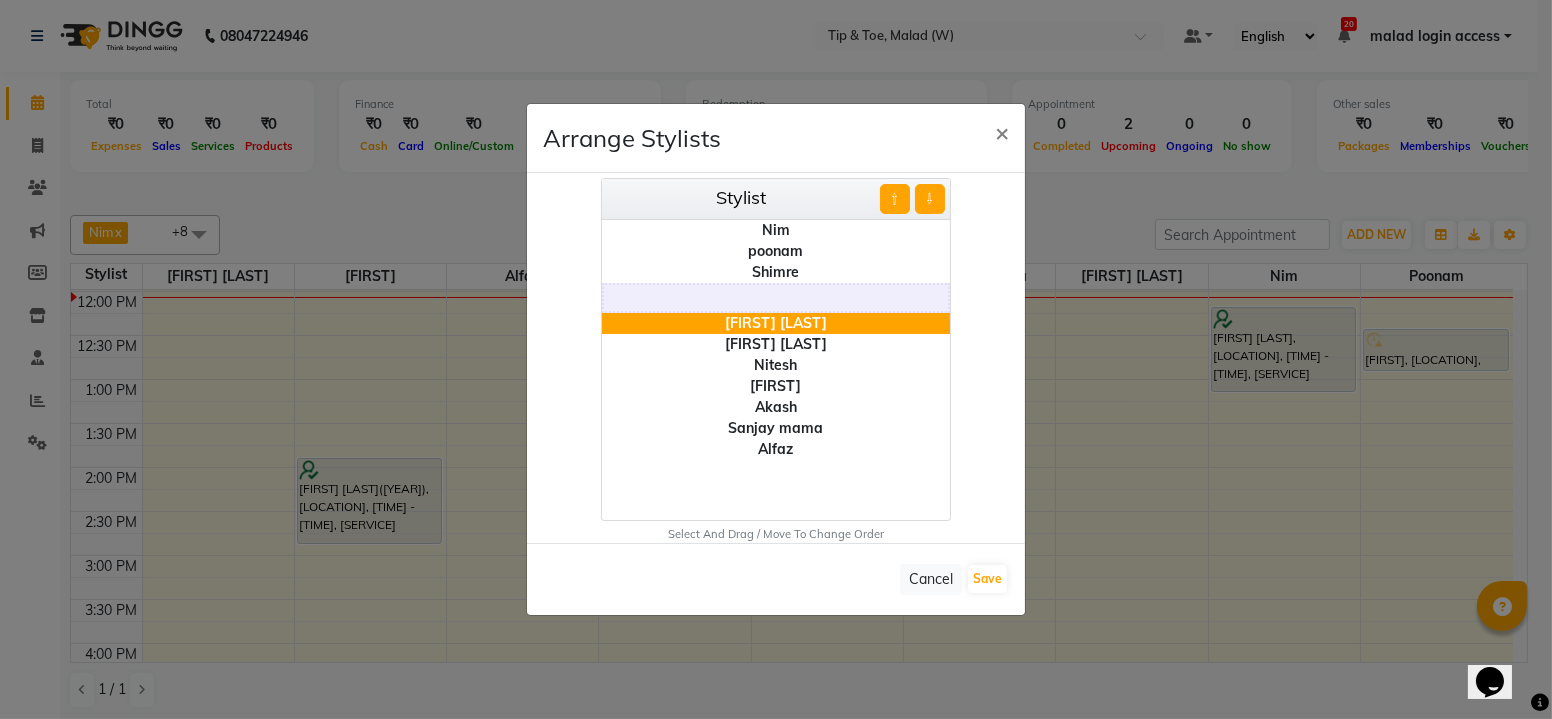 click on "[FIRST] [LAST]" 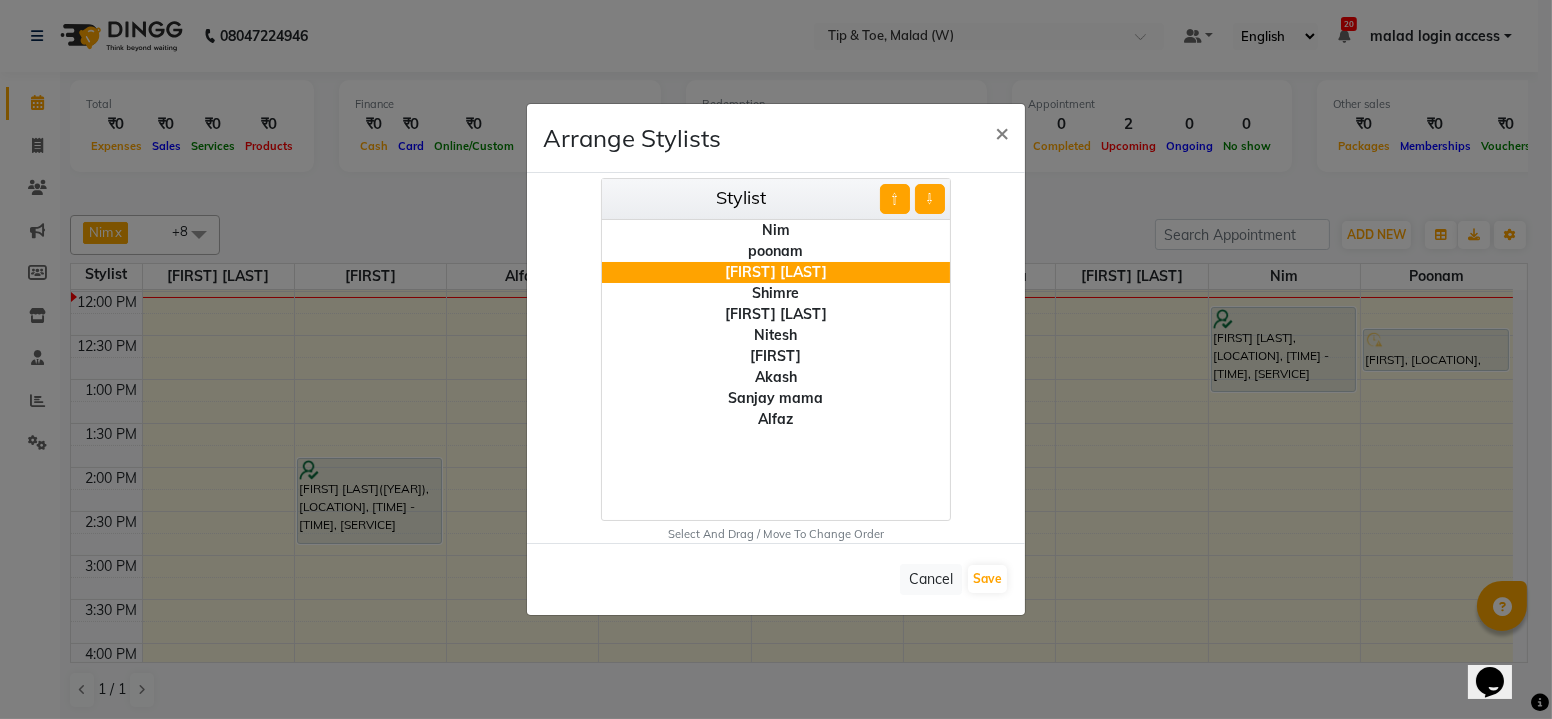 click on "[FIRST] [LAST]" 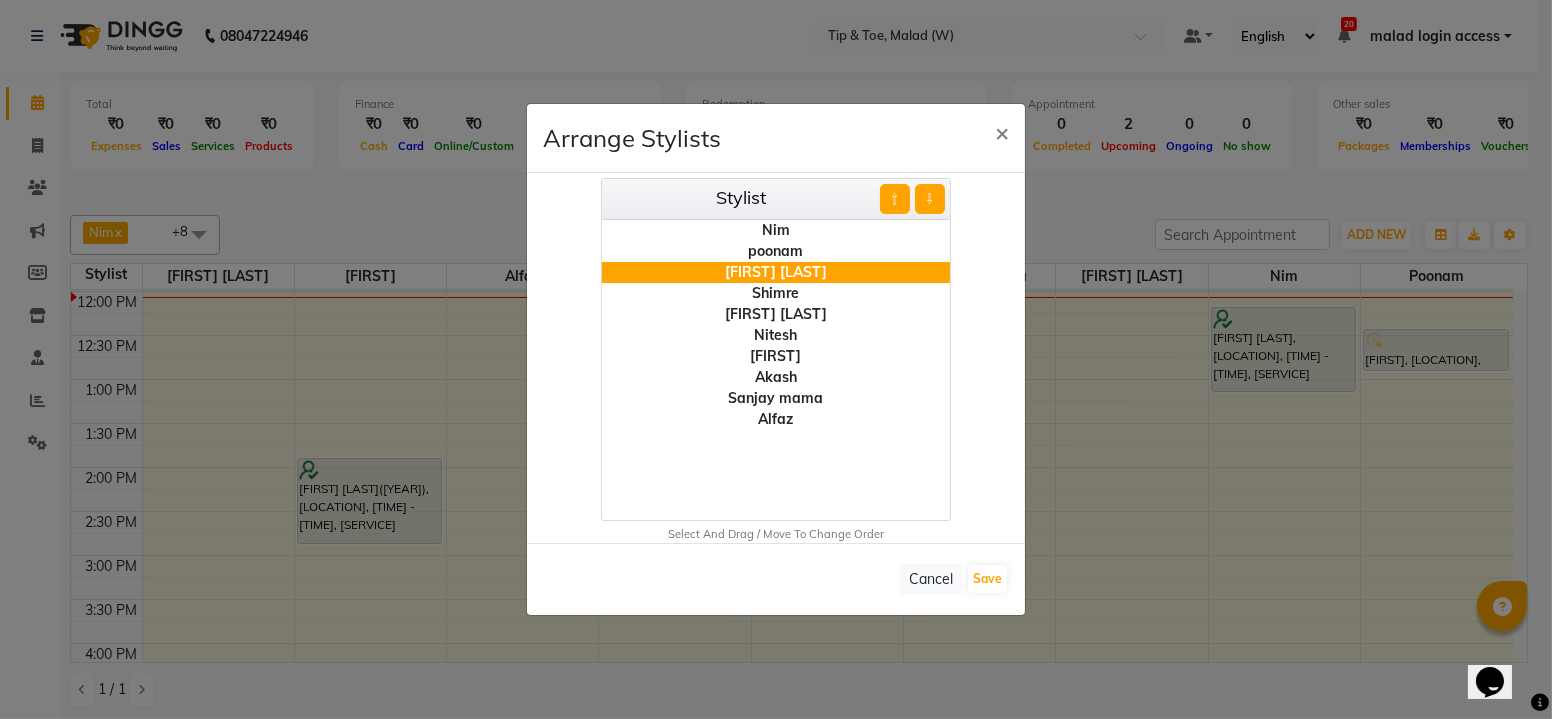 click on "Nitesh" 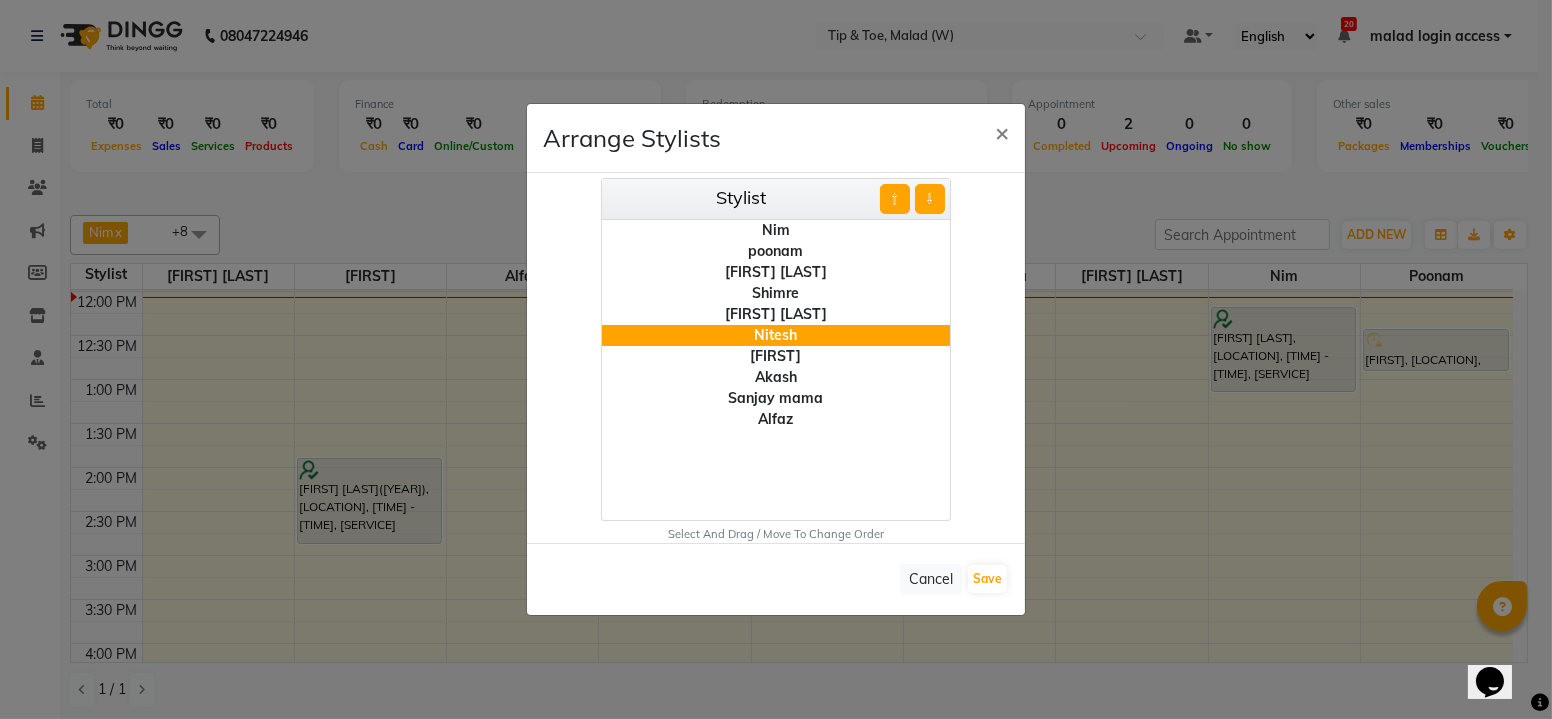 click on "Akash" 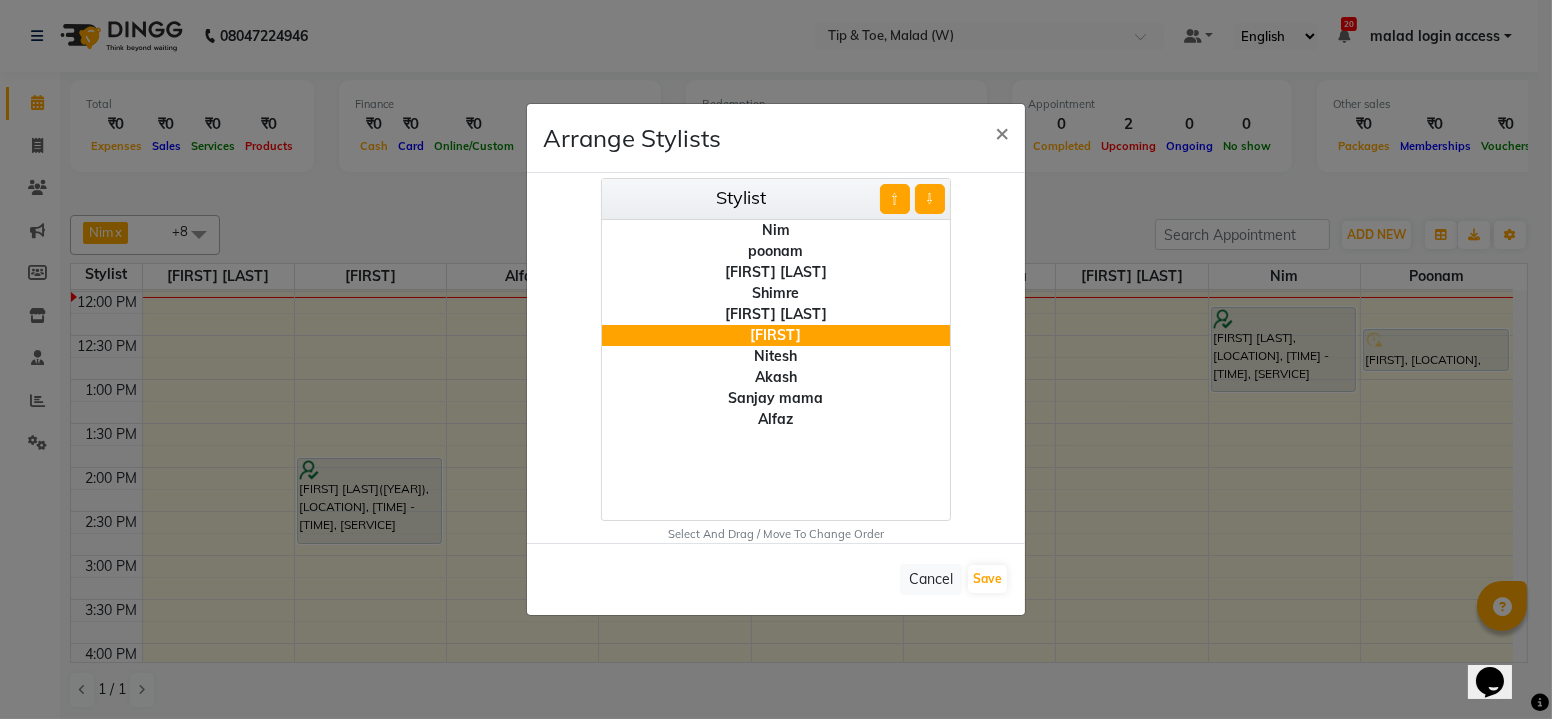 click on "Akash" 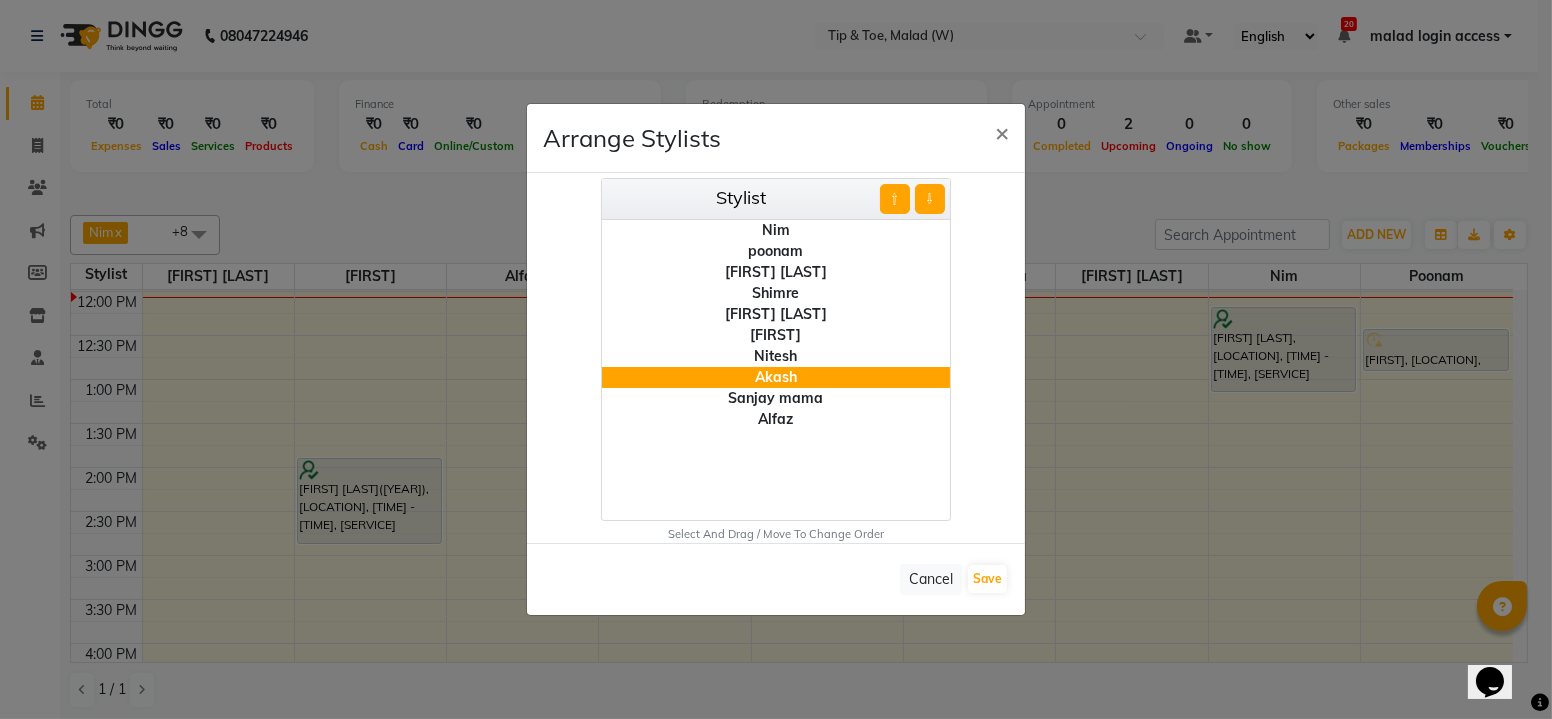 click on "Akash" 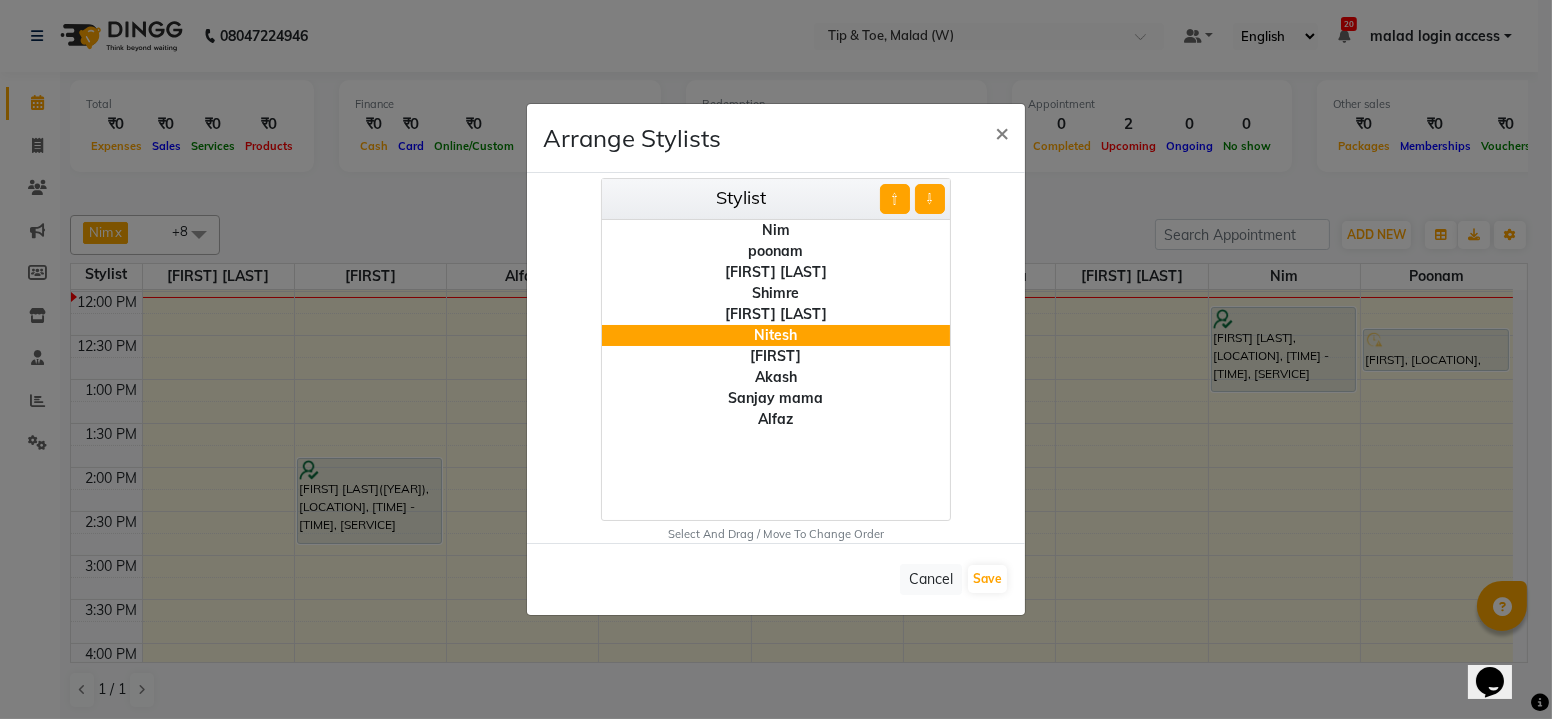 click on "Nitesh" 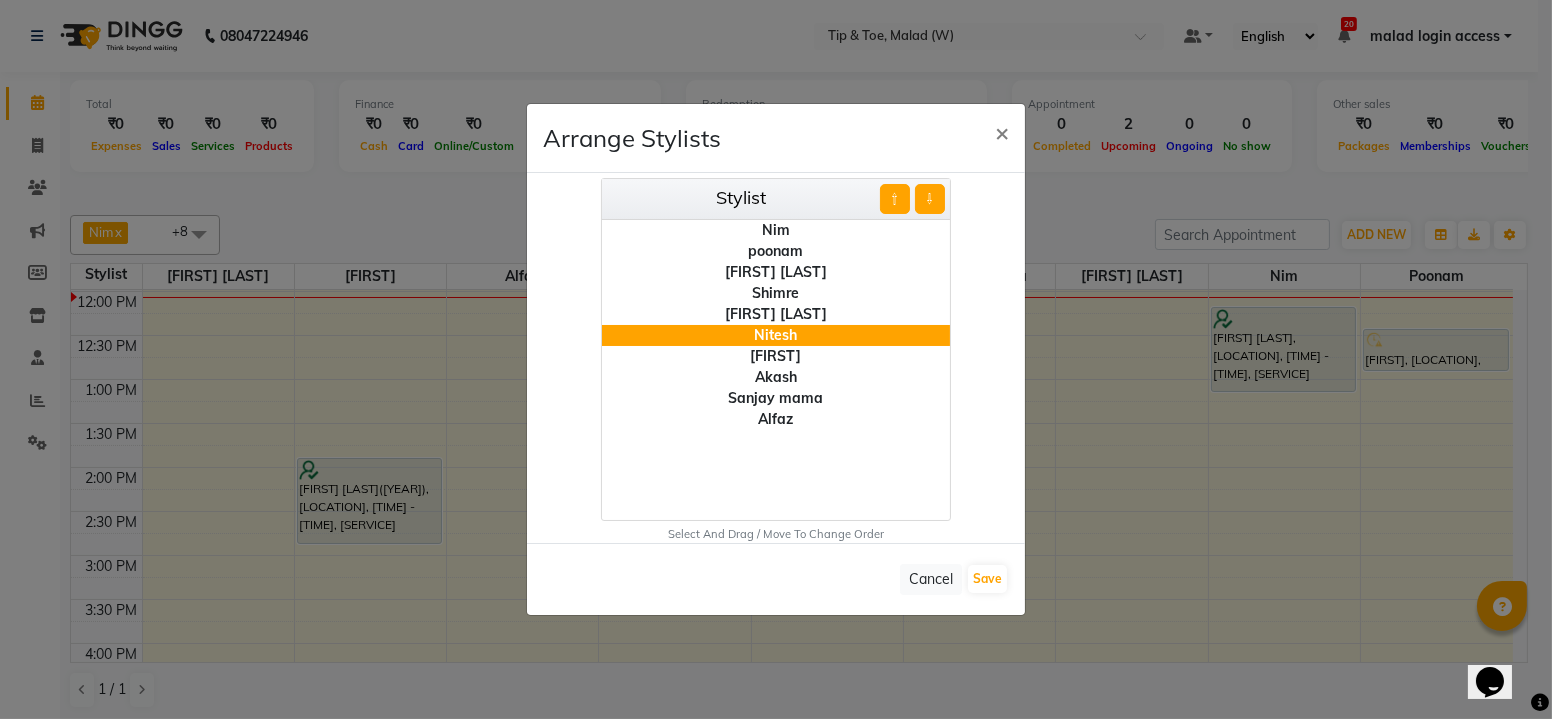 click on "Sanjay mama" 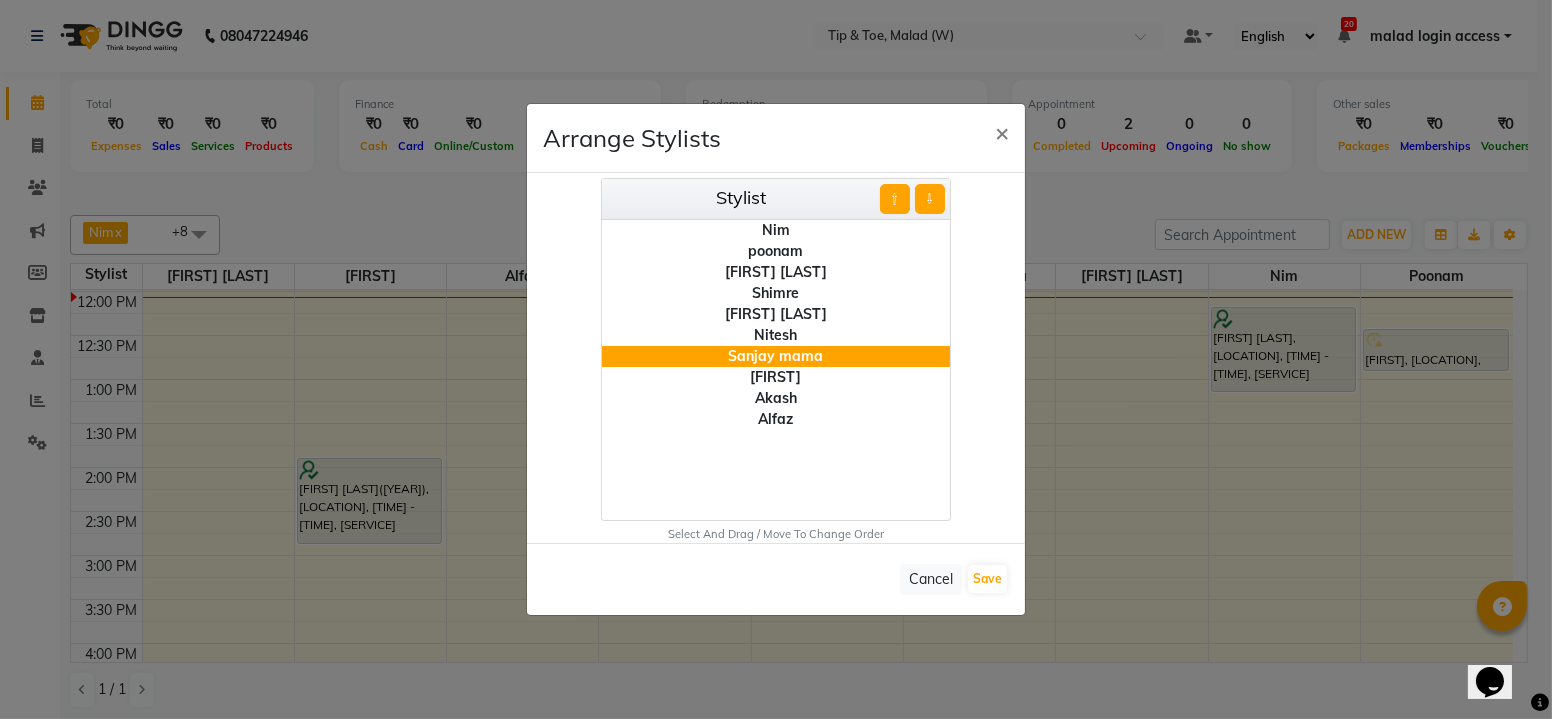 click on "Sanjay mama" 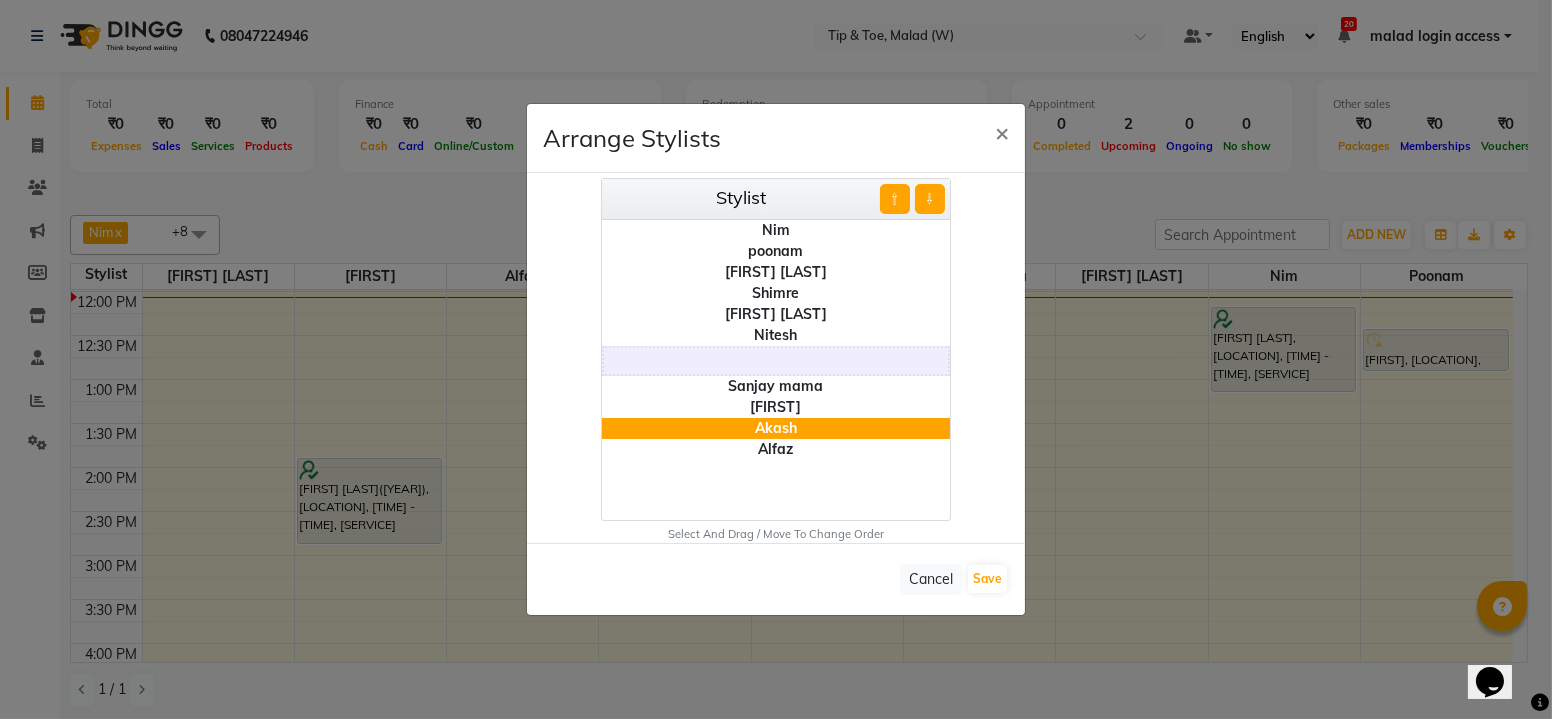 click on "Akash" 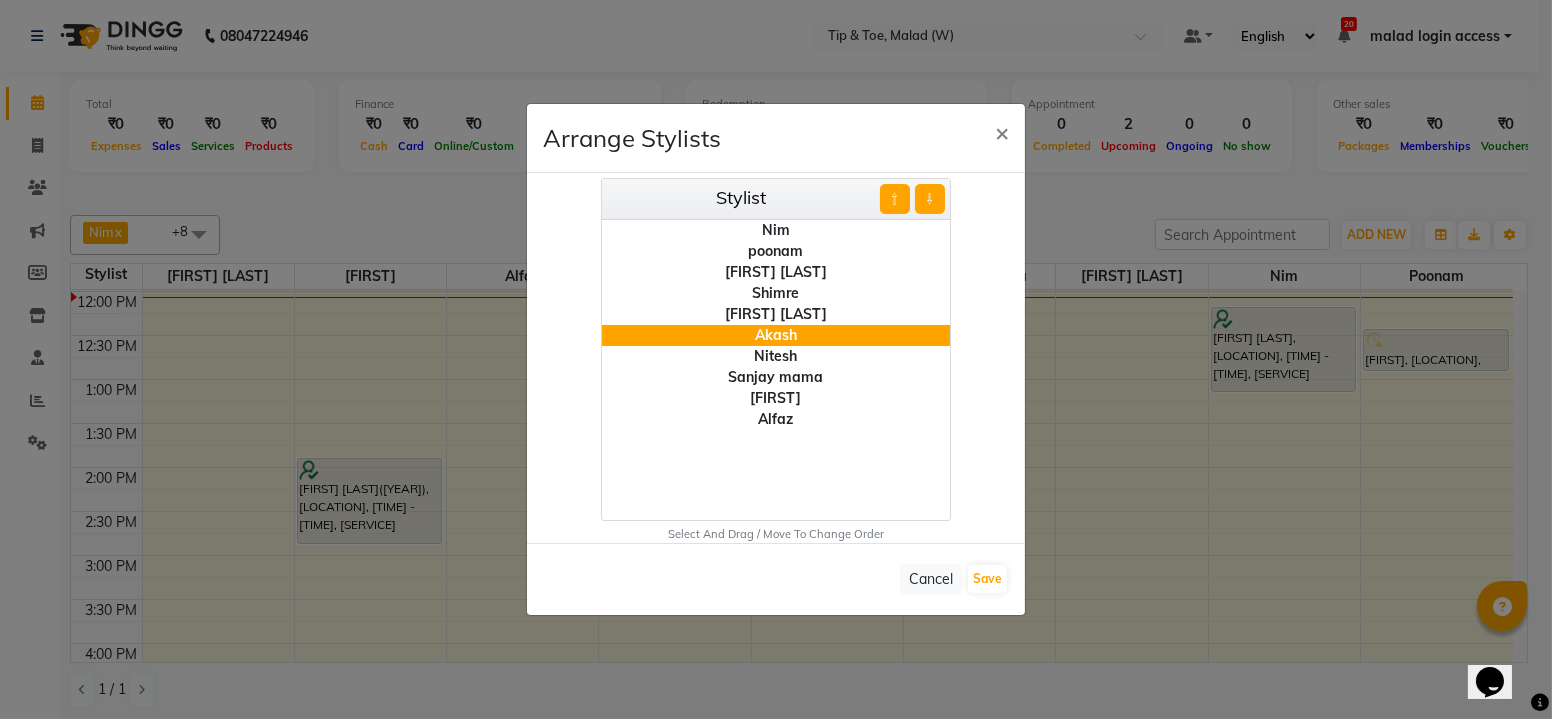 click on "Akash" 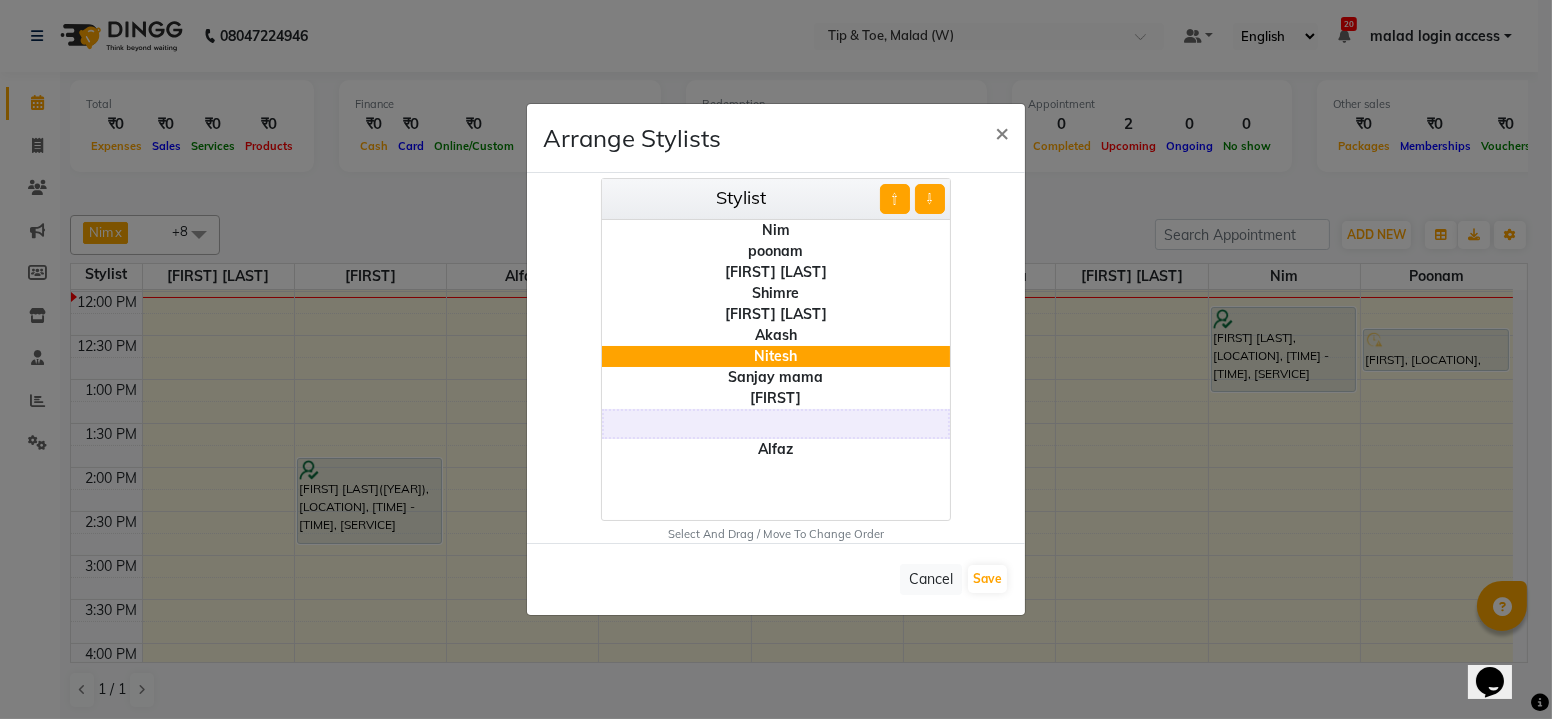 click on "Alfaz" 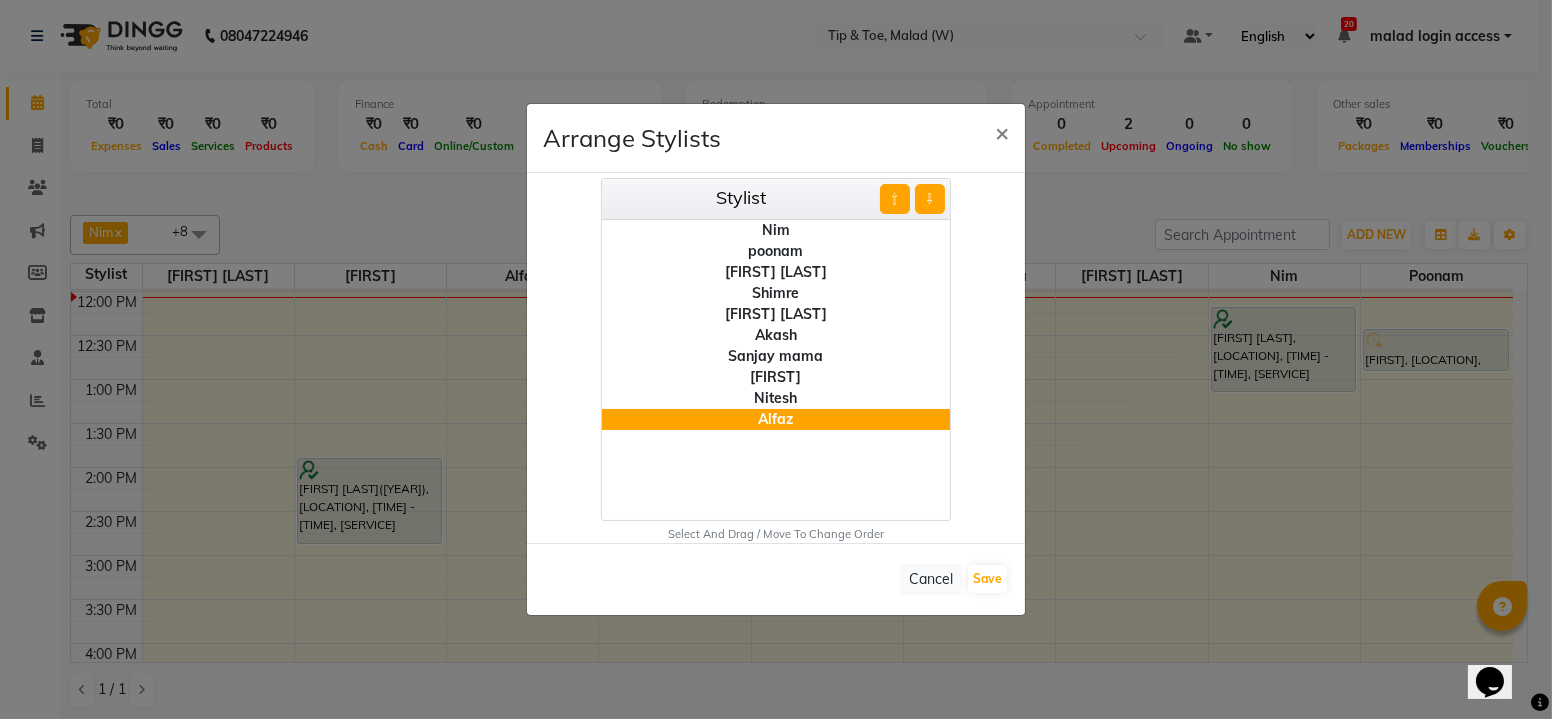 click on "[FIRST]" 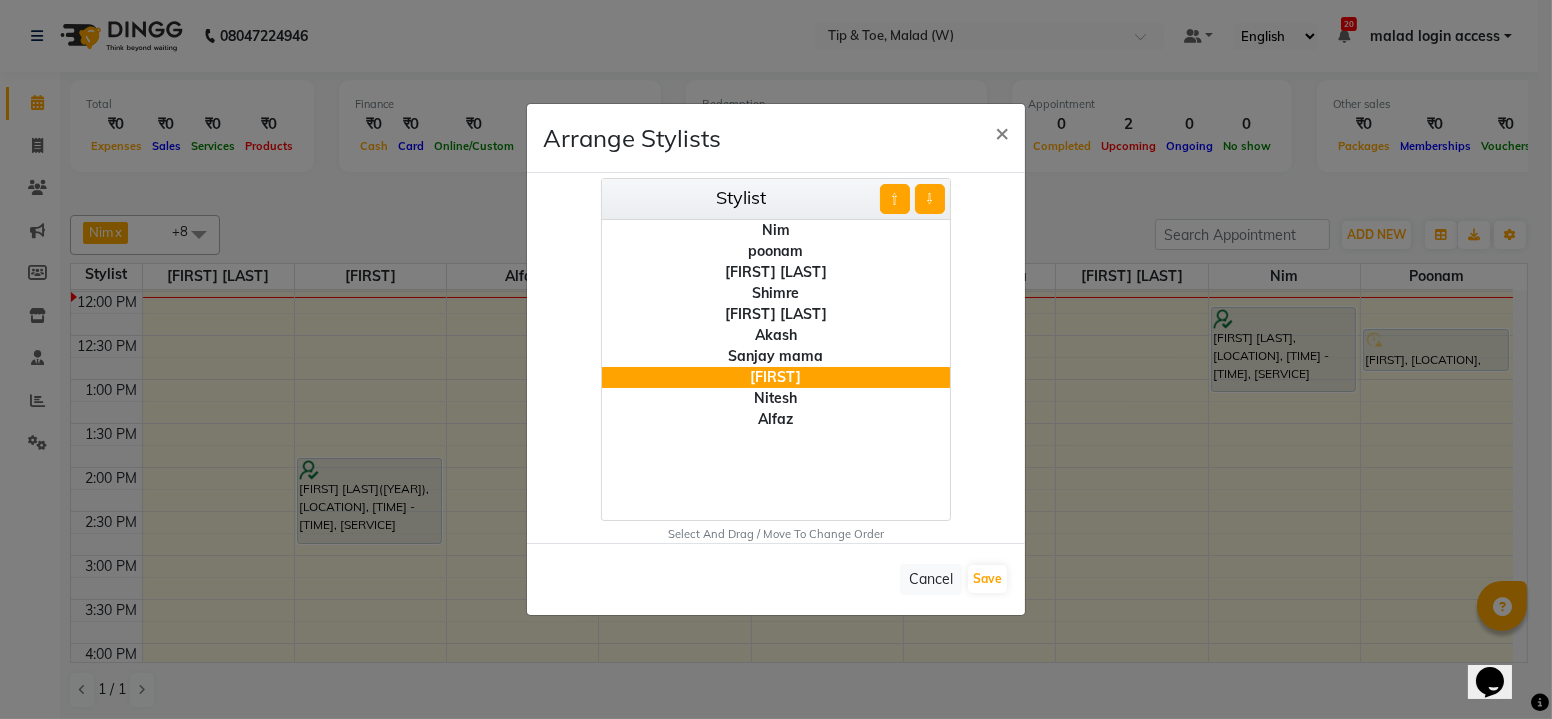 click on "[FIRST]" 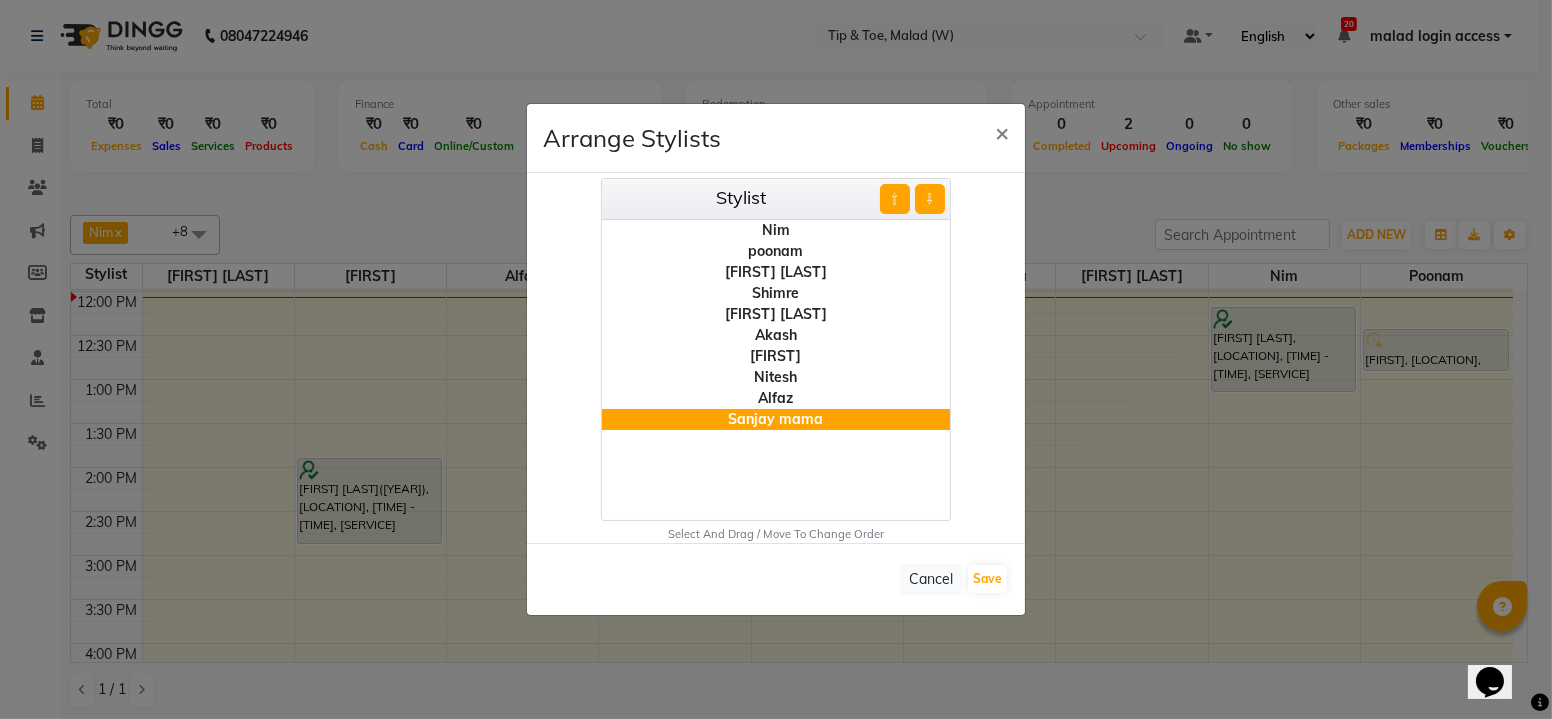 click on "Alfaz" 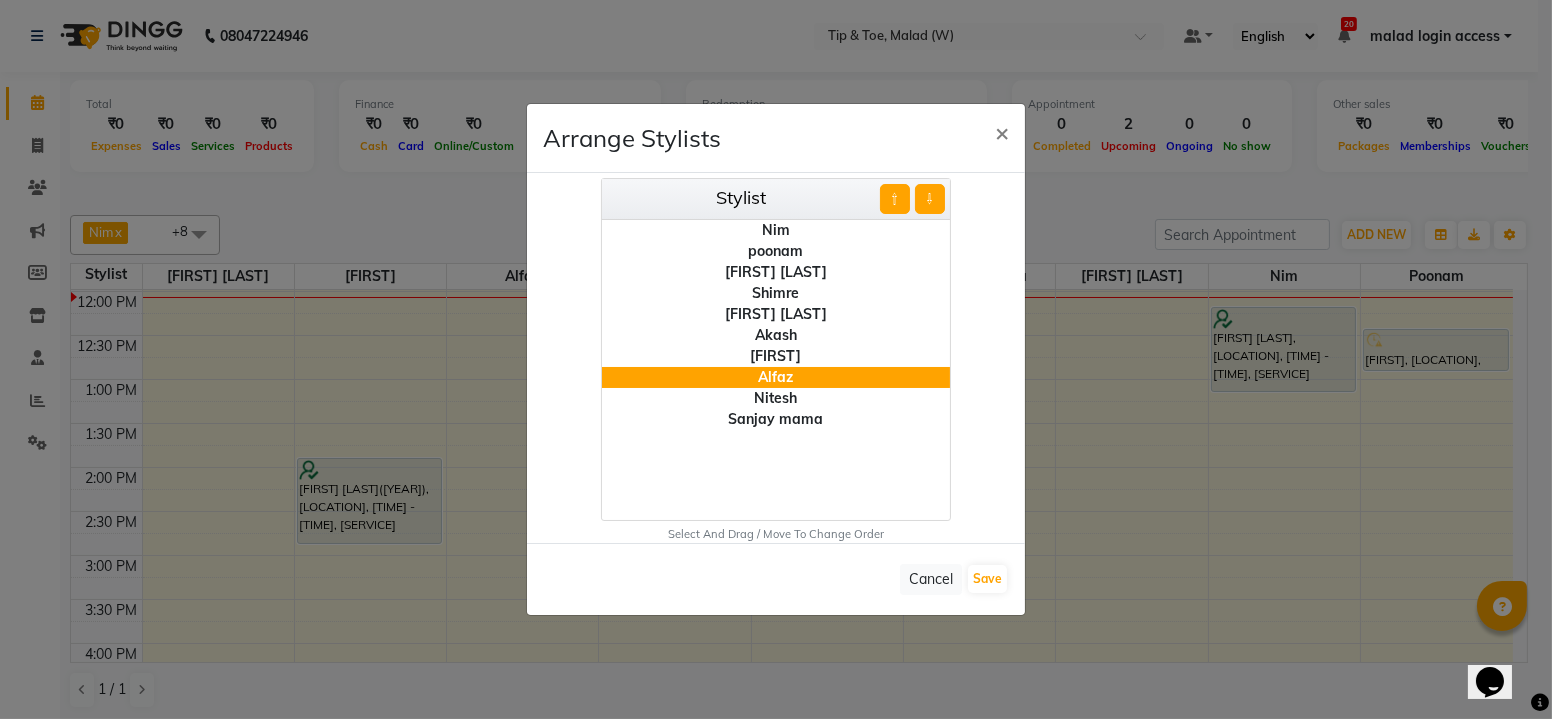 click on "Sanjay mama" 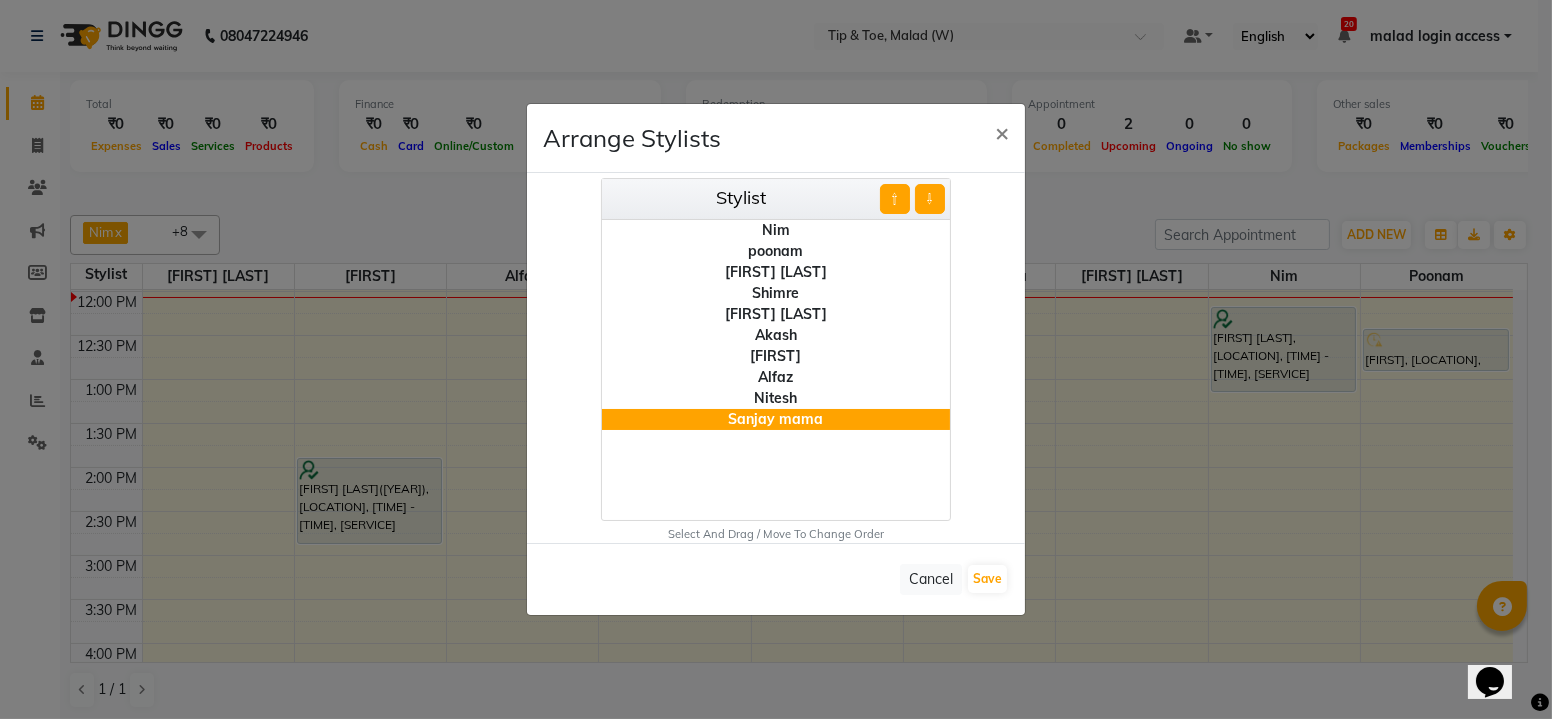 click on "Nitesh" 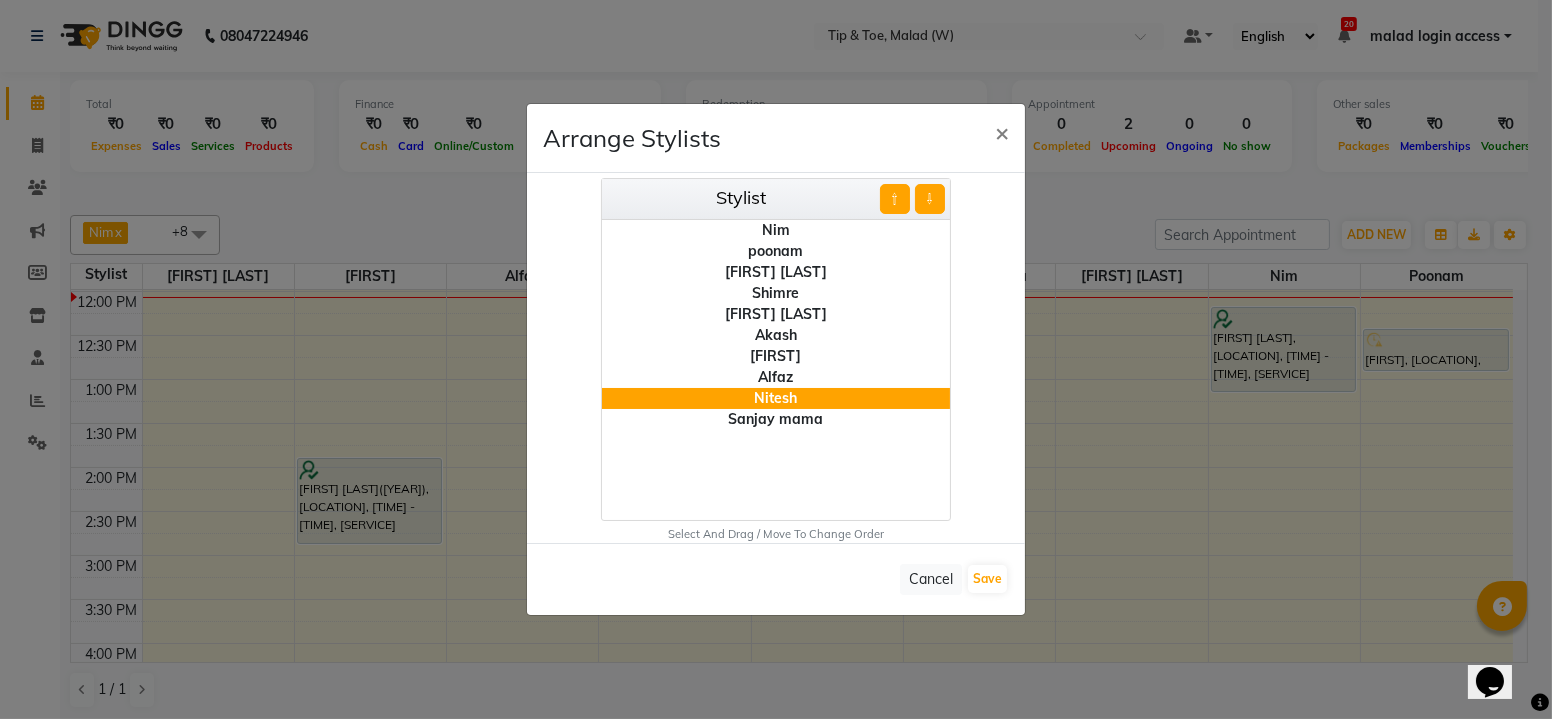click on "Nitesh" 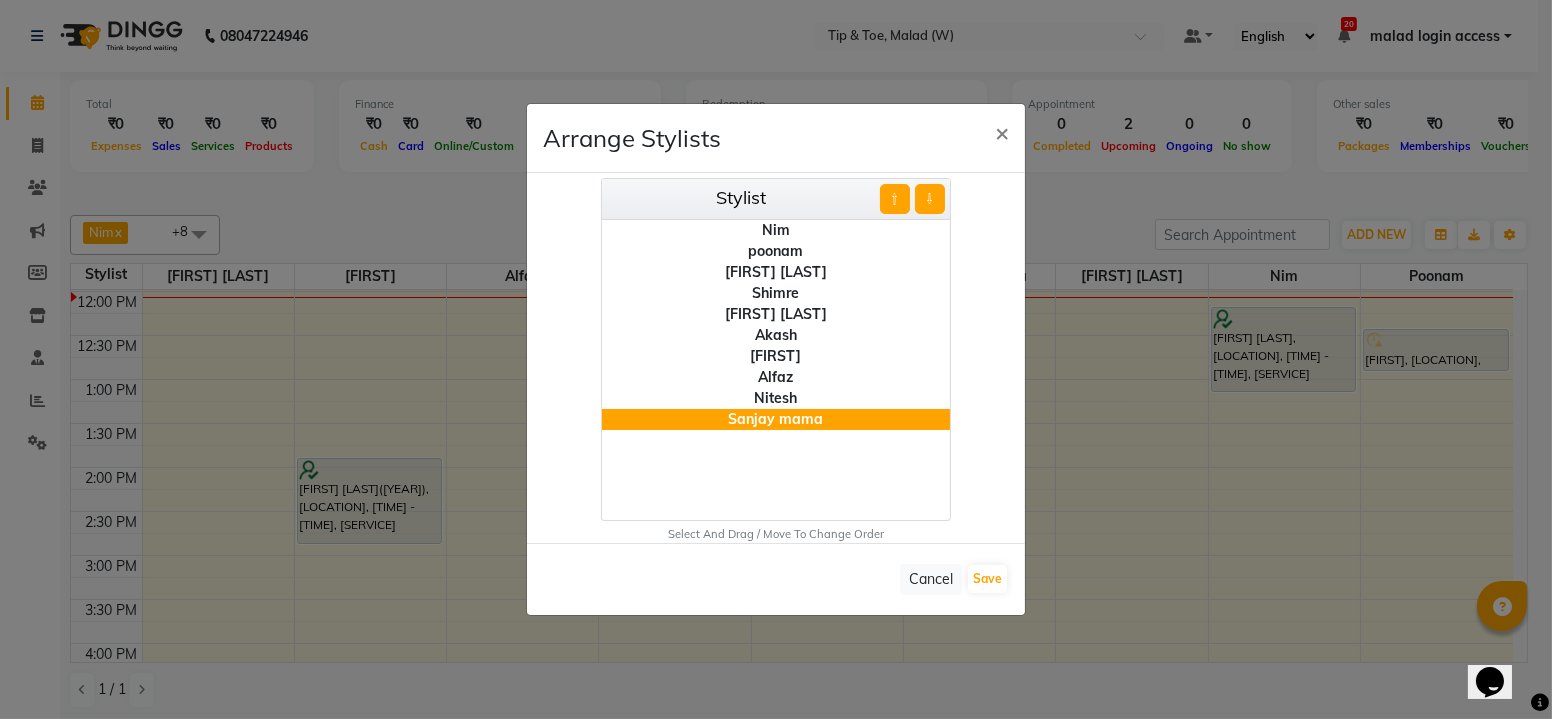click on "Sanjay mama" 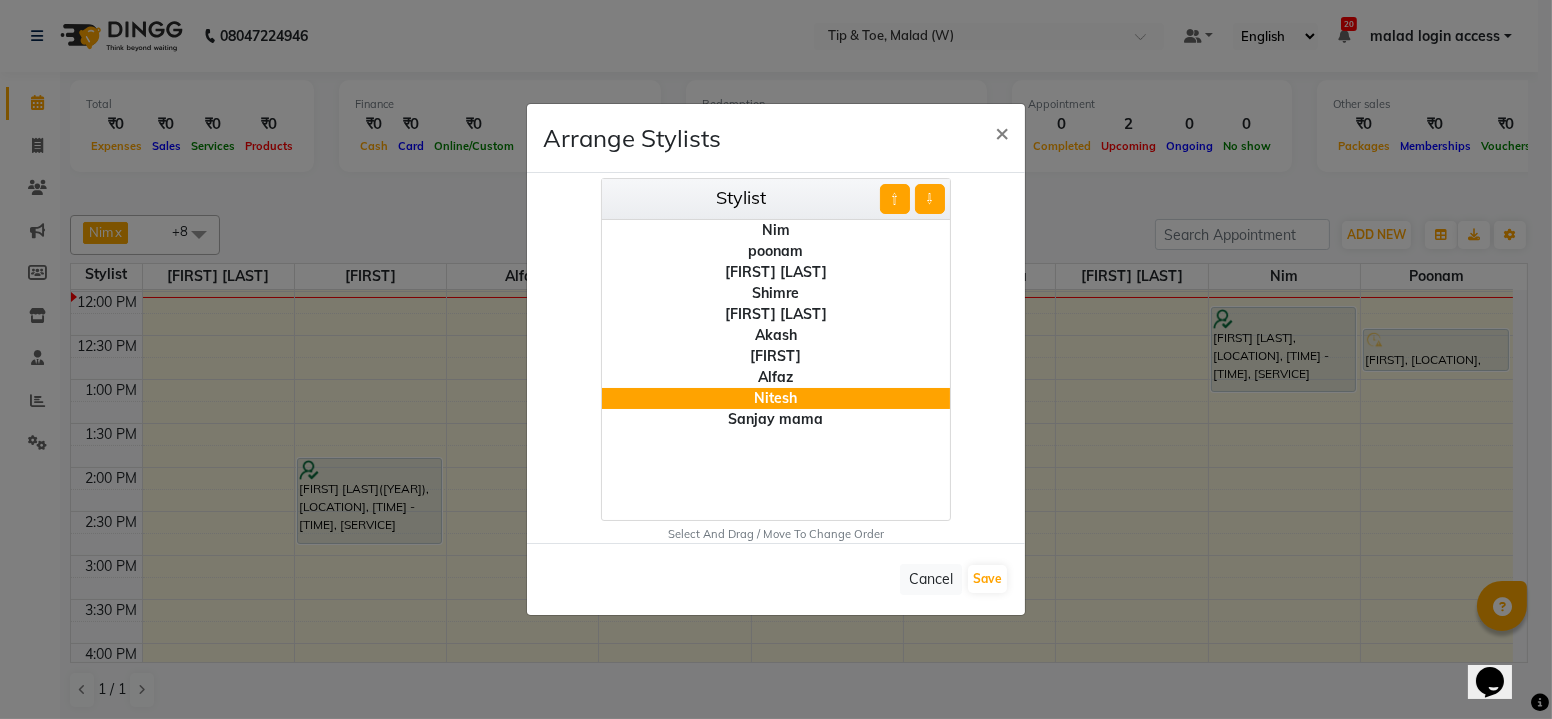 click on "Sanjay mama" 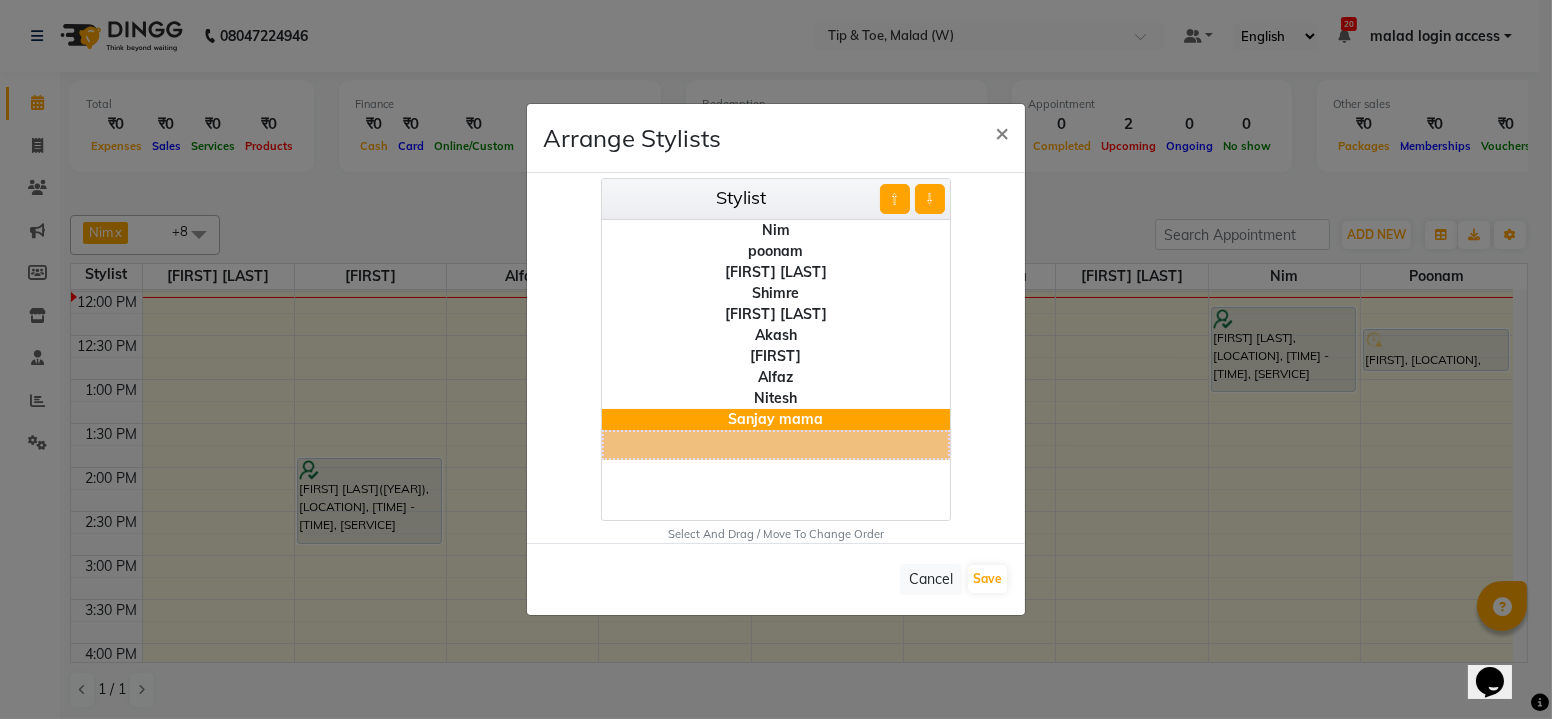 click on "Sanjay mama" 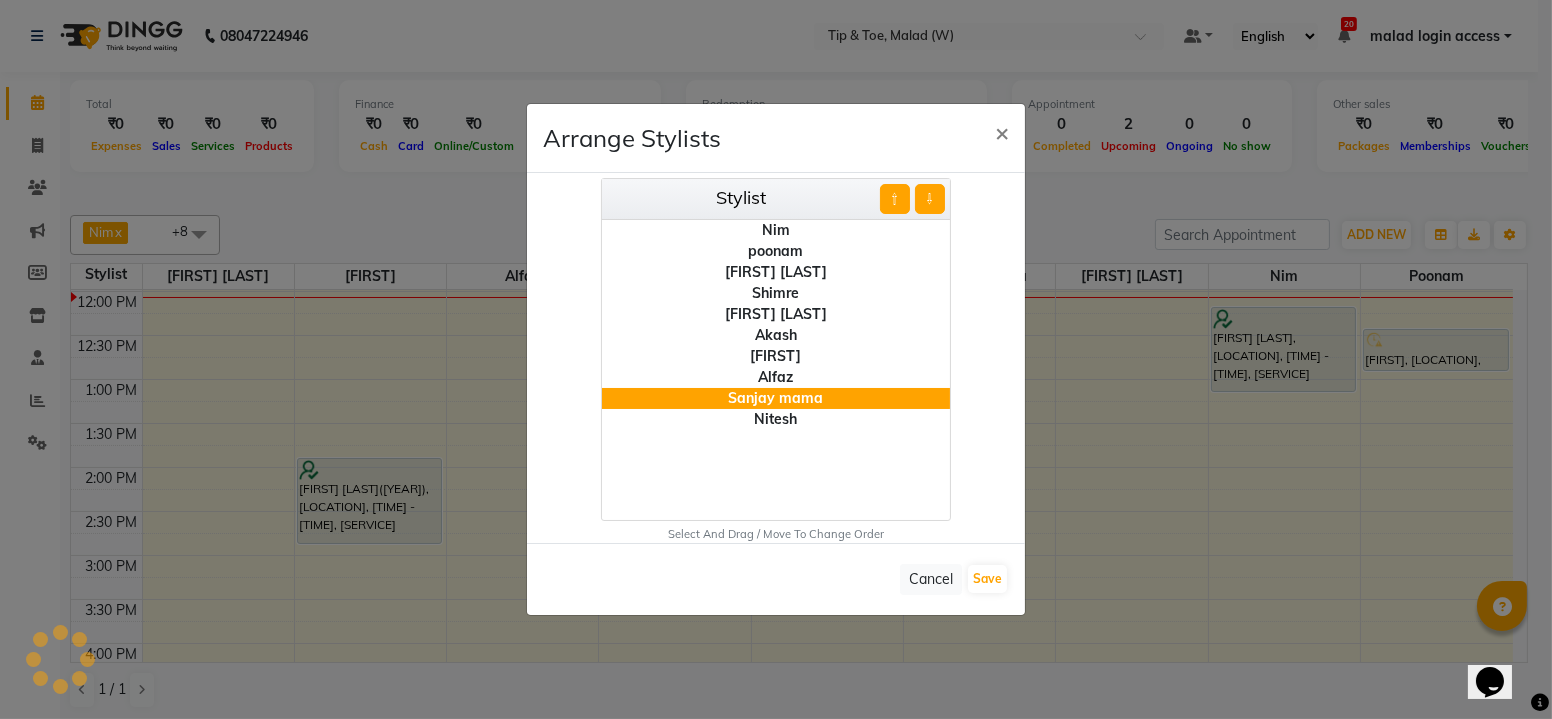 click on "Sanjay mama" 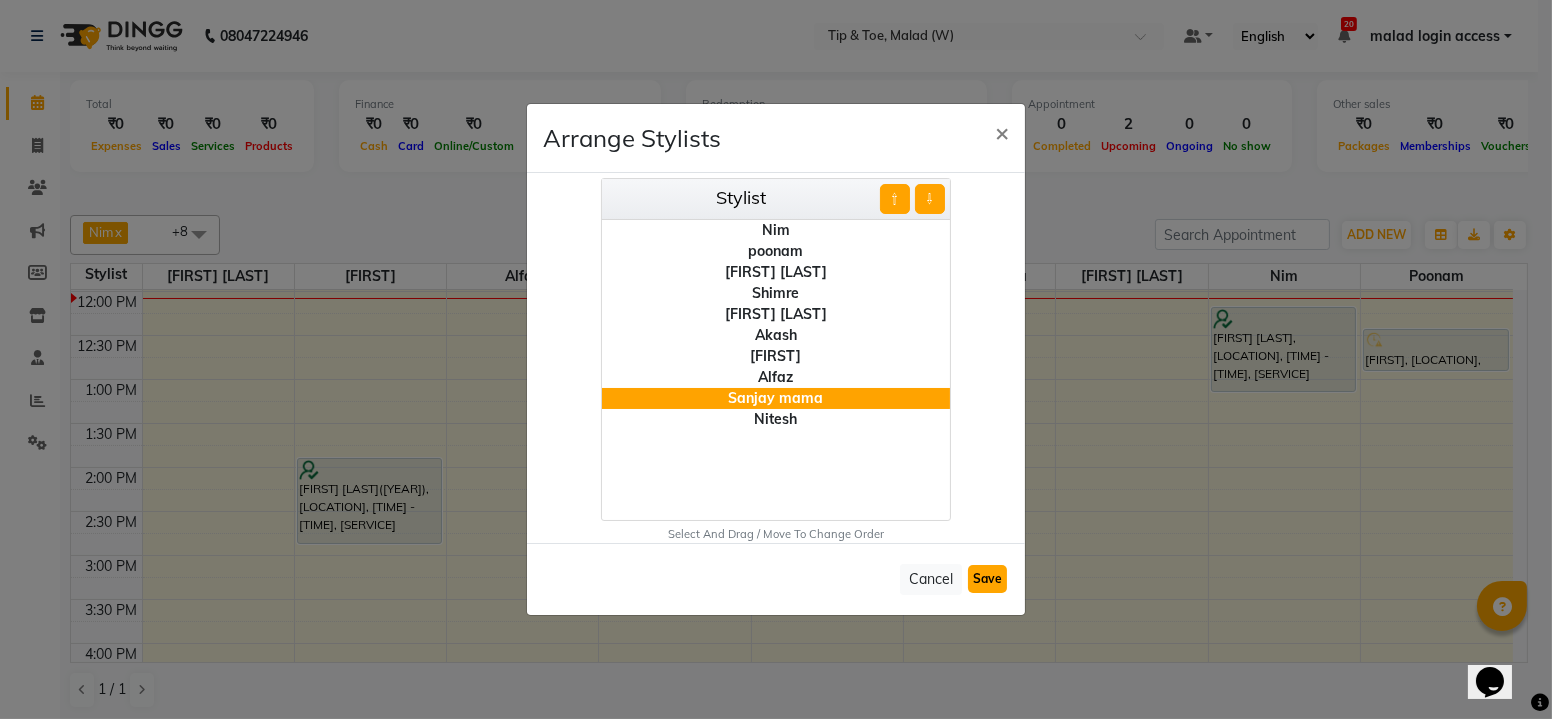 click on "Save" 